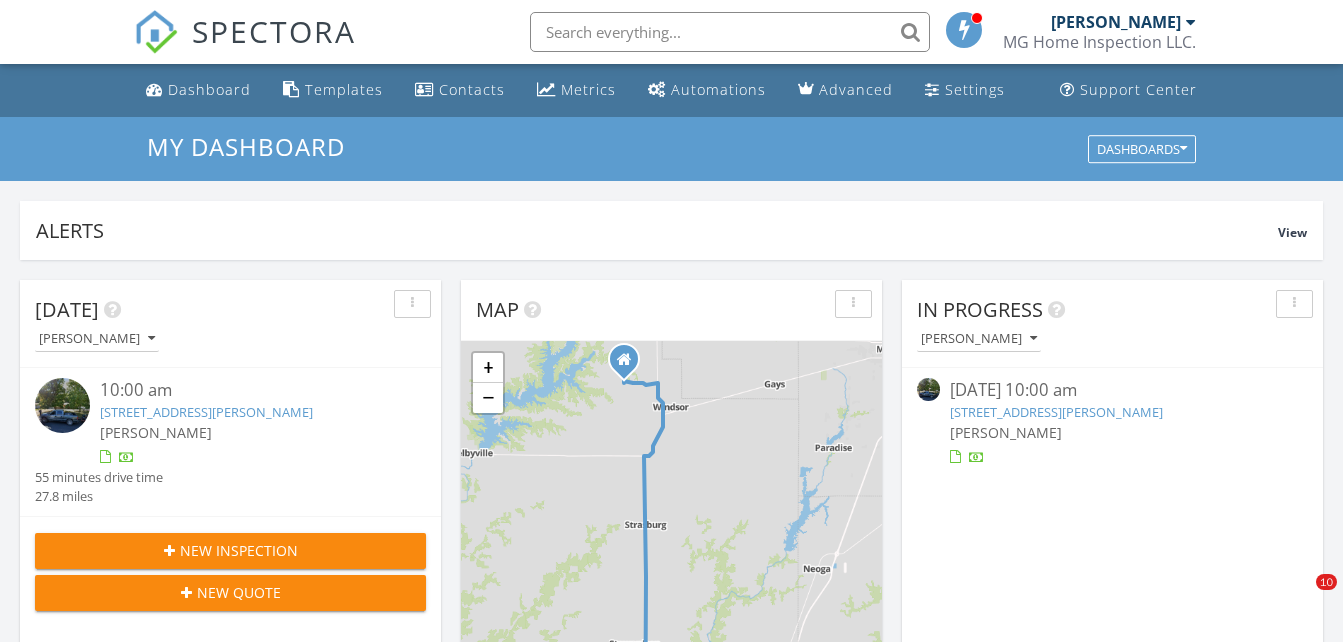 scroll, scrollTop: 0, scrollLeft: 0, axis: both 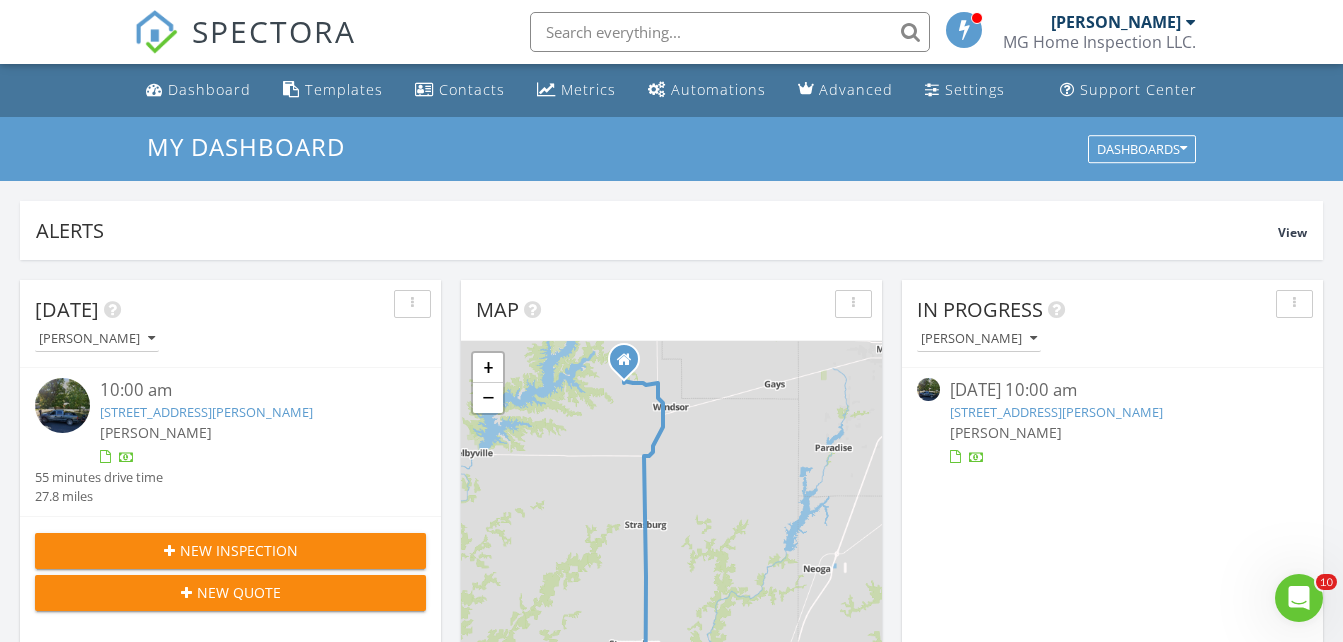 click on "601 Holiday Dr, Effingham, IL 62401" at bounding box center [206, 412] 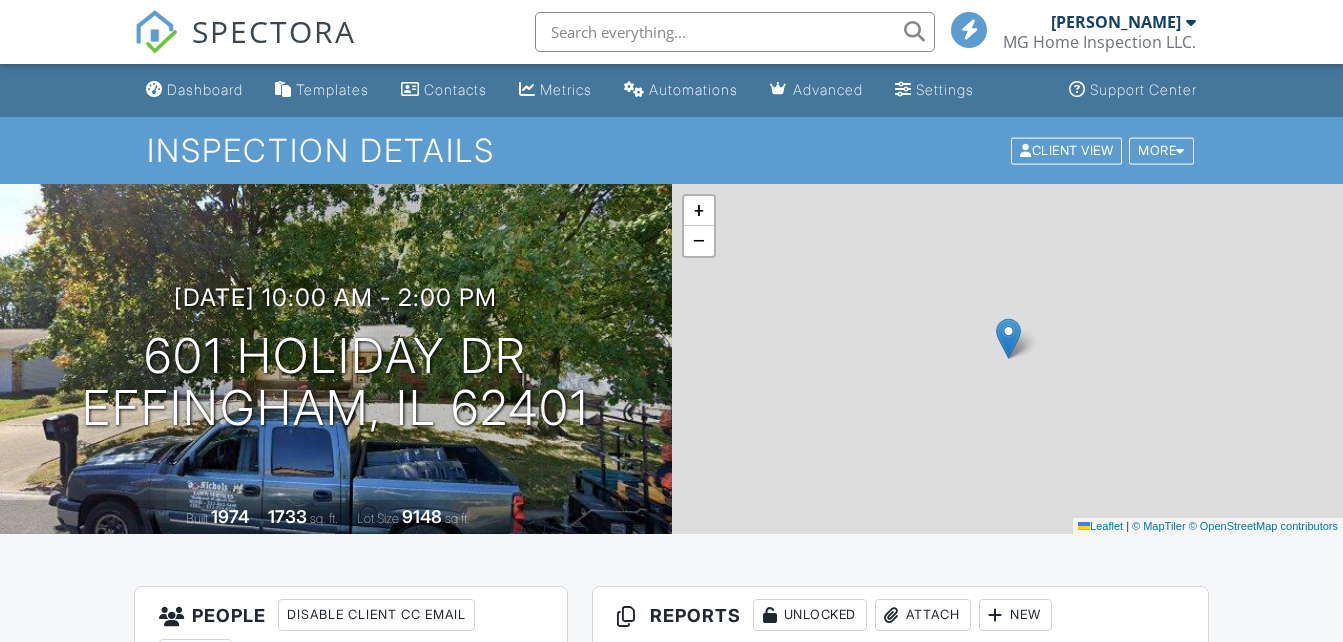scroll, scrollTop: 0, scrollLeft: 0, axis: both 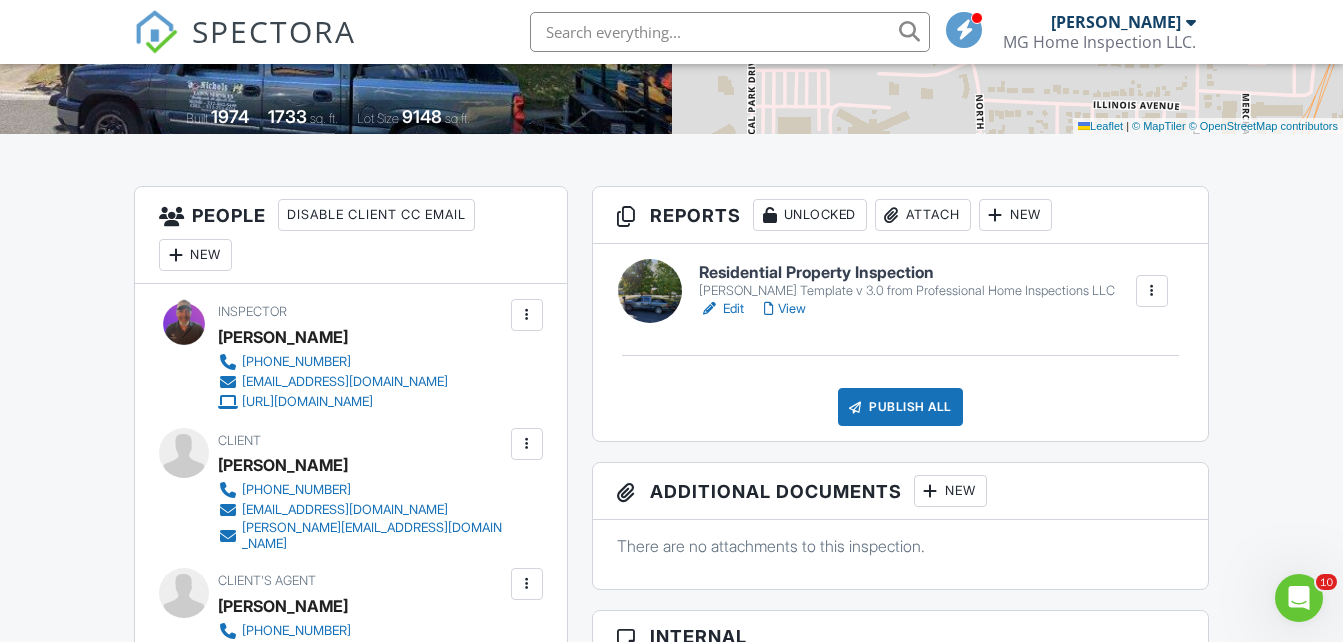 click on "Residential Property Inspection" at bounding box center [907, 273] 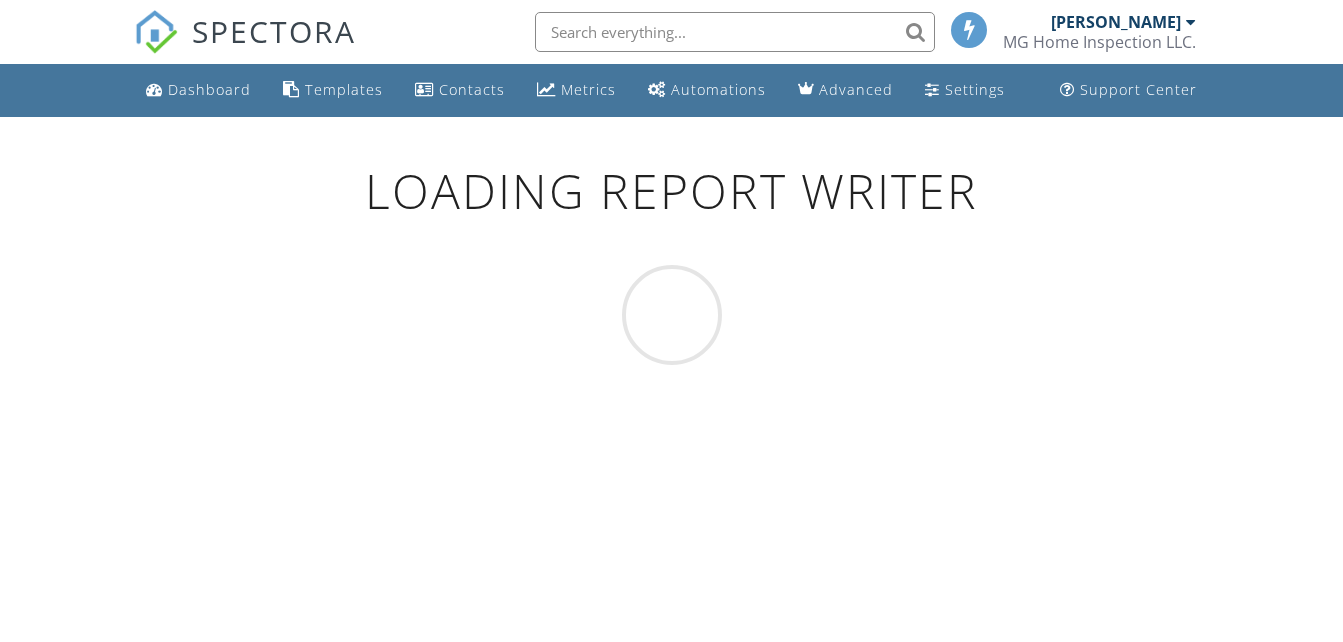 scroll, scrollTop: 0, scrollLeft: 0, axis: both 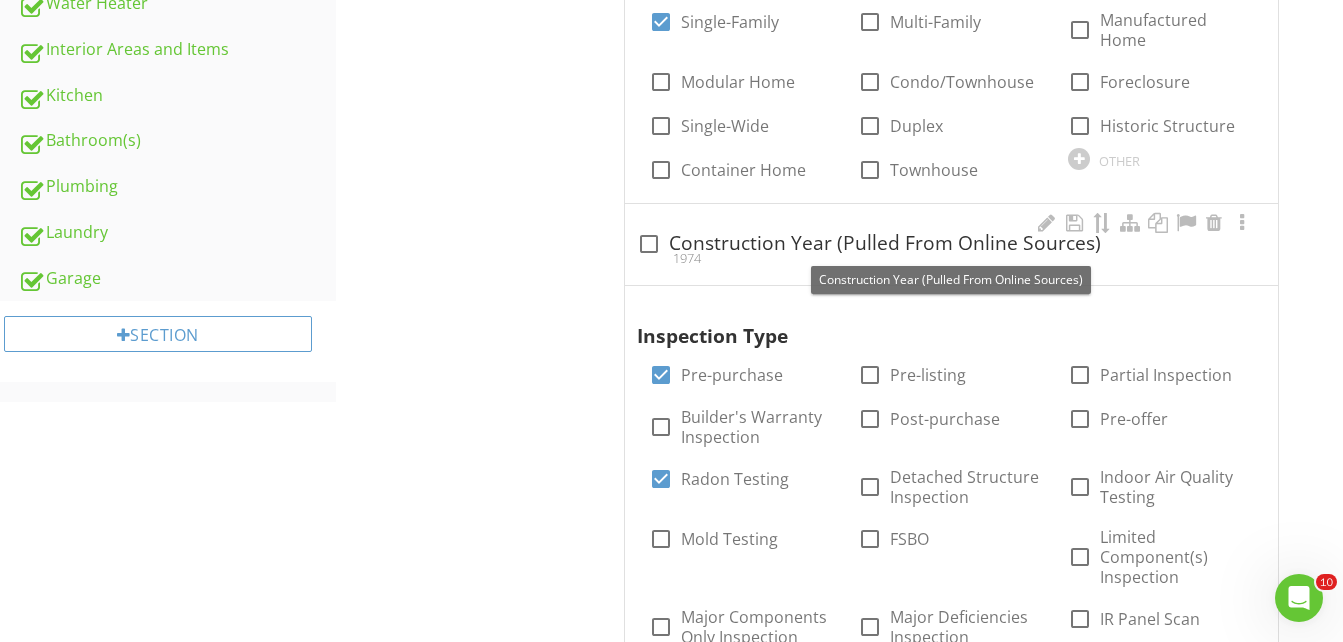 click at bounding box center [649, 244] 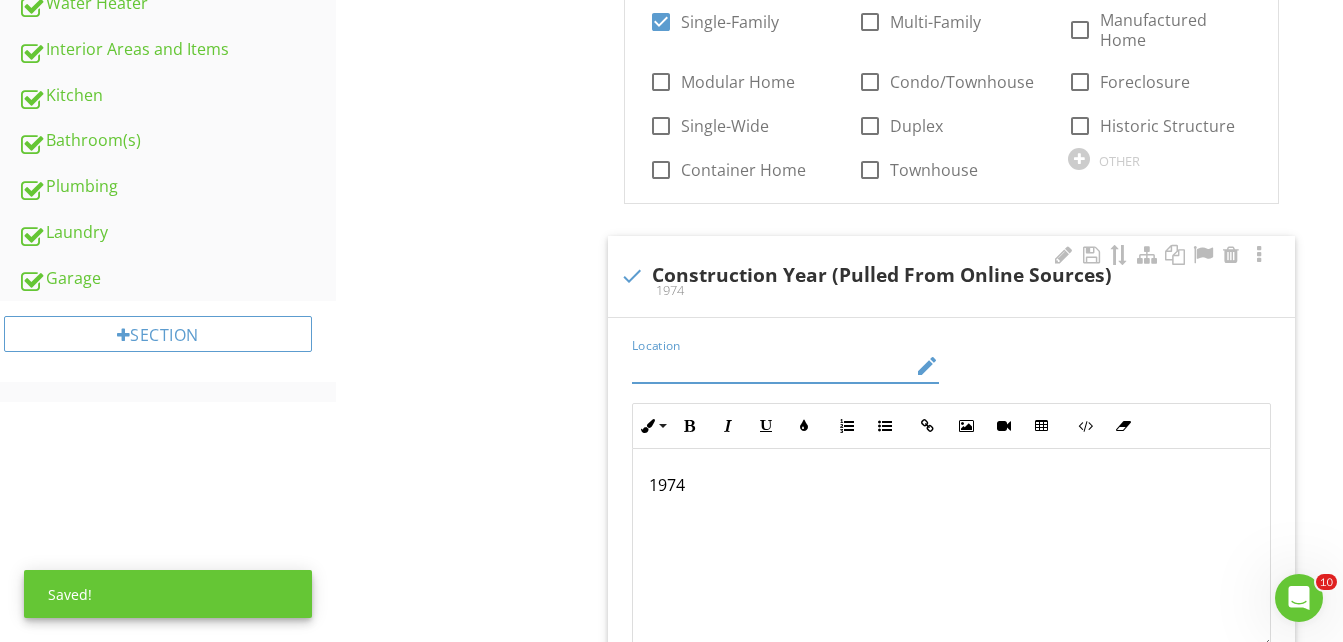 click at bounding box center [772, 366] 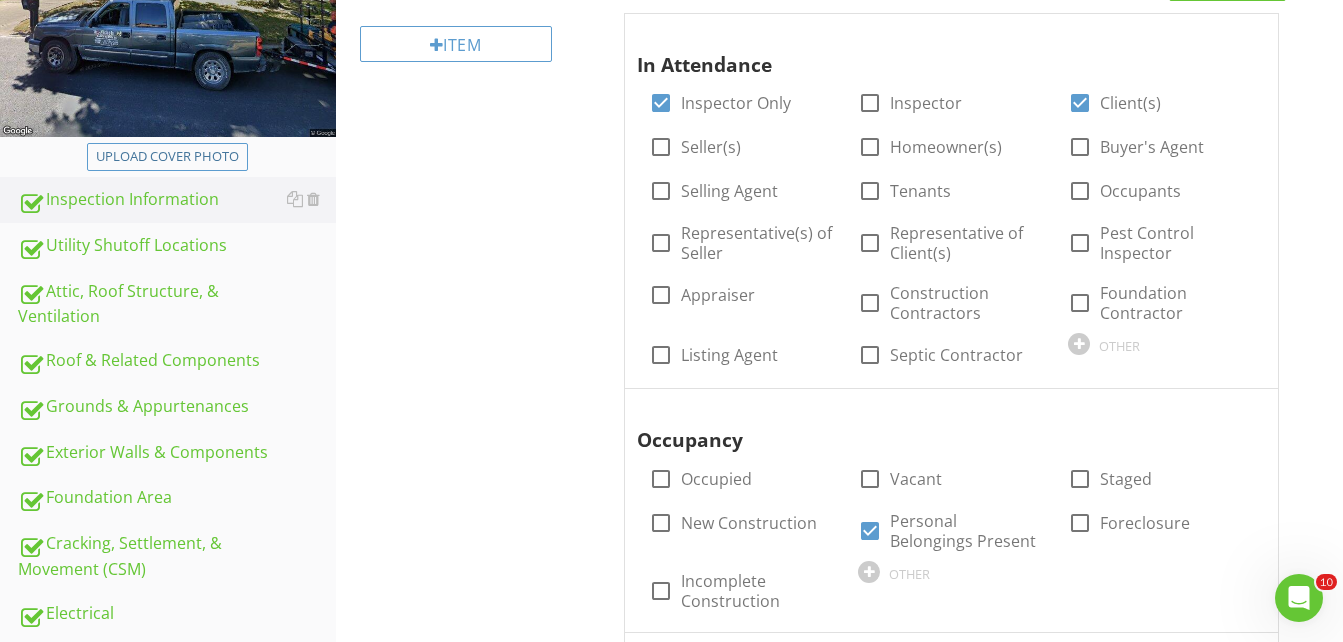 scroll, scrollTop: 400, scrollLeft: 0, axis: vertical 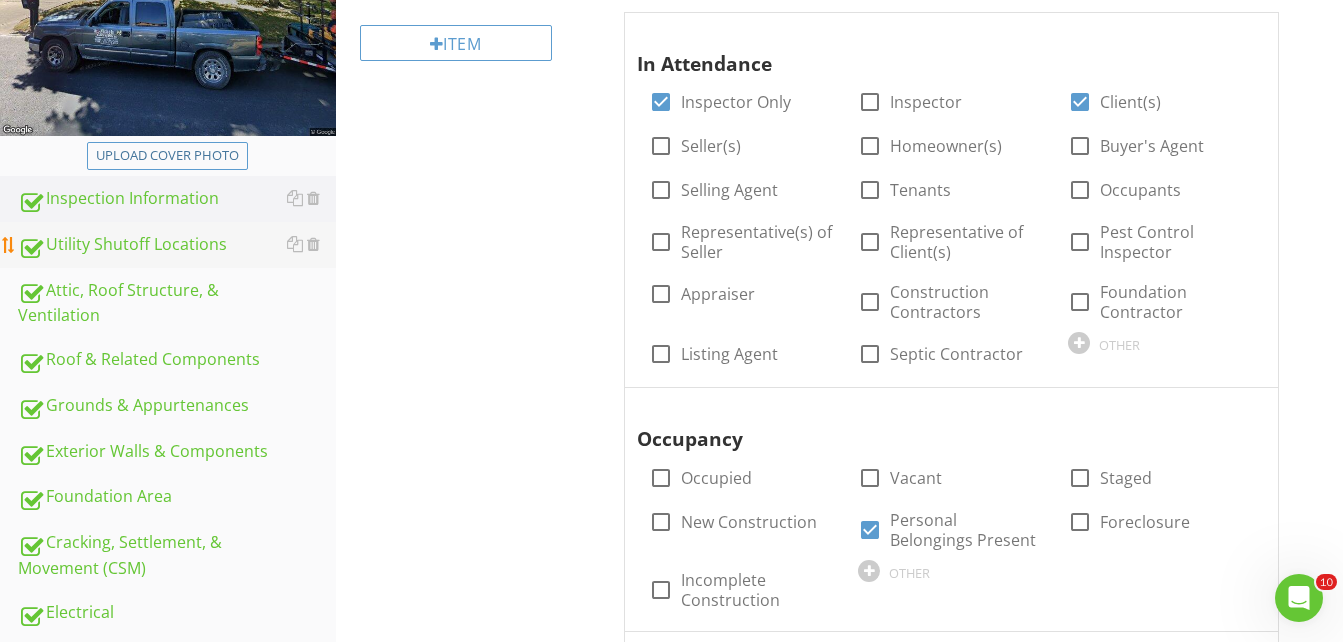 type on "ZILLOW" 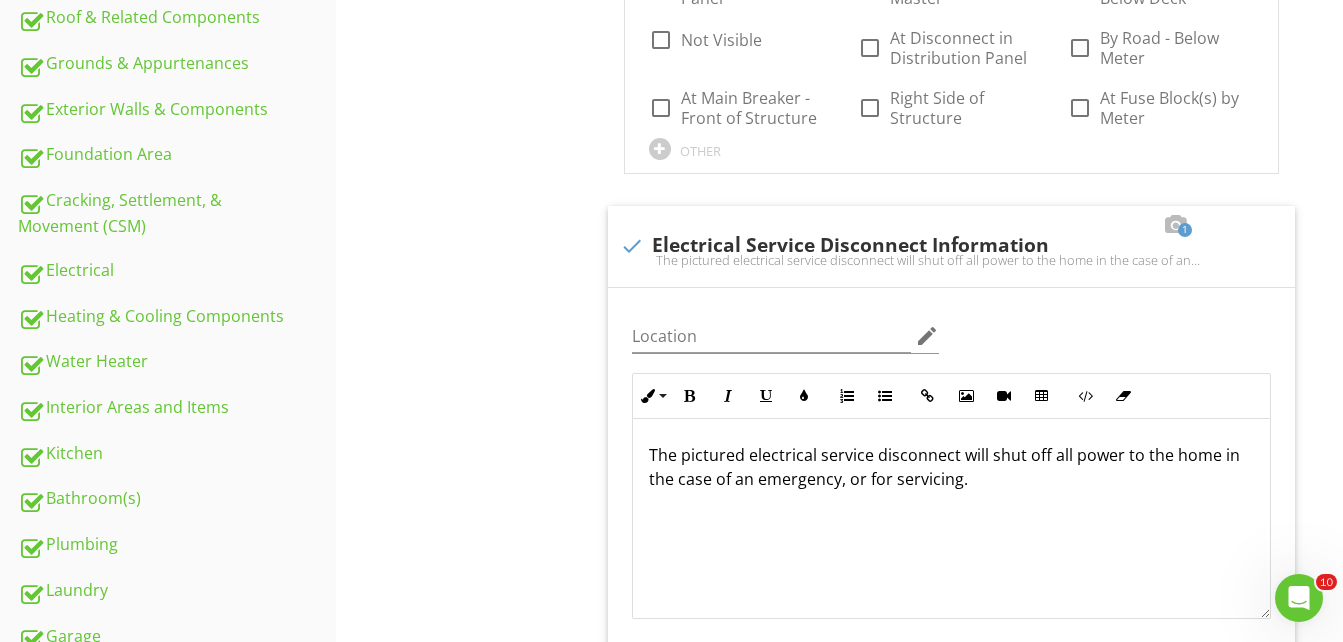 scroll, scrollTop: 700, scrollLeft: 0, axis: vertical 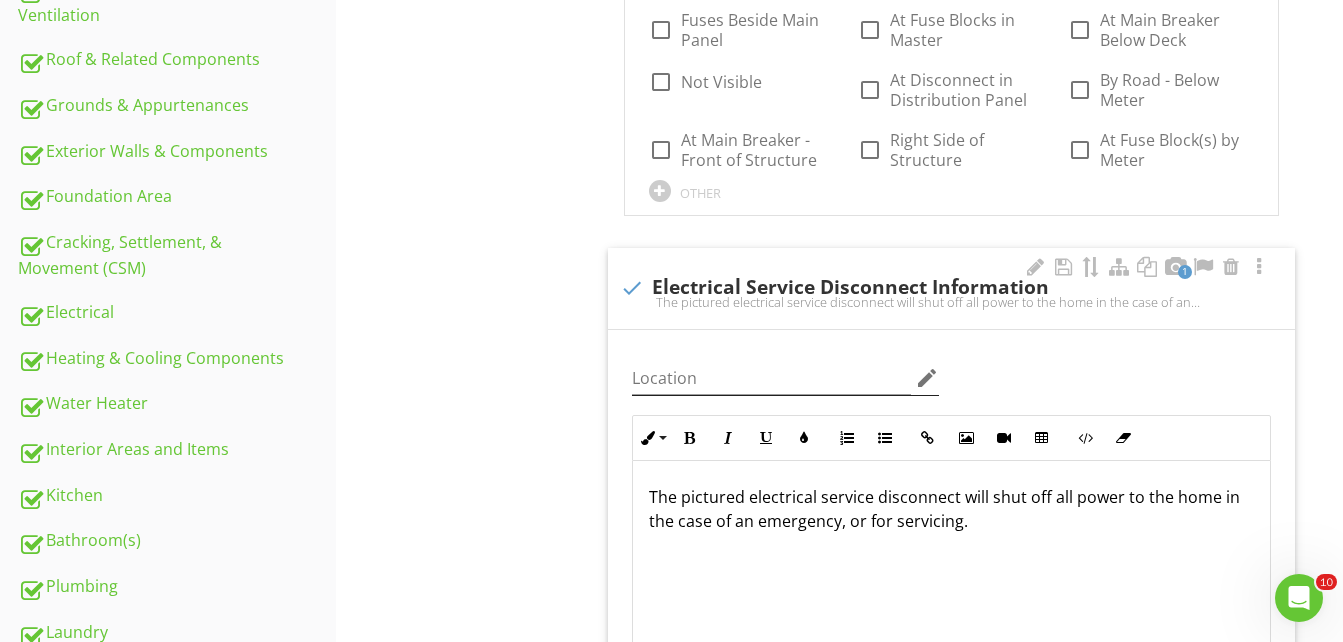 click on "edit" at bounding box center [927, 378] 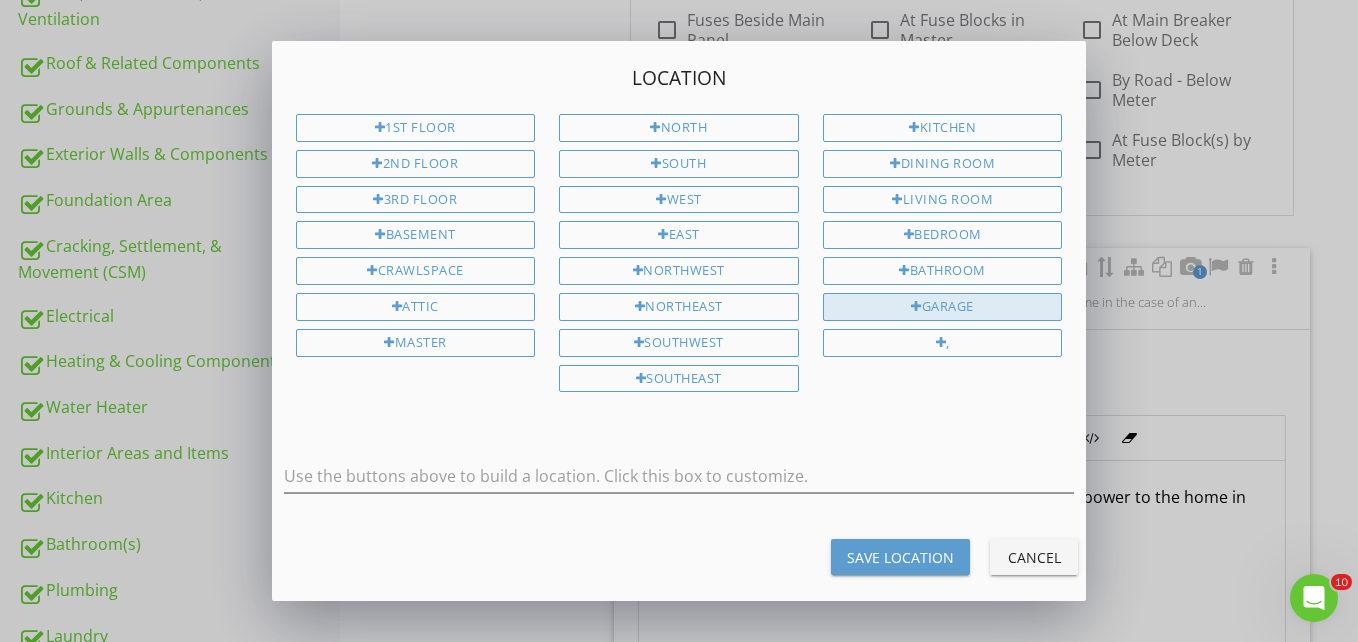 click on "Garage" at bounding box center (943, 307) 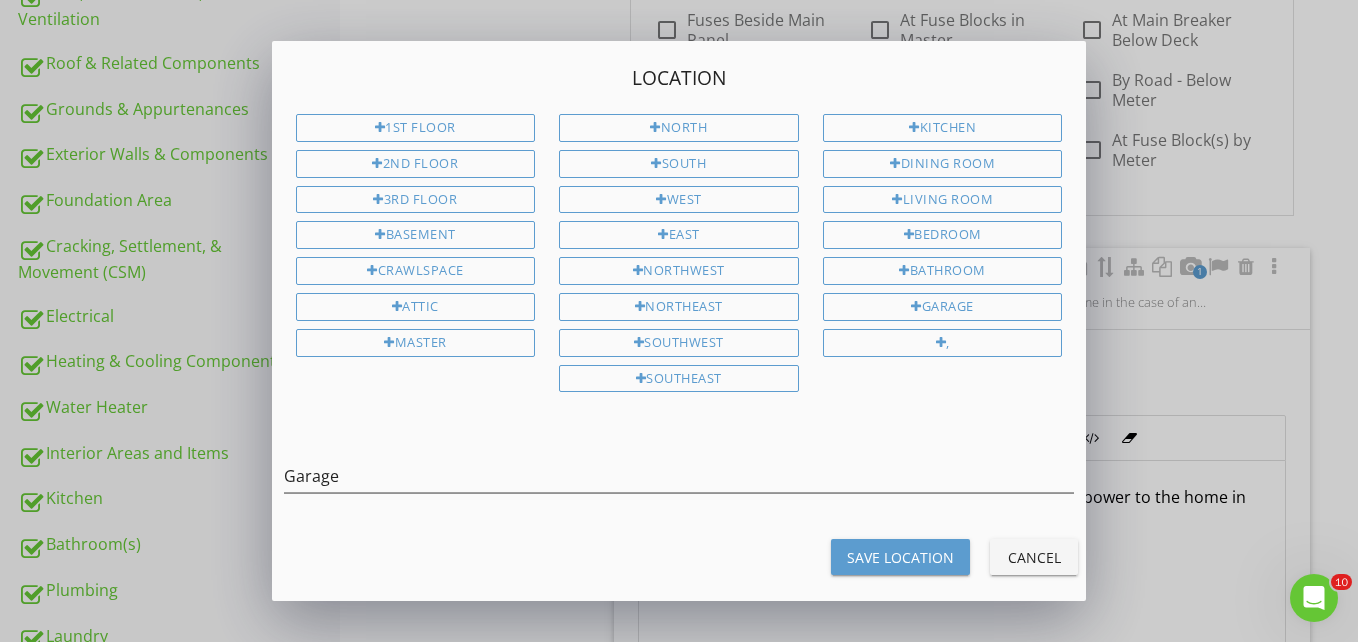 click on "Save Location" at bounding box center (900, 557) 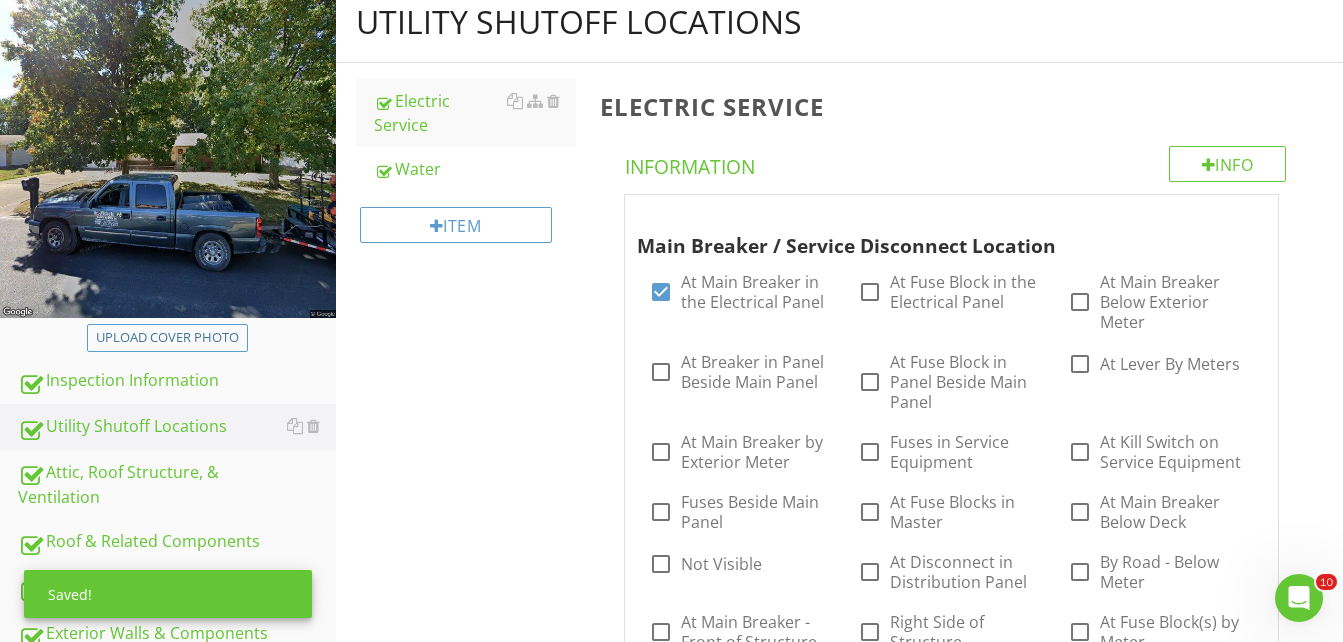 scroll, scrollTop: 200, scrollLeft: 0, axis: vertical 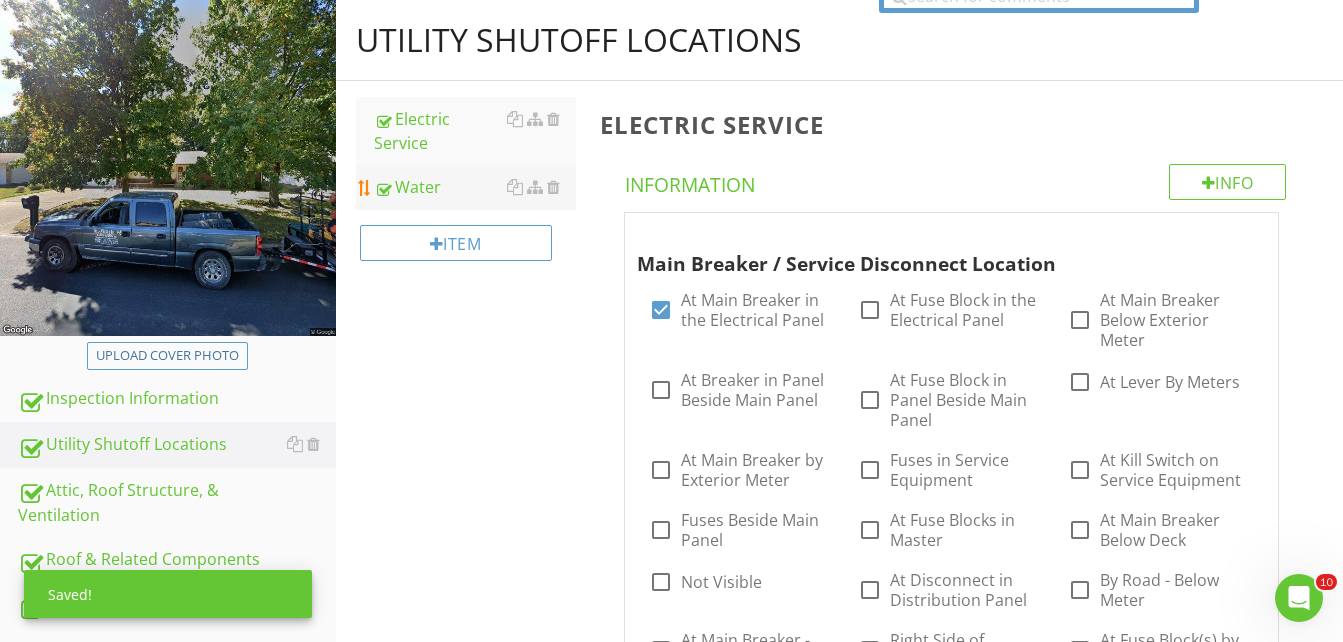 click on "Water" at bounding box center (475, 187) 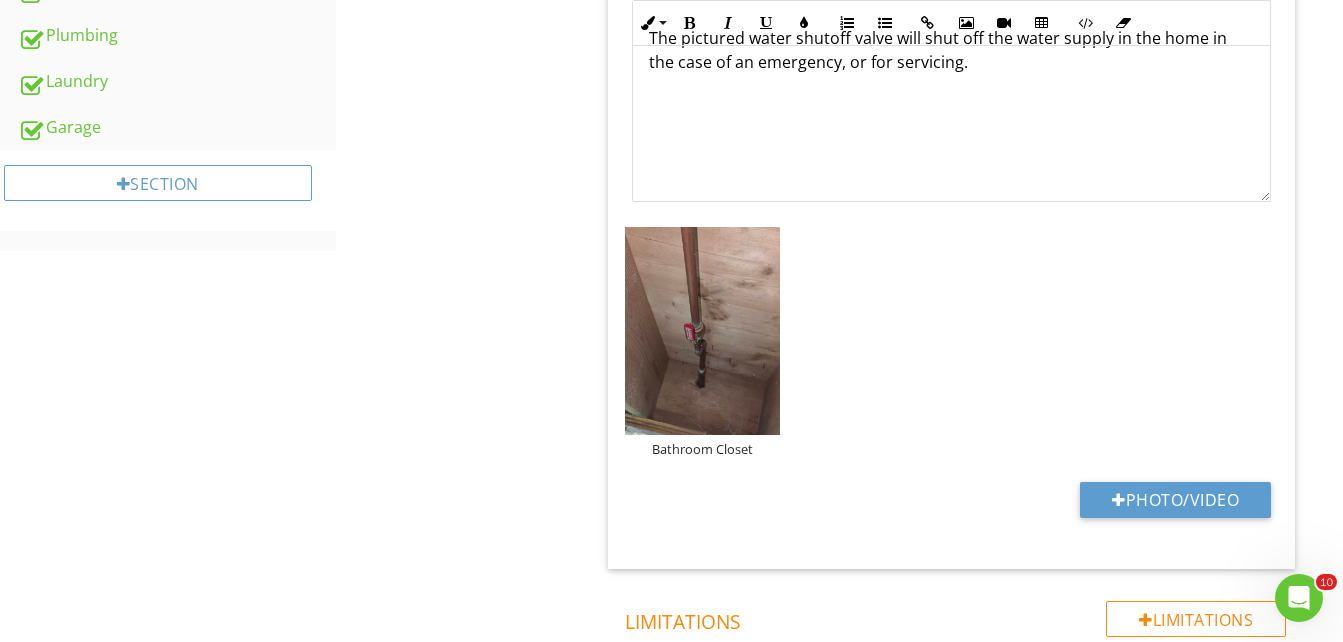 scroll, scrollTop: 1300, scrollLeft: 0, axis: vertical 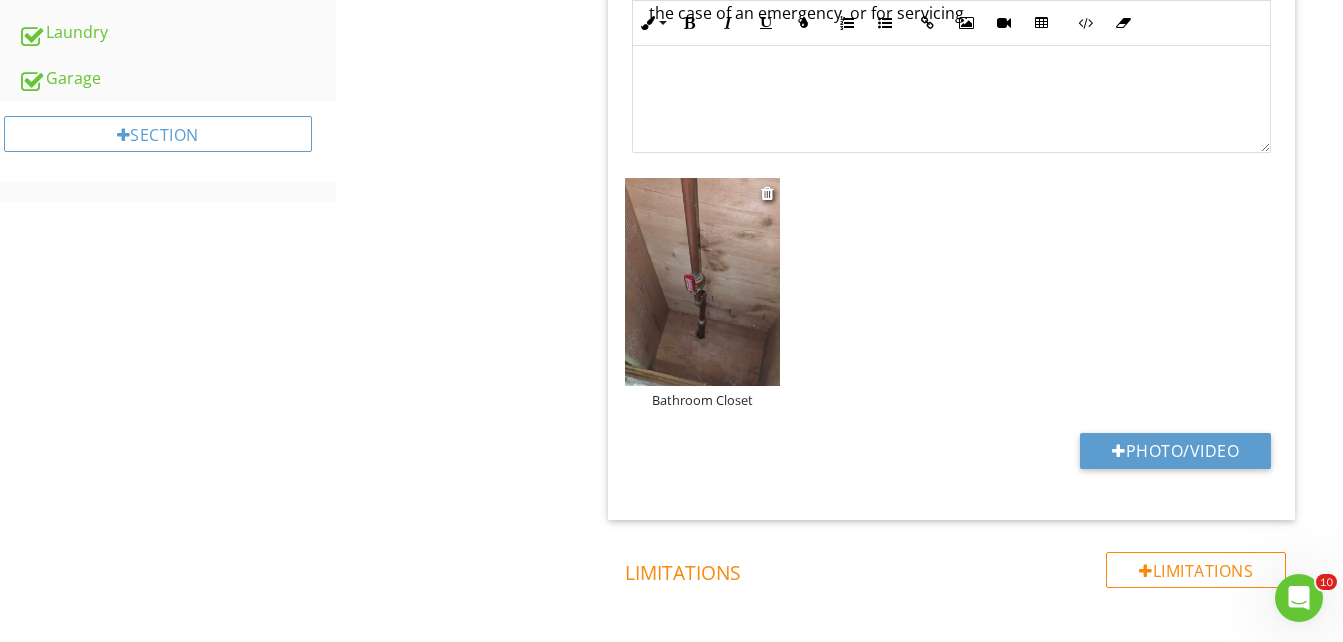 click at bounding box center [703, 282] 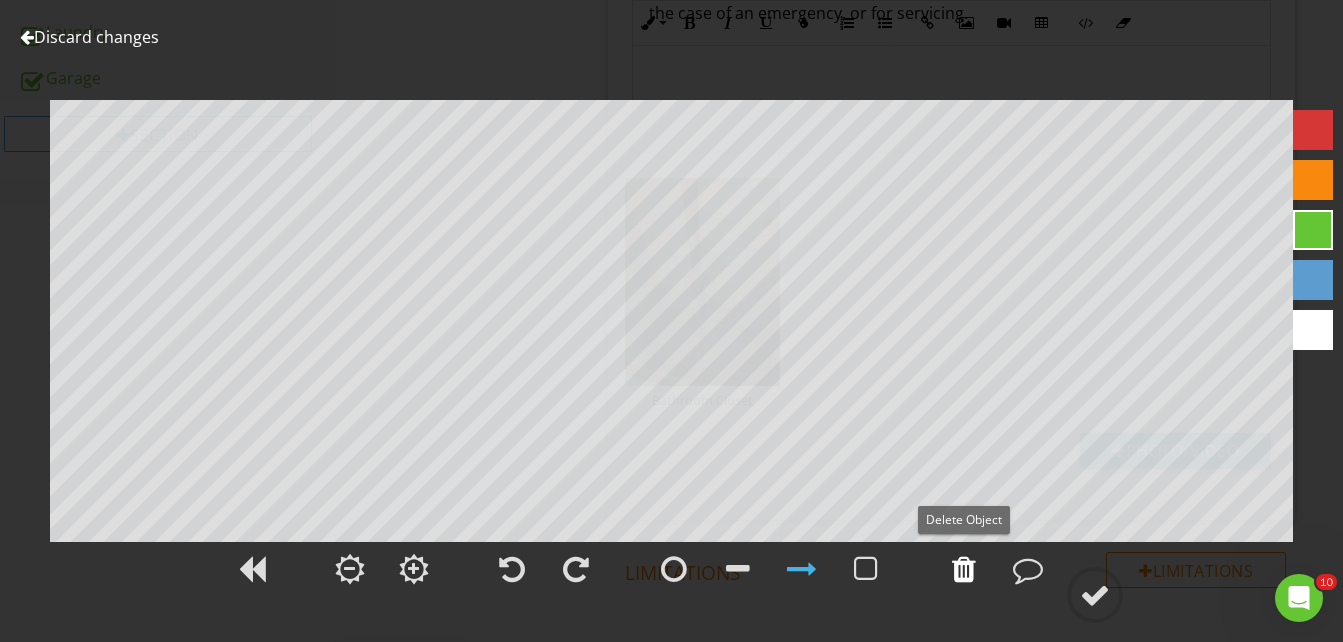 click at bounding box center [964, 569] 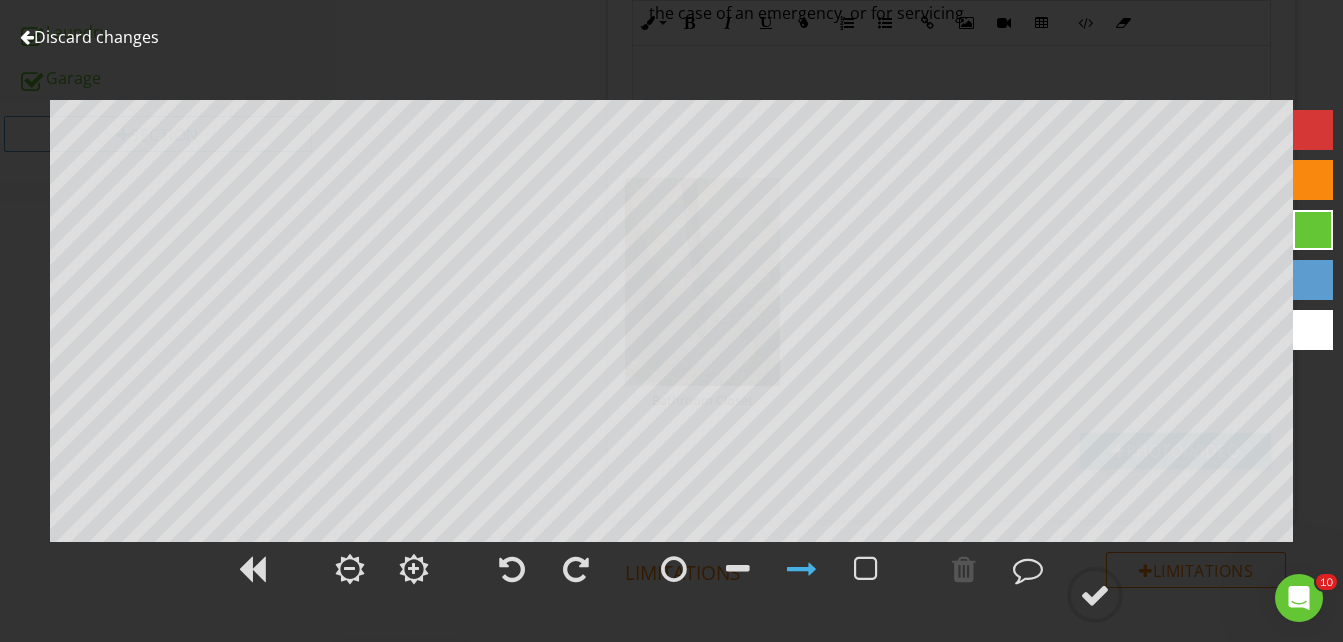 click at bounding box center [27, 37] 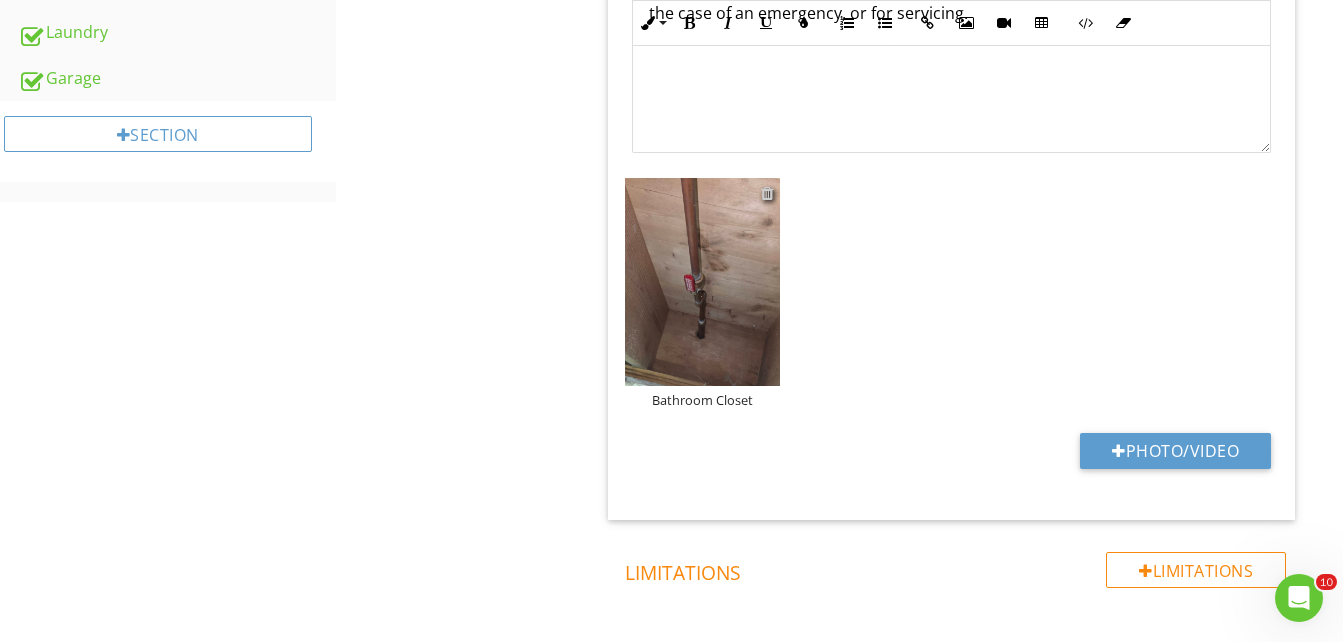click at bounding box center (767, 193) 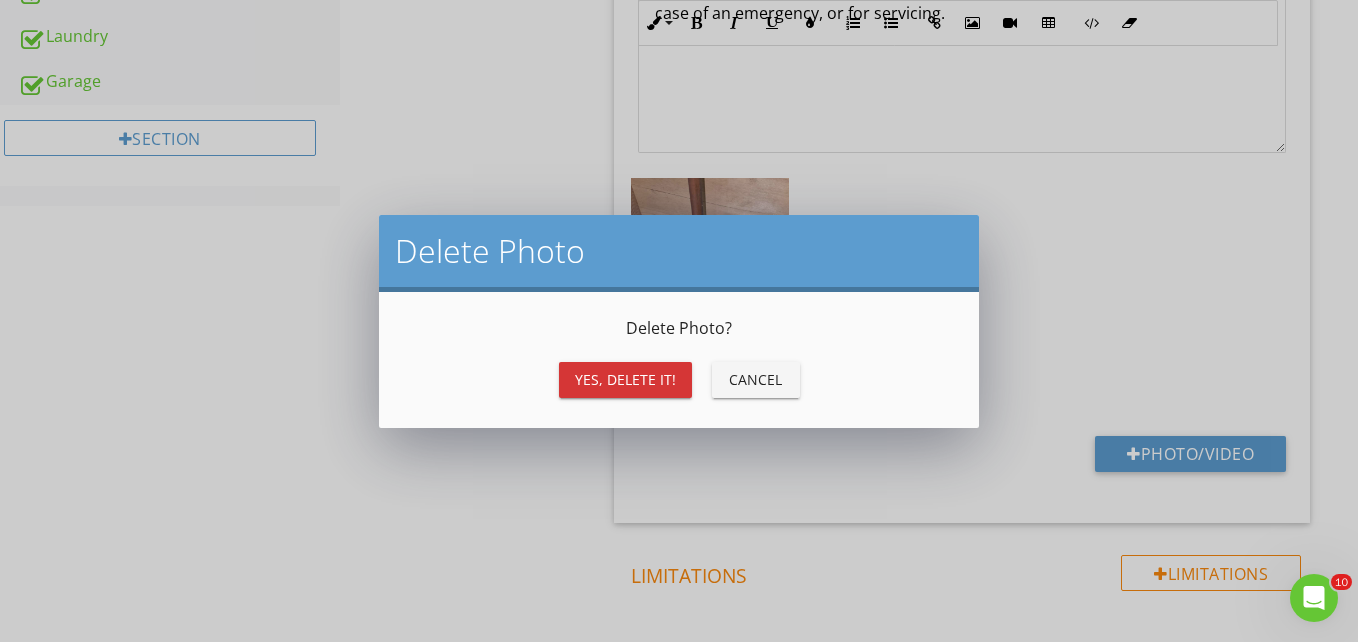 click on "Yes, Delete it!" at bounding box center (625, 379) 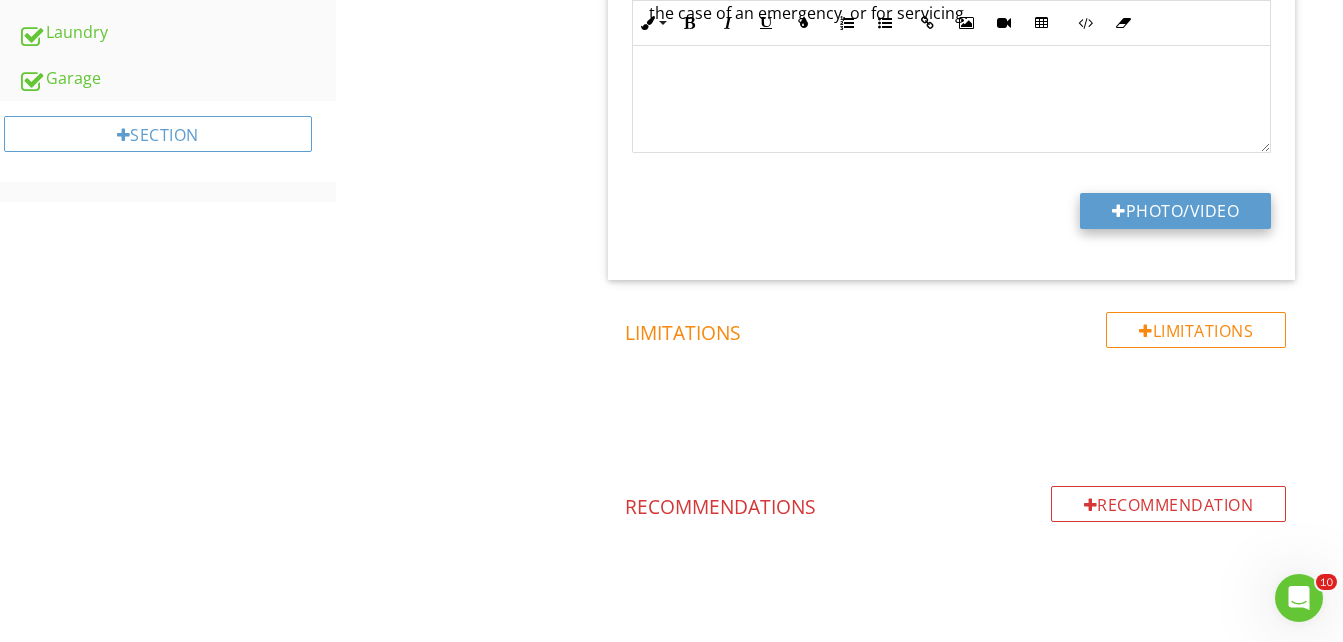 click on "Photo/Video" at bounding box center [1175, 211] 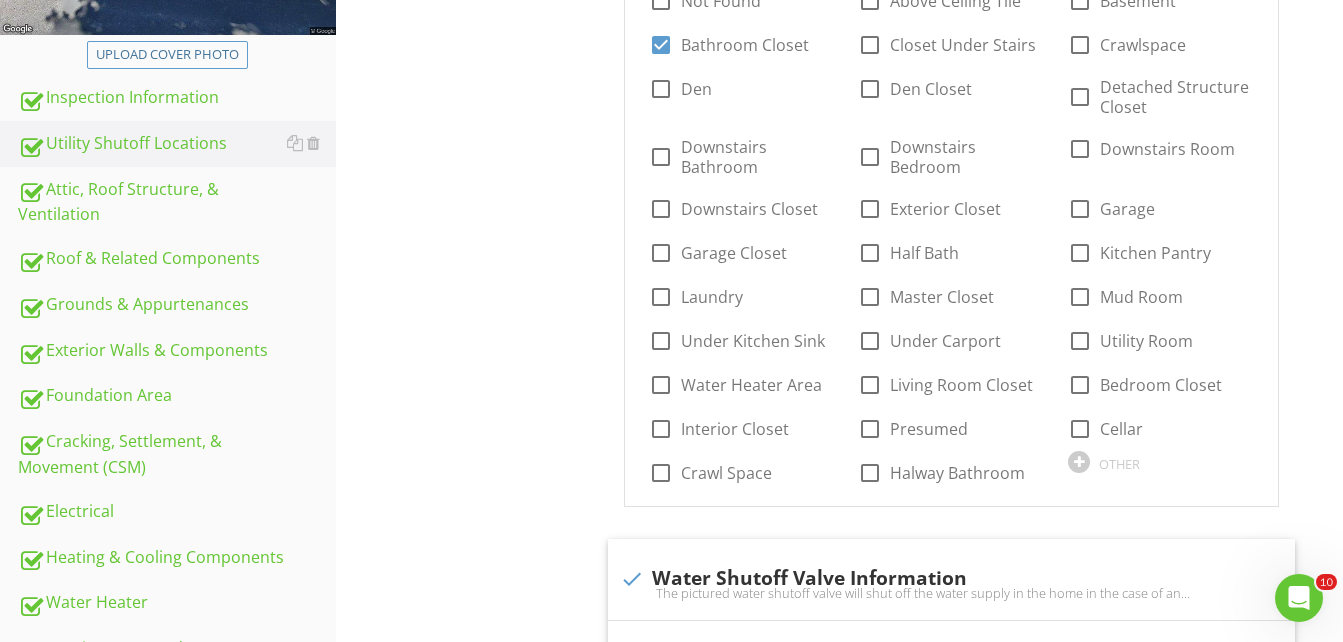 scroll, scrollTop: 500, scrollLeft: 0, axis: vertical 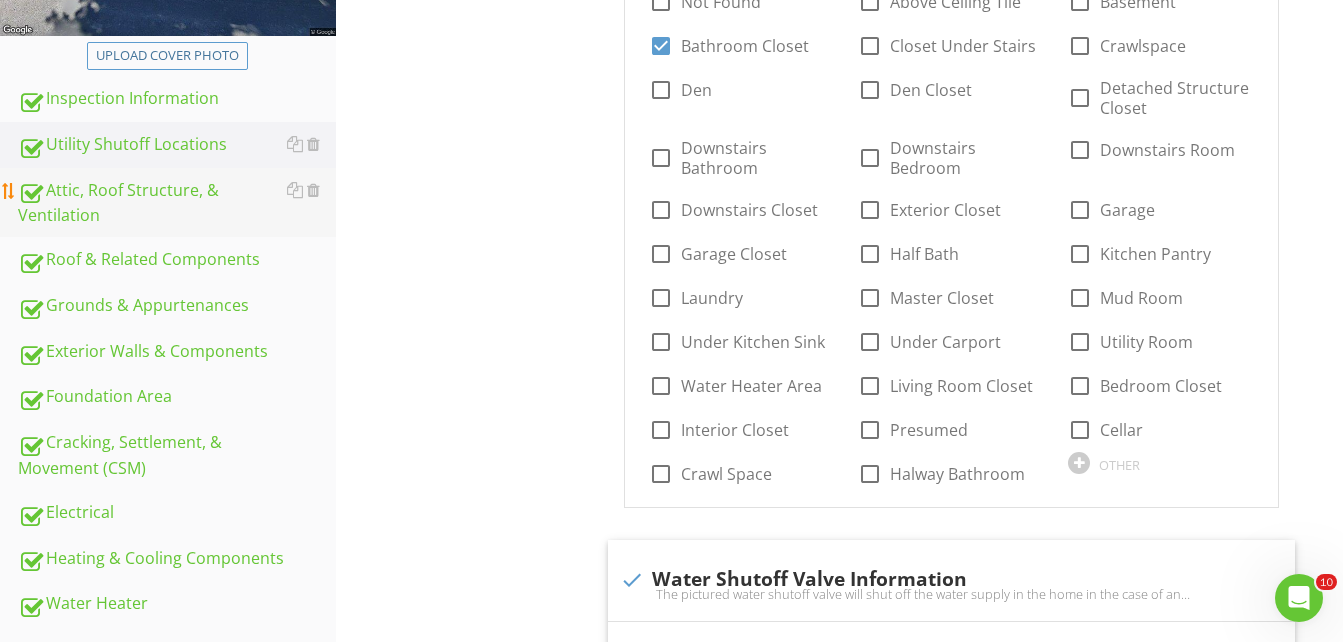 click on "Attic, Roof Structure, & Ventilation" at bounding box center [177, 203] 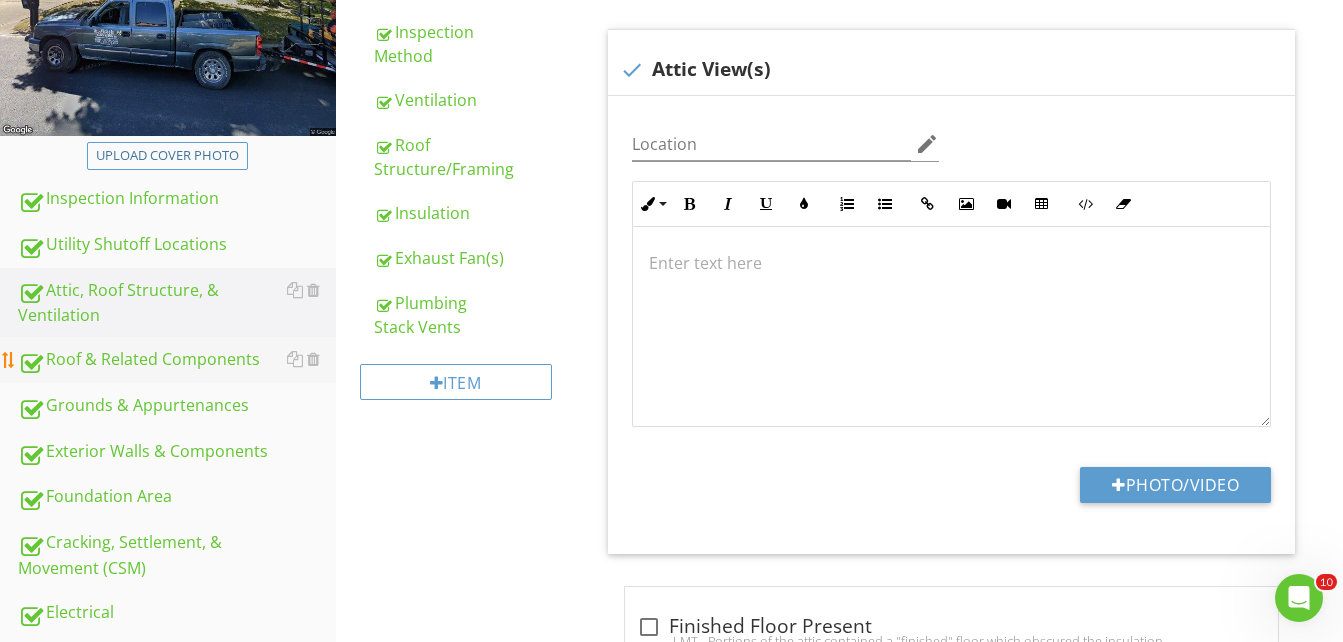 scroll, scrollTop: 0, scrollLeft: 0, axis: both 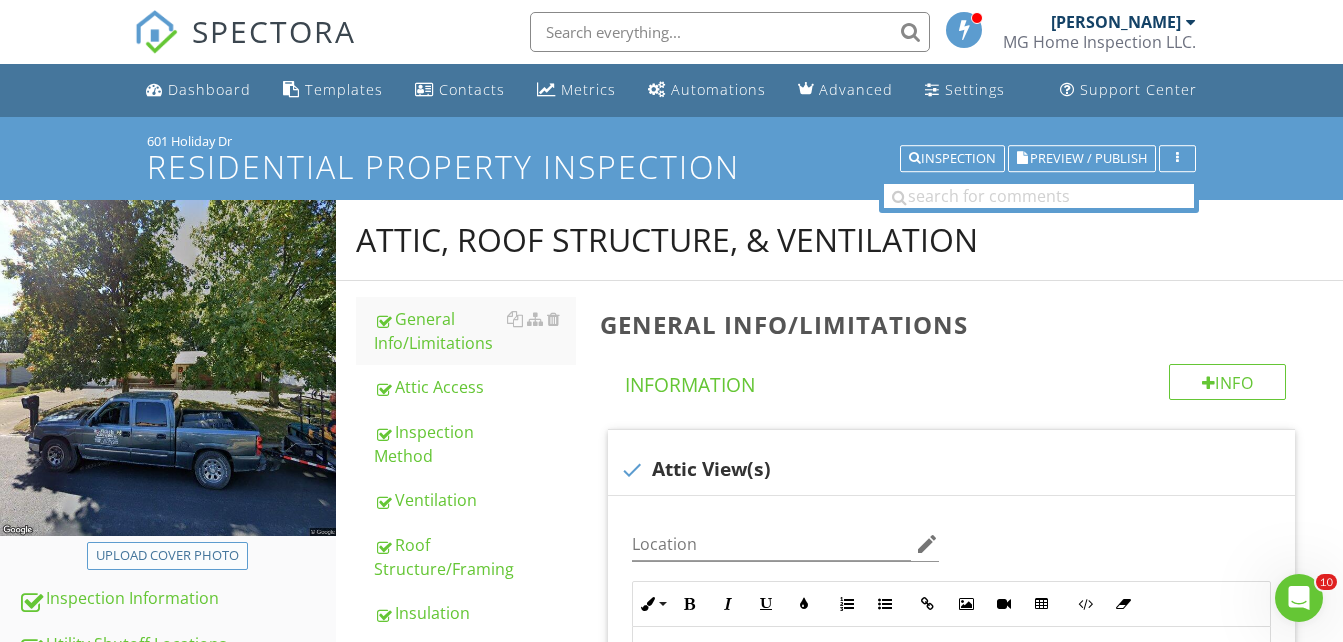 click on "Upload cover photo" at bounding box center [167, 556] 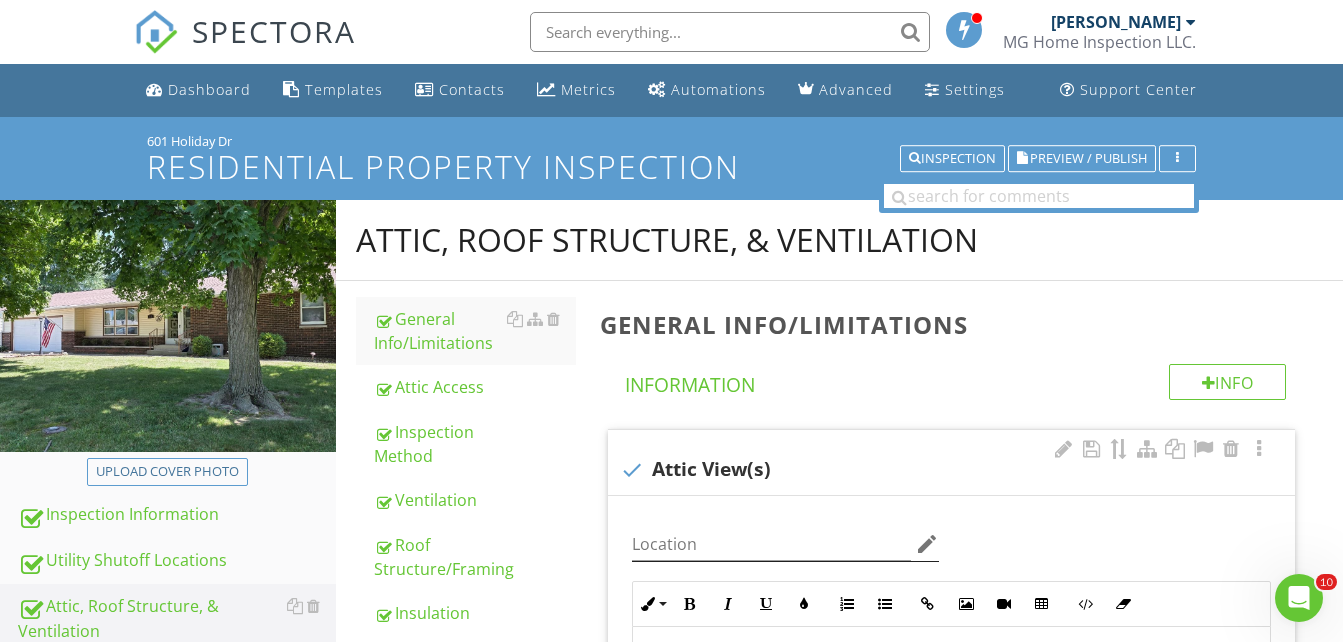 click on "edit" at bounding box center [927, 544] 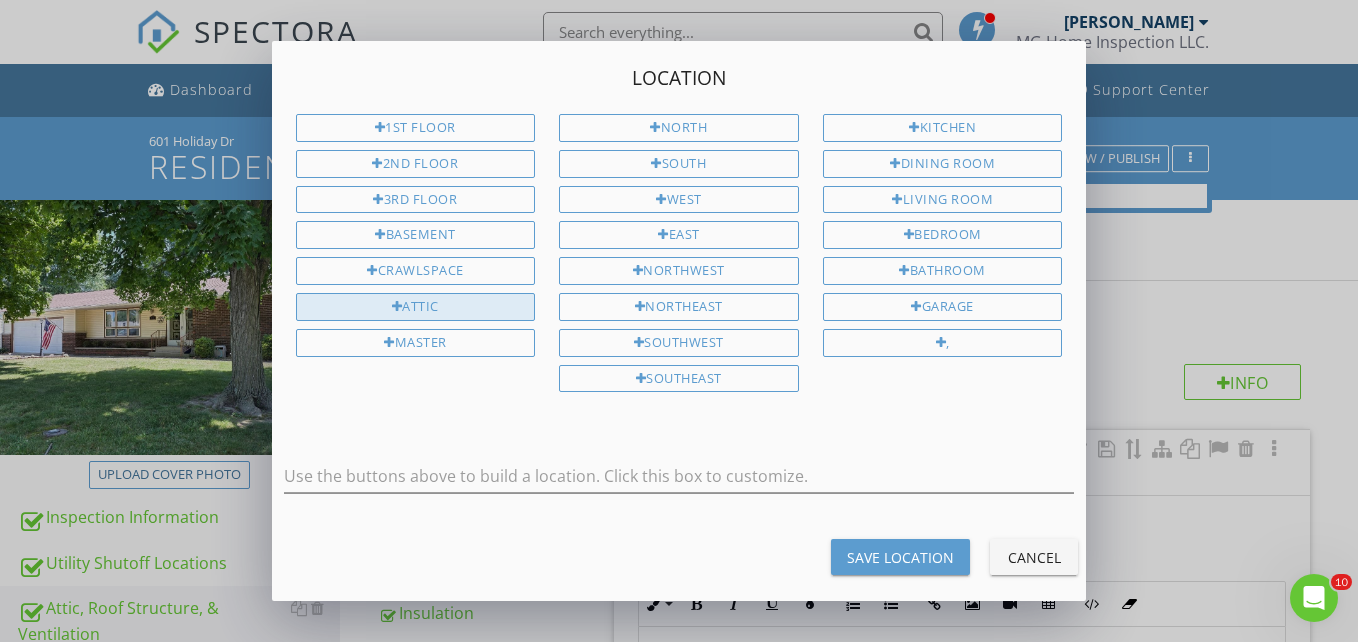 click on "Attic" at bounding box center (416, 307) 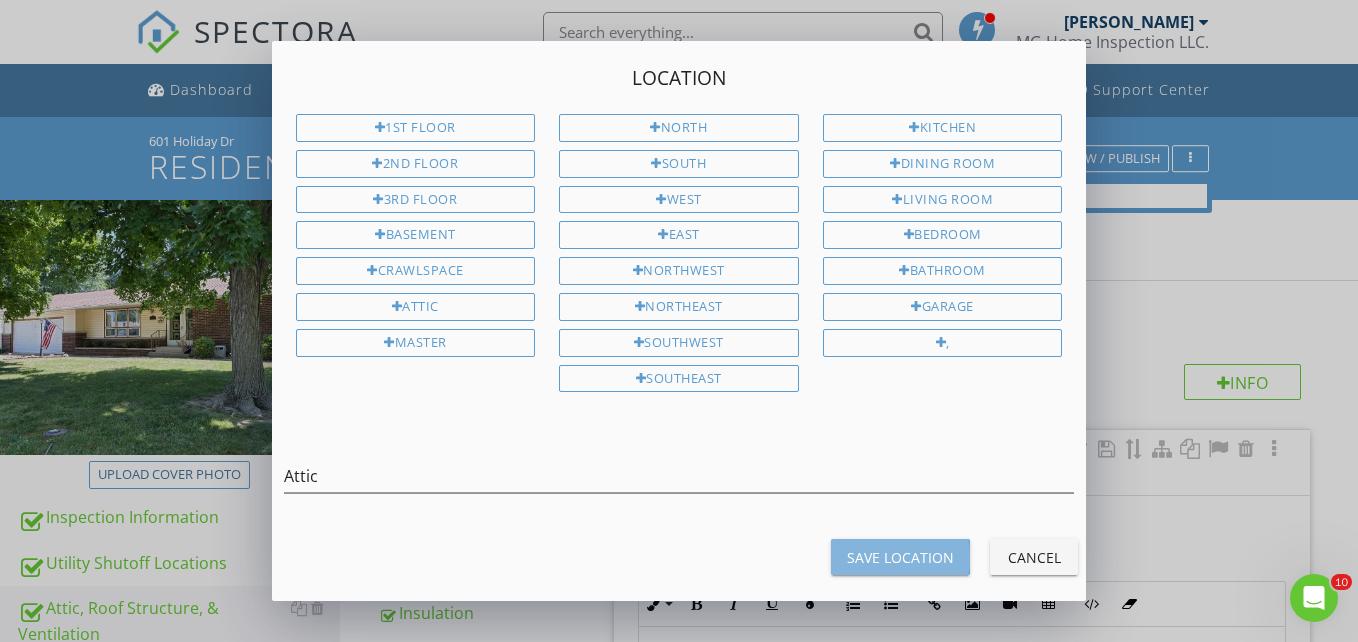 click on "Save Location" at bounding box center [900, 557] 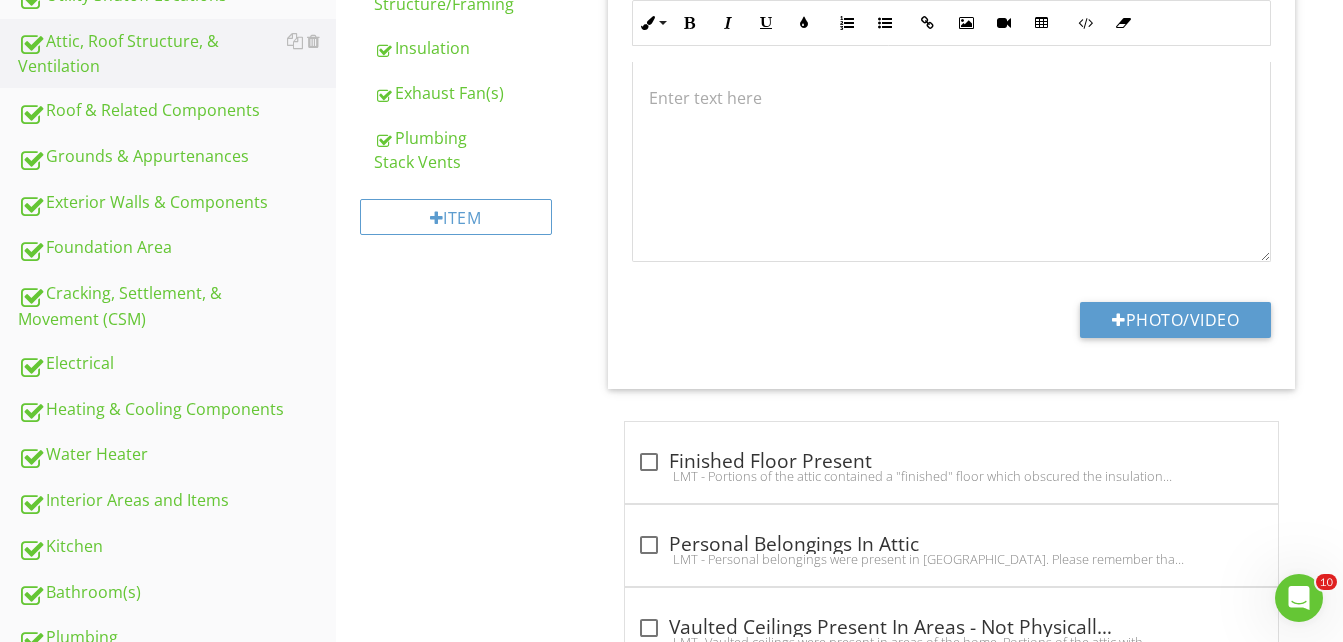 scroll, scrollTop: 700, scrollLeft: 0, axis: vertical 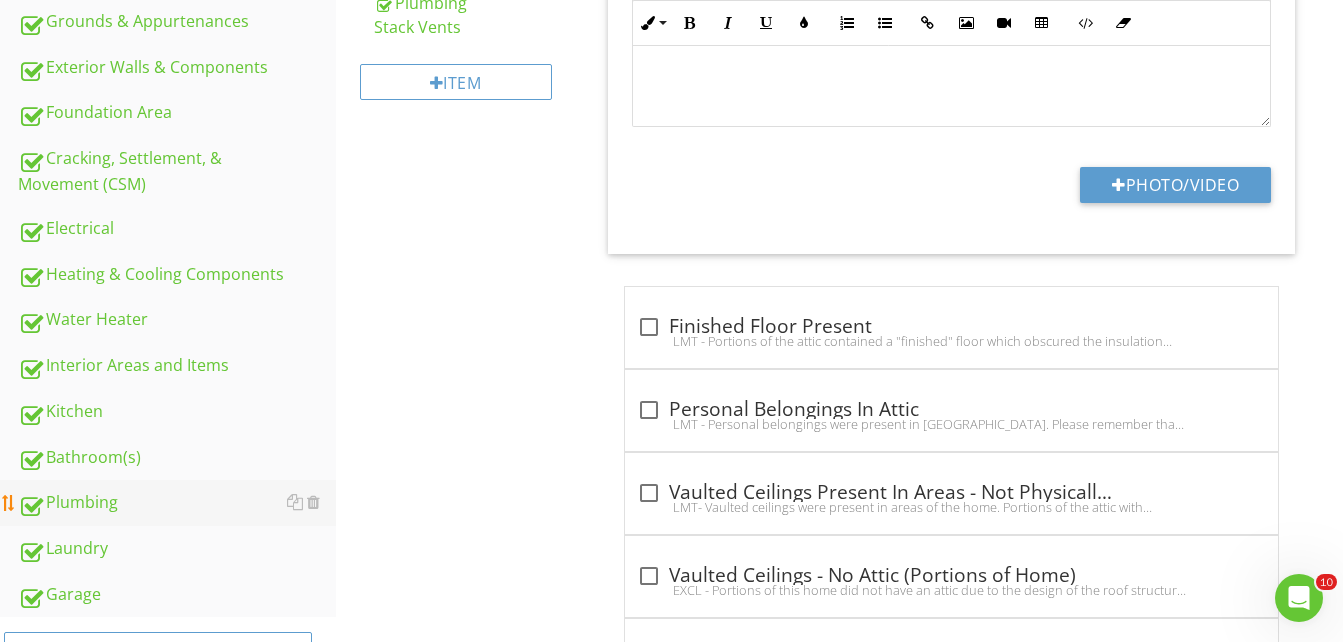 click on "Plumbing" at bounding box center [177, 503] 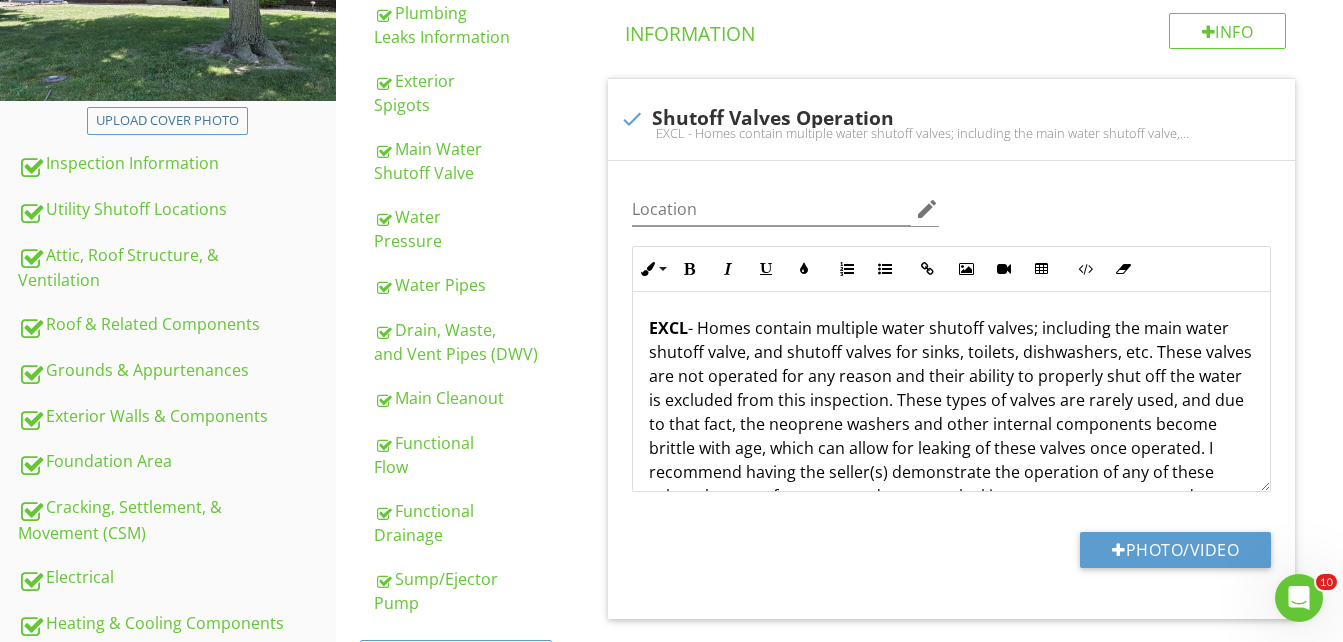 scroll, scrollTop: 300, scrollLeft: 0, axis: vertical 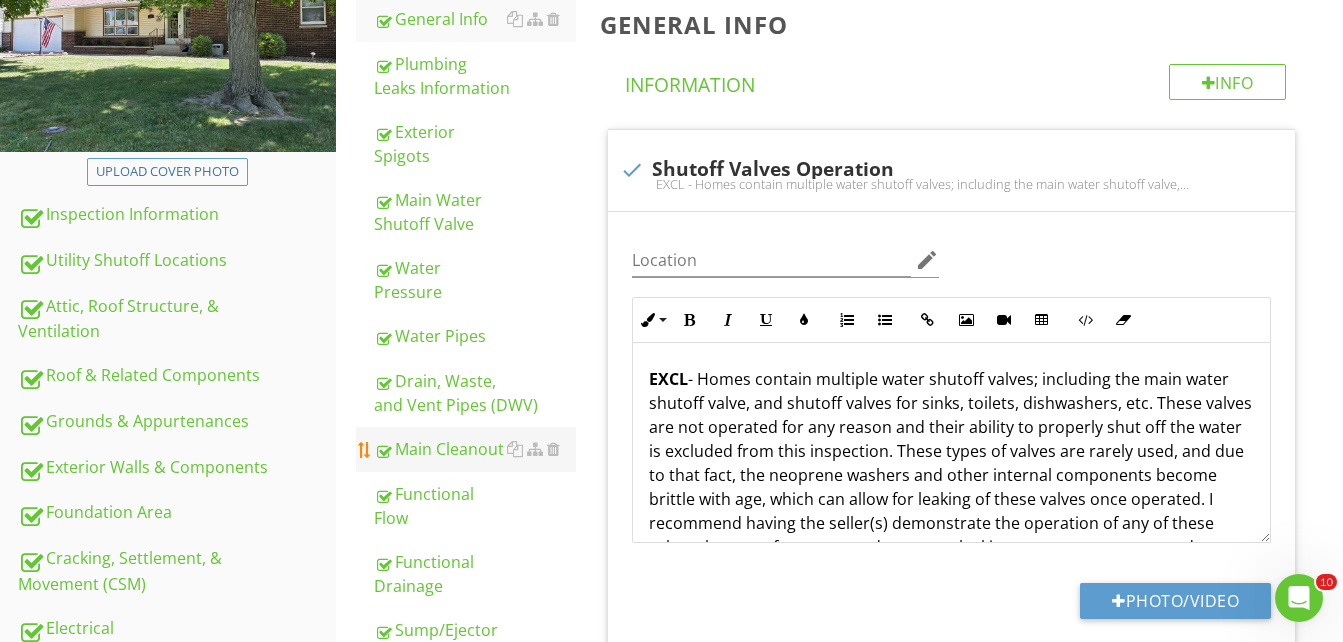 click on "Main Cleanout" at bounding box center (475, 449) 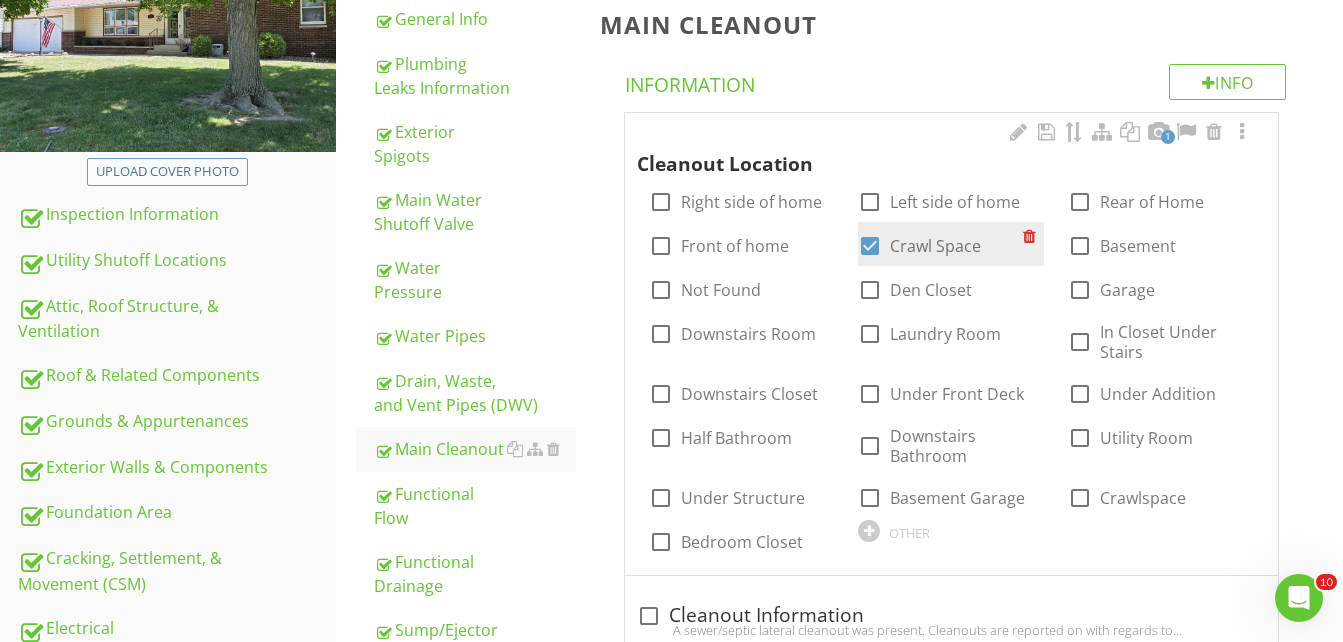 click at bounding box center [870, 246] 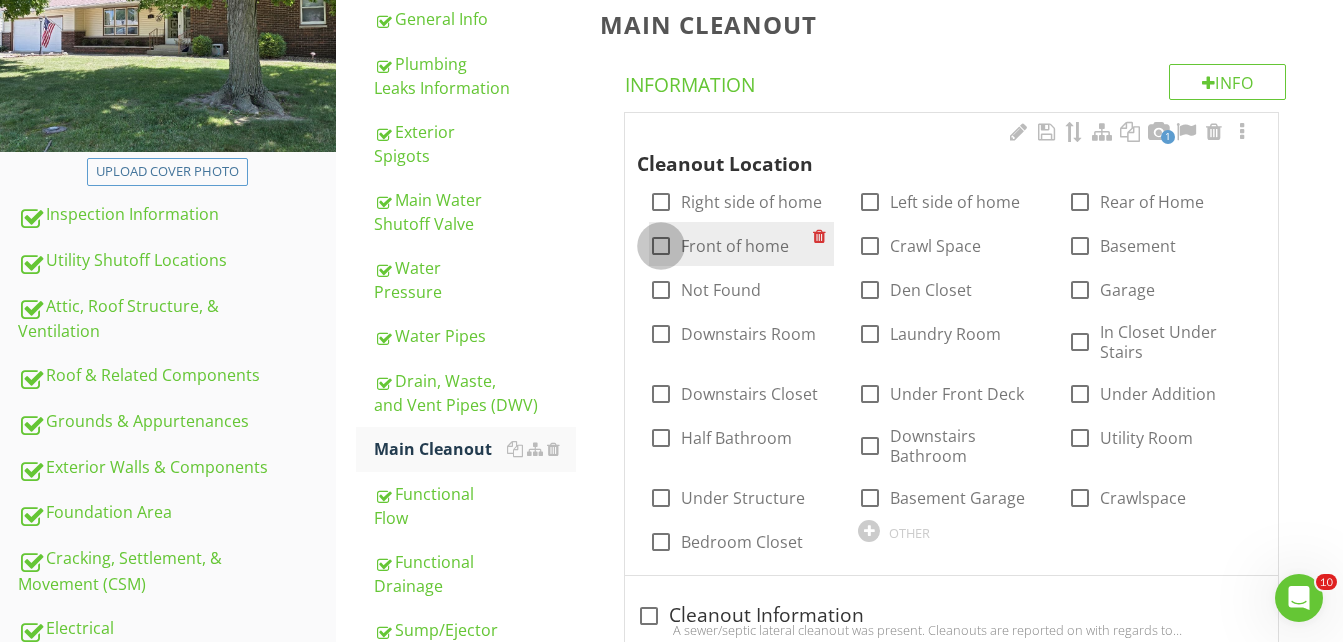click at bounding box center [661, 246] 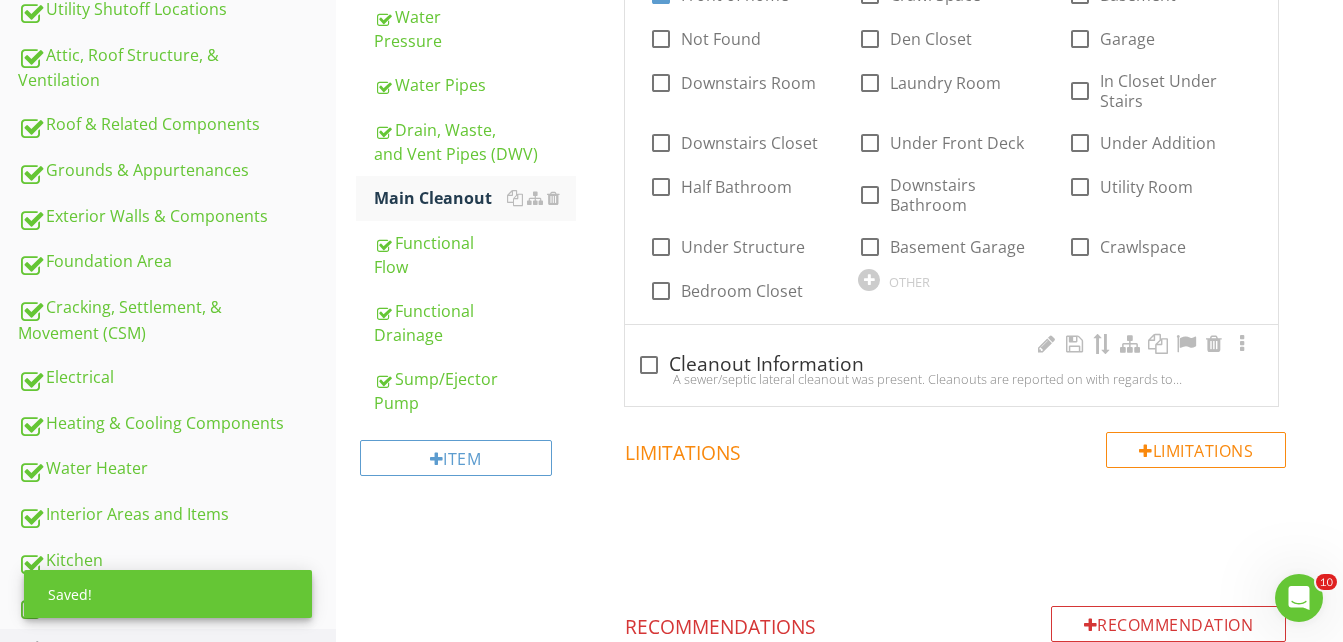 scroll, scrollTop: 600, scrollLeft: 0, axis: vertical 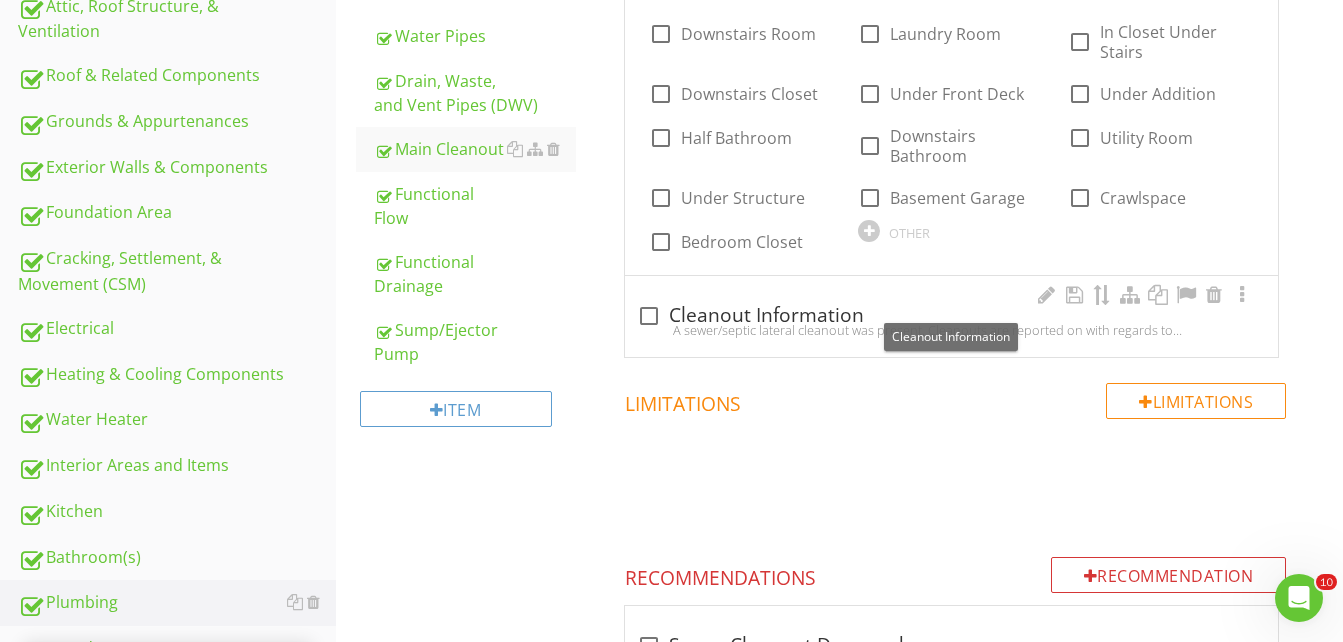 click at bounding box center [649, 316] 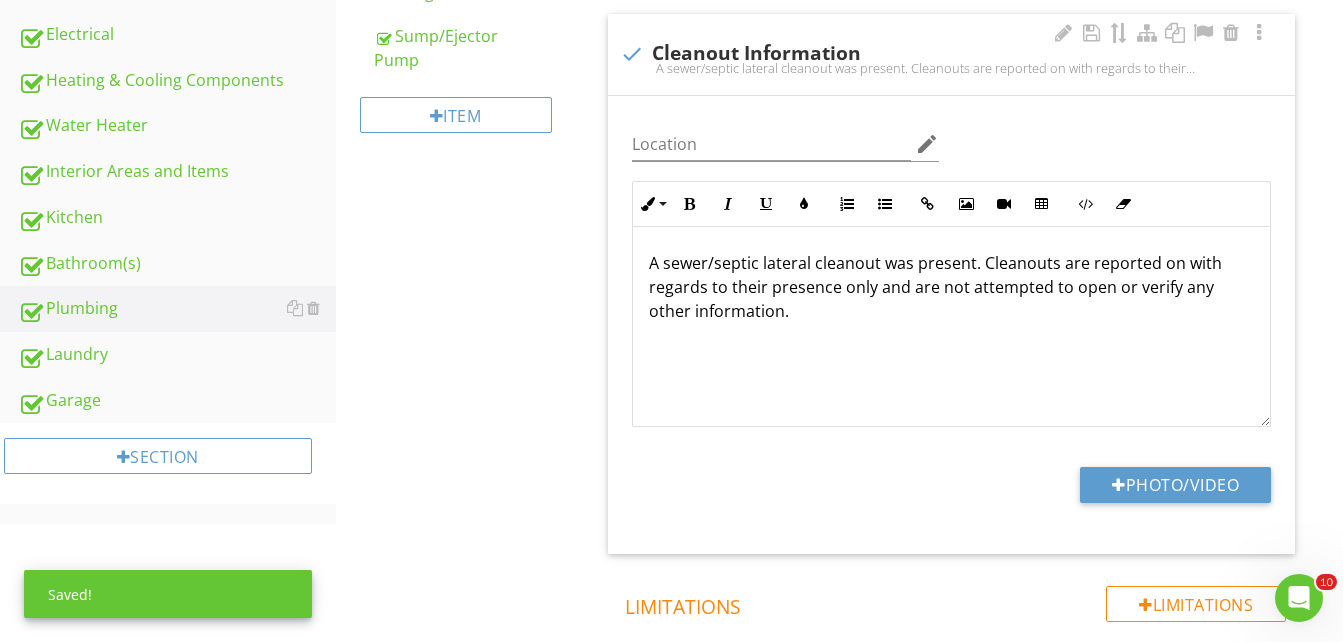 scroll, scrollTop: 900, scrollLeft: 0, axis: vertical 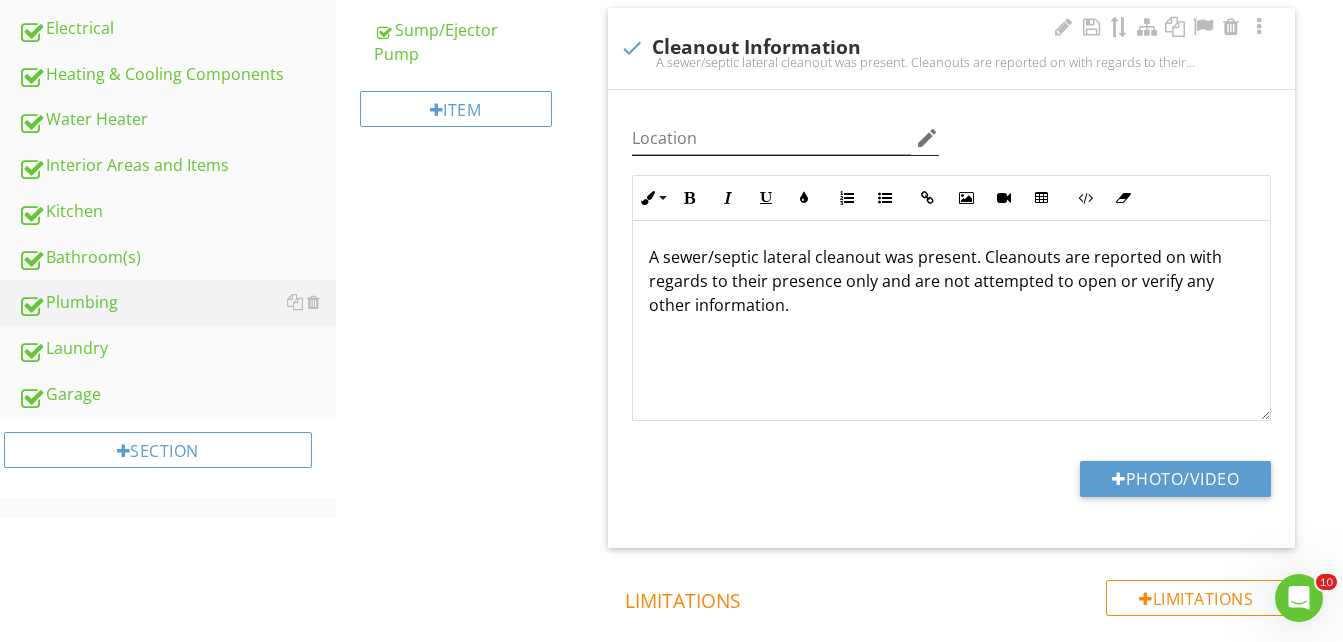 click on "edit" at bounding box center [927, 138] 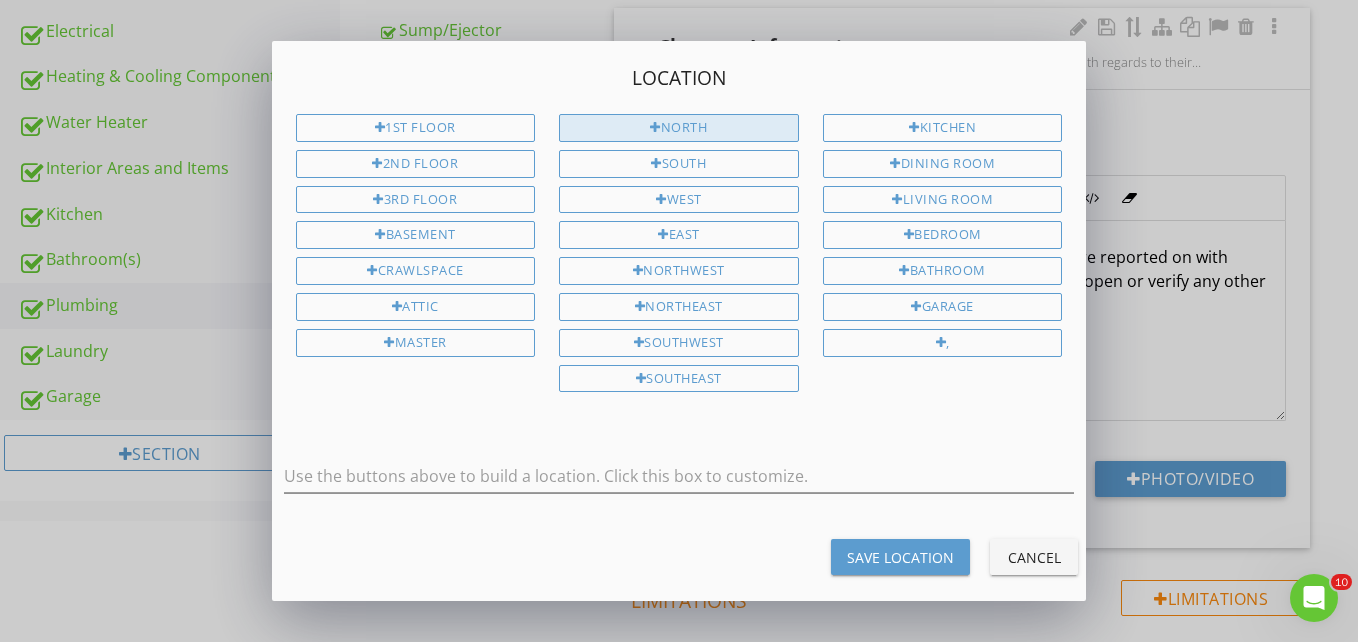 click on "North" at bounding box center [679, 128] 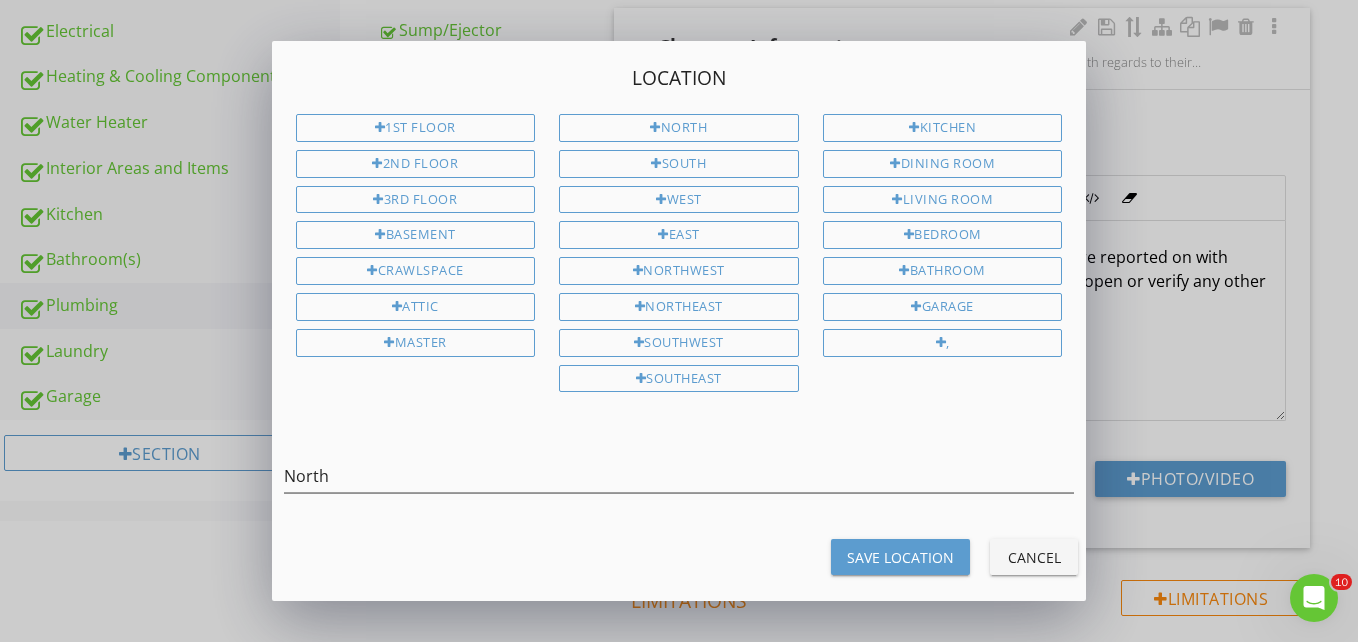 click on "Save Location" at bounding box center (900, 557) 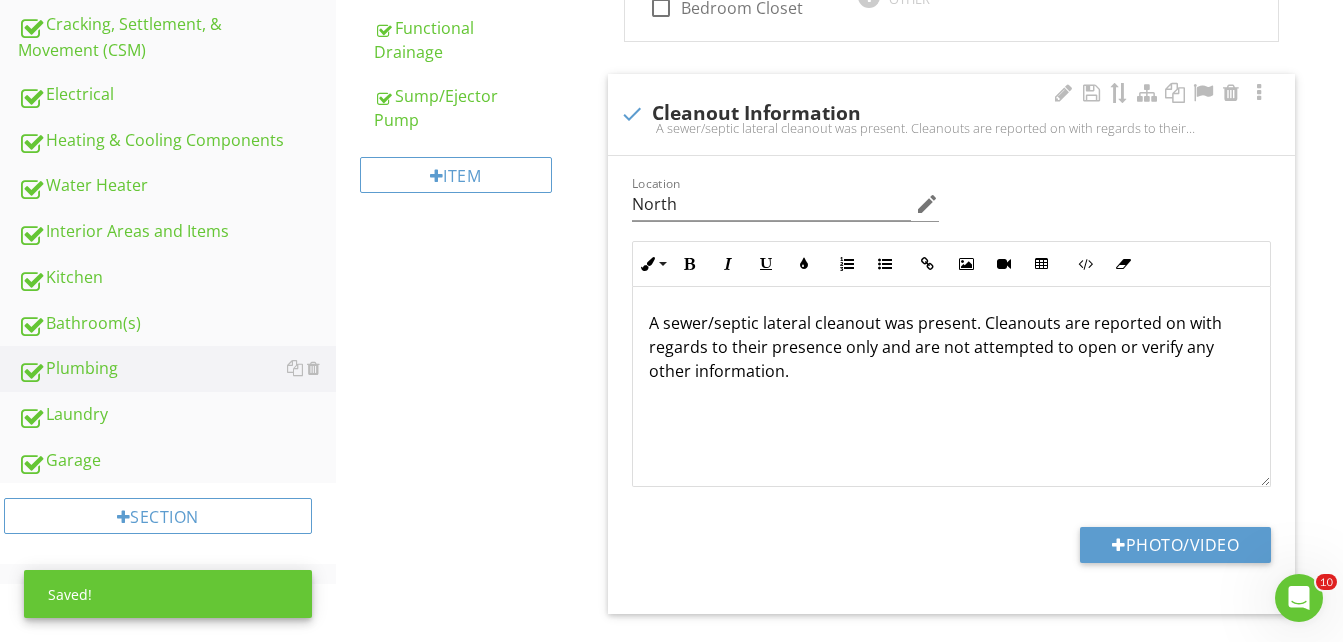 scroll, scrollTop: 800, scrollLeft: 0, axis: vertical 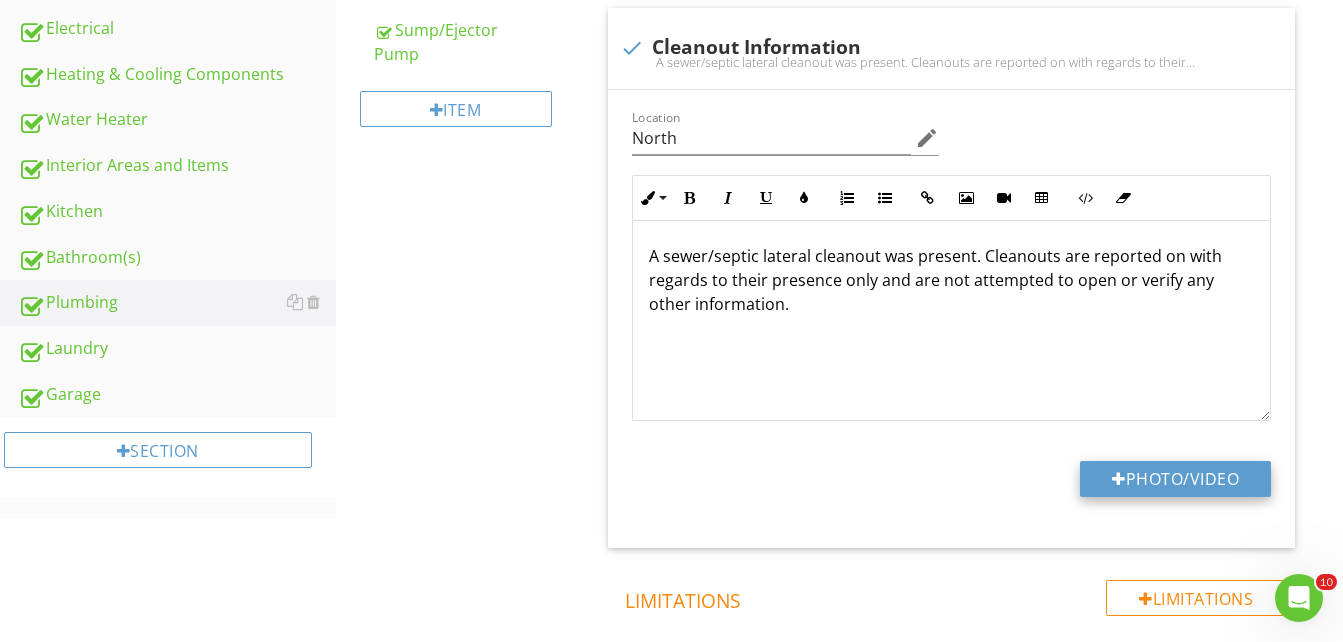 click on "Photo/Video" at bounding box center [1175, 479] 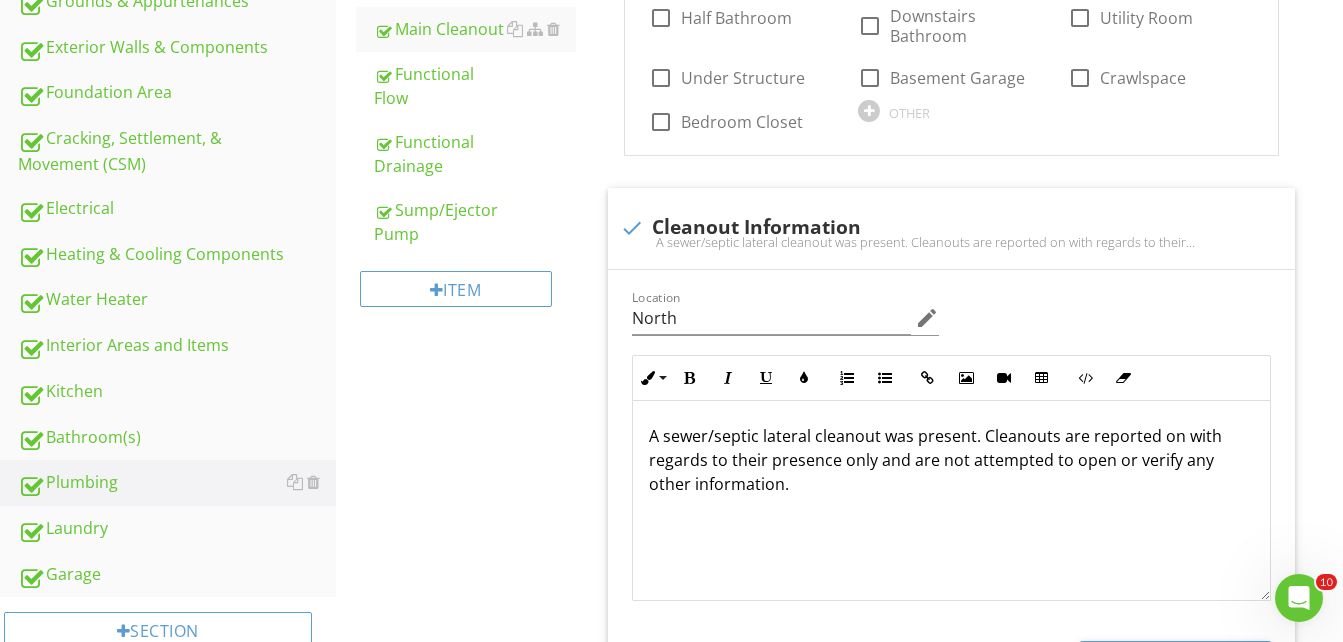 scroll, scrollTop: 700, scrollLeft: 0, axis: vertical 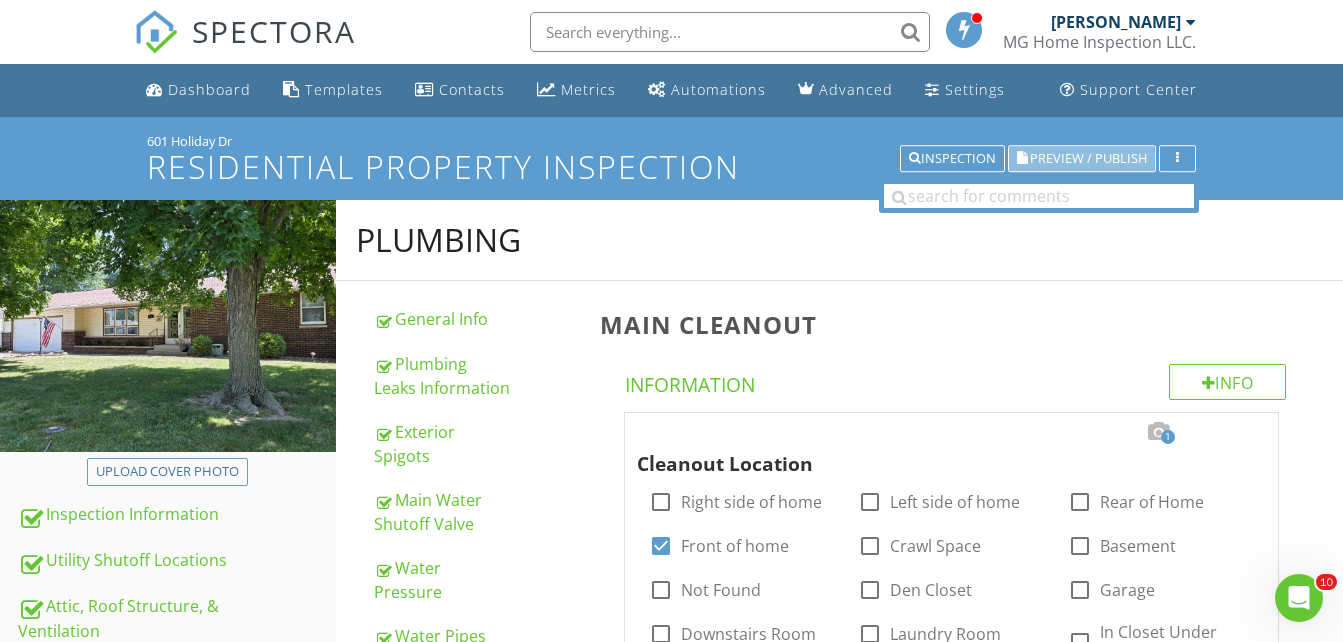click on "Preview / Publish" at bounding box center (1088, 158) 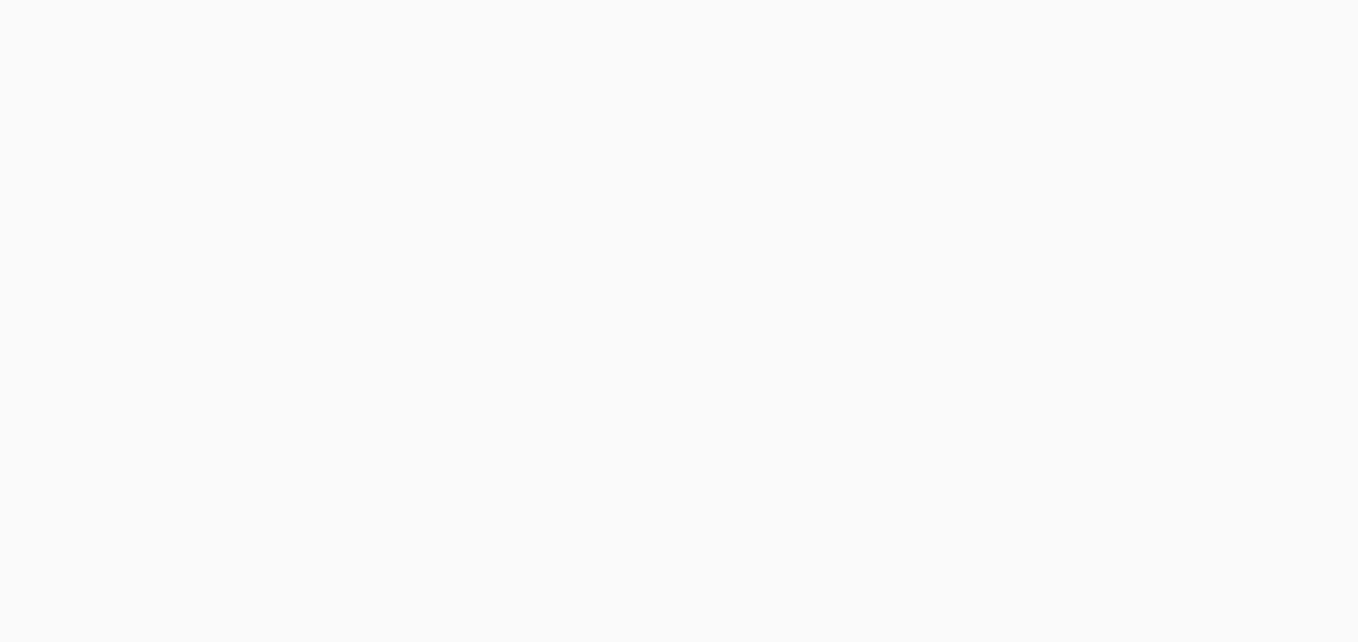 scroll, scrollTop: 0, scrollLeft: 0, axis: both 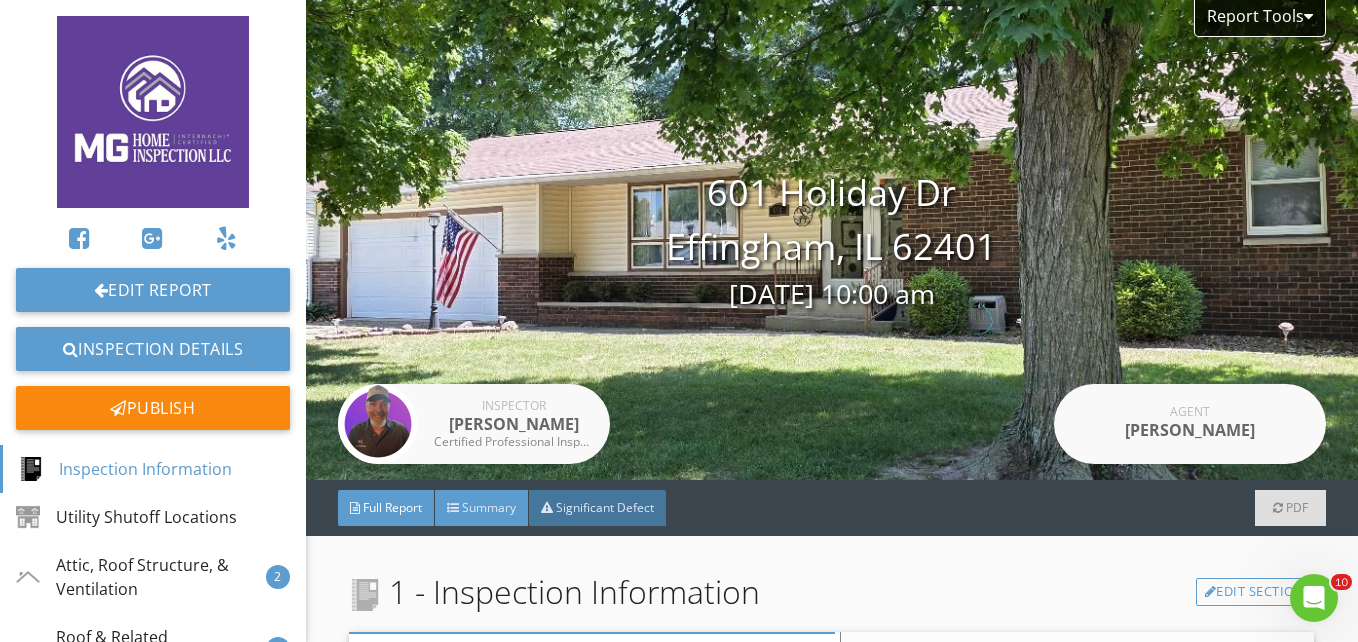 click on "Summary" at bounding box center [489, 507] 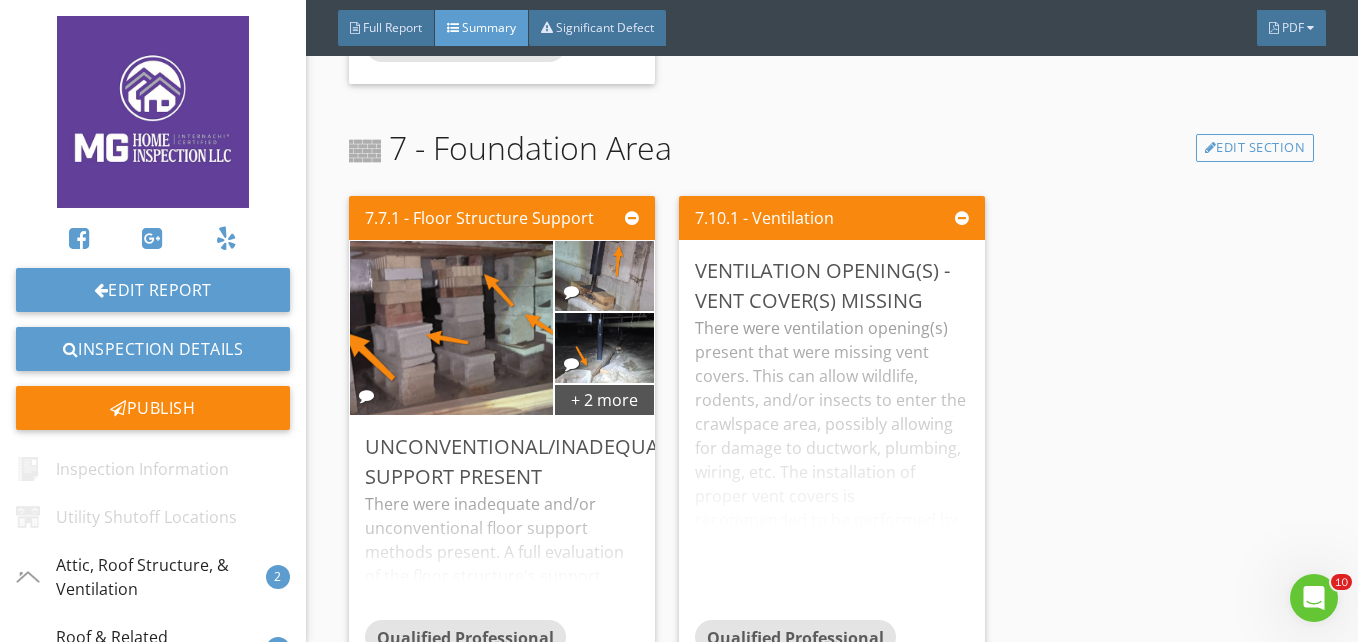 scroll, scrollTop: 3000, scrollLeft: 0, axis: vertical 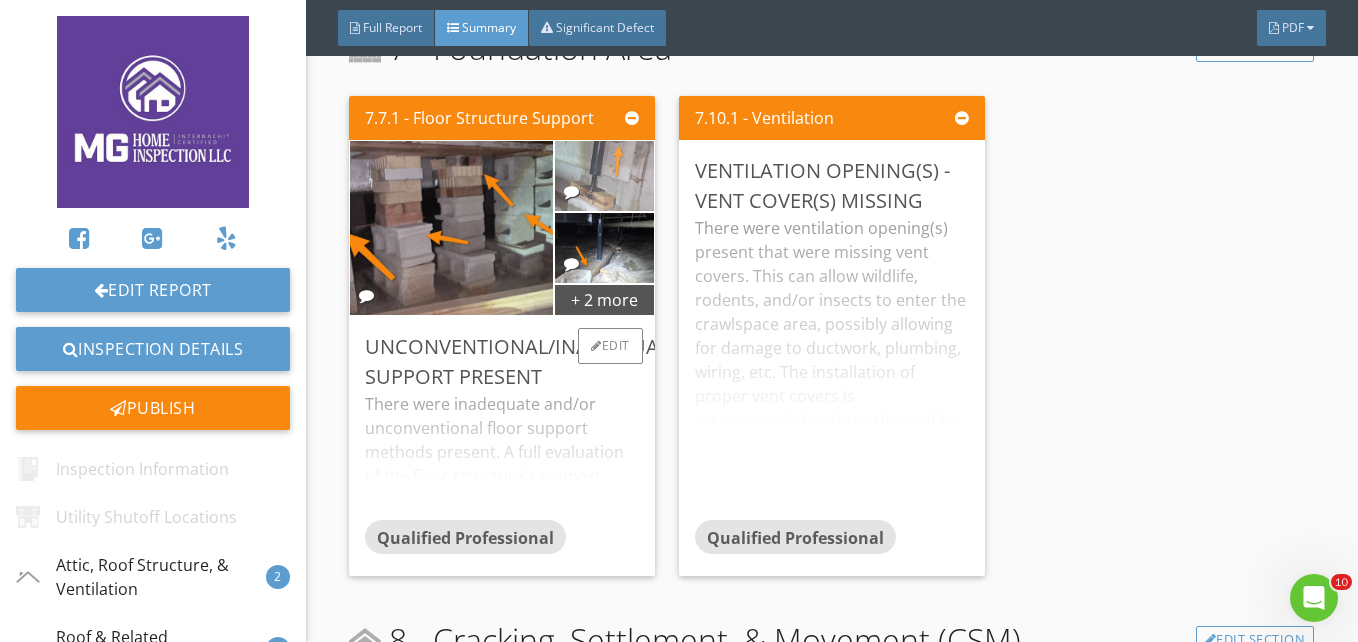 click at bounding box center [604, 176] 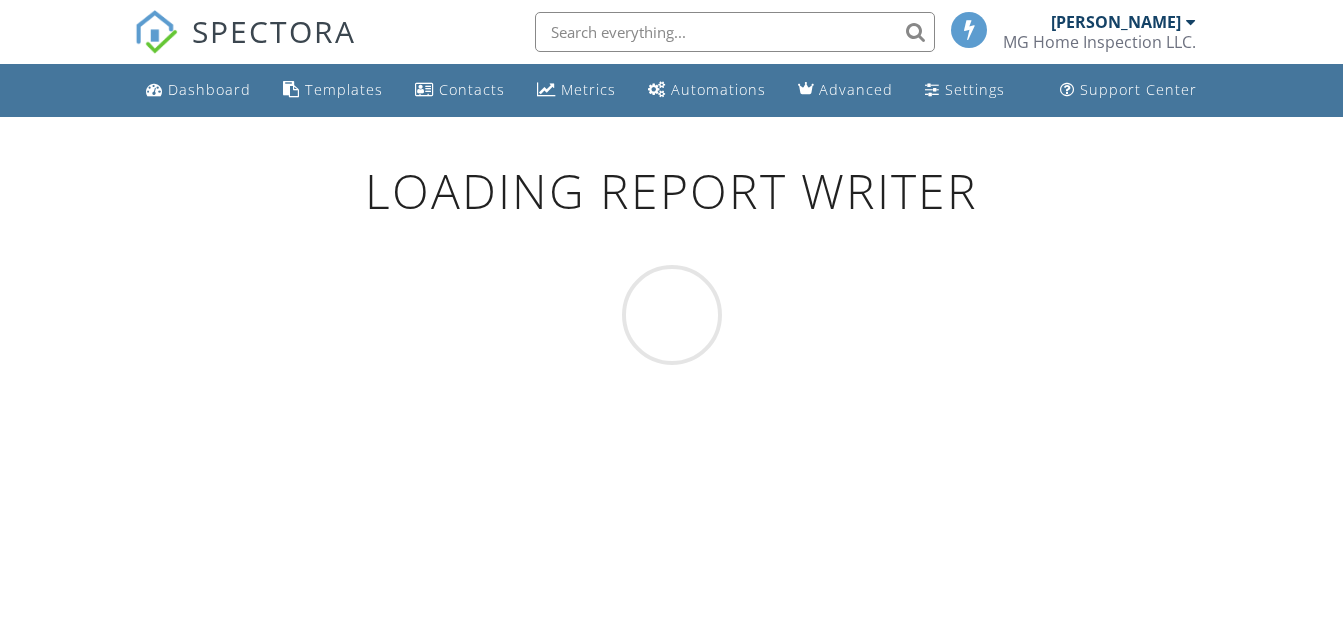 scroll, scrollTop: 0, scrollLeft: 0, axis: both 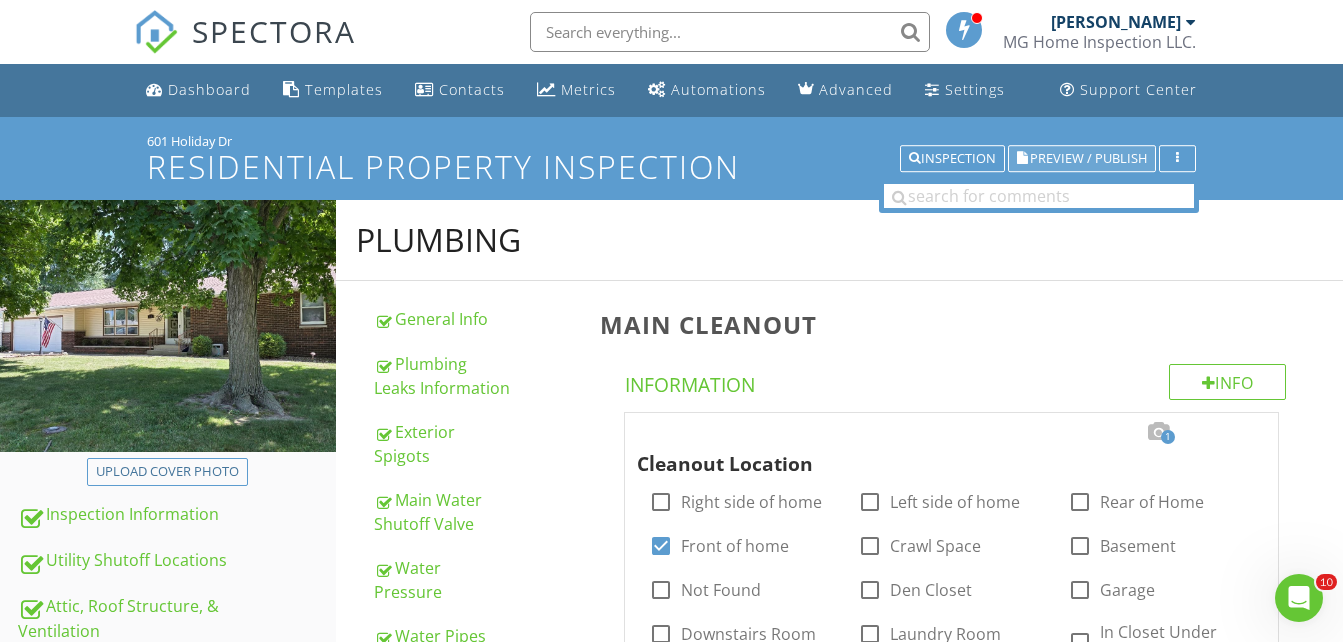 click on "Preview / Publish" at bounding box center (1088, 158) 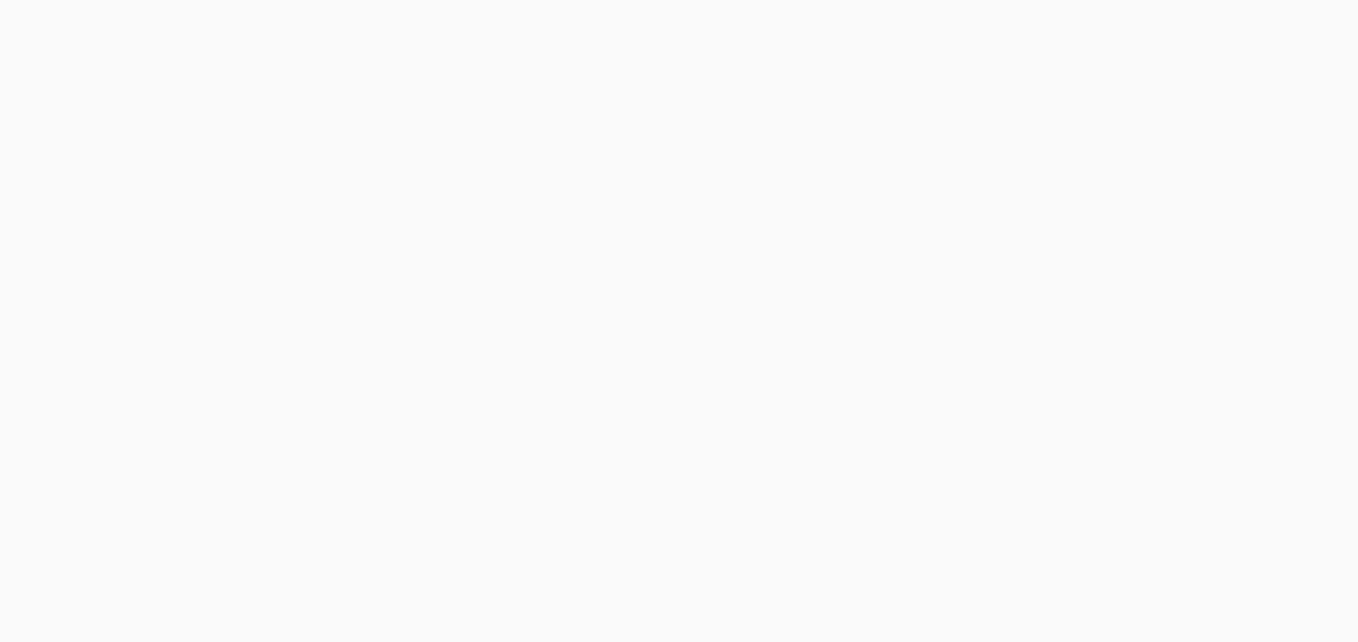 scroll, scrollTop: 0, scrollLeft: 0, axis: both 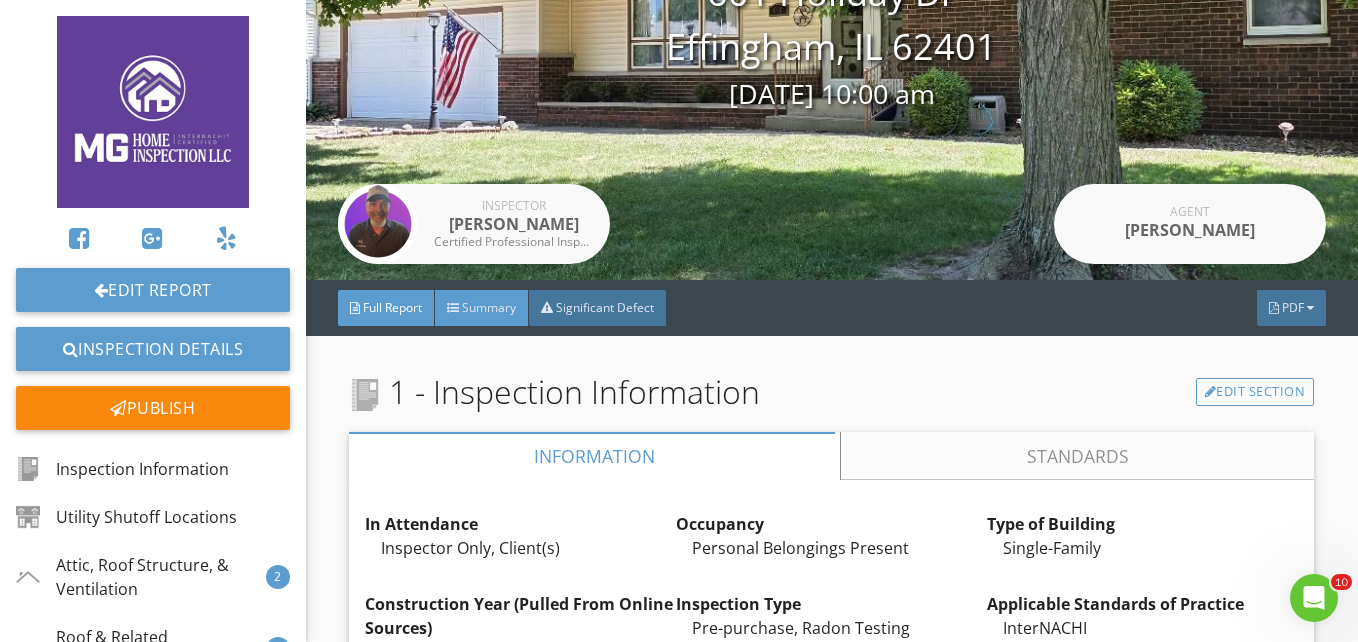 click on "Summary" at bounding box center (482, 308) 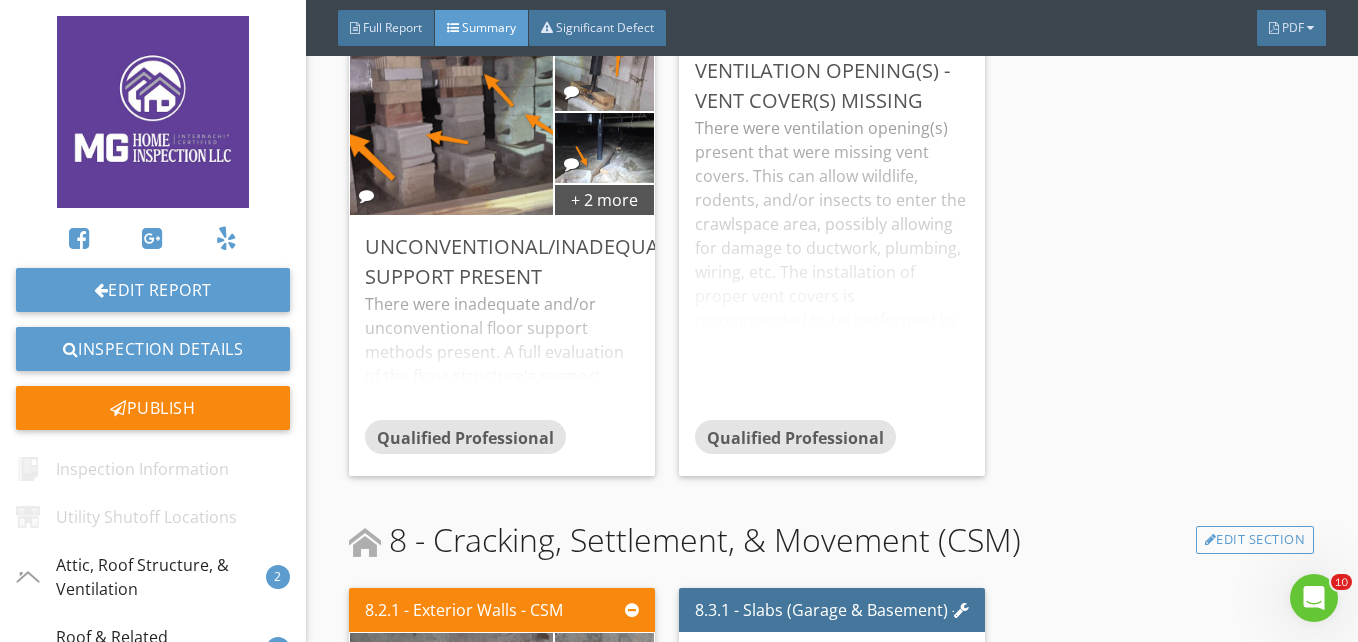 scroll, scrollTop: 3000, scrollLeft: 0, axis: vertical 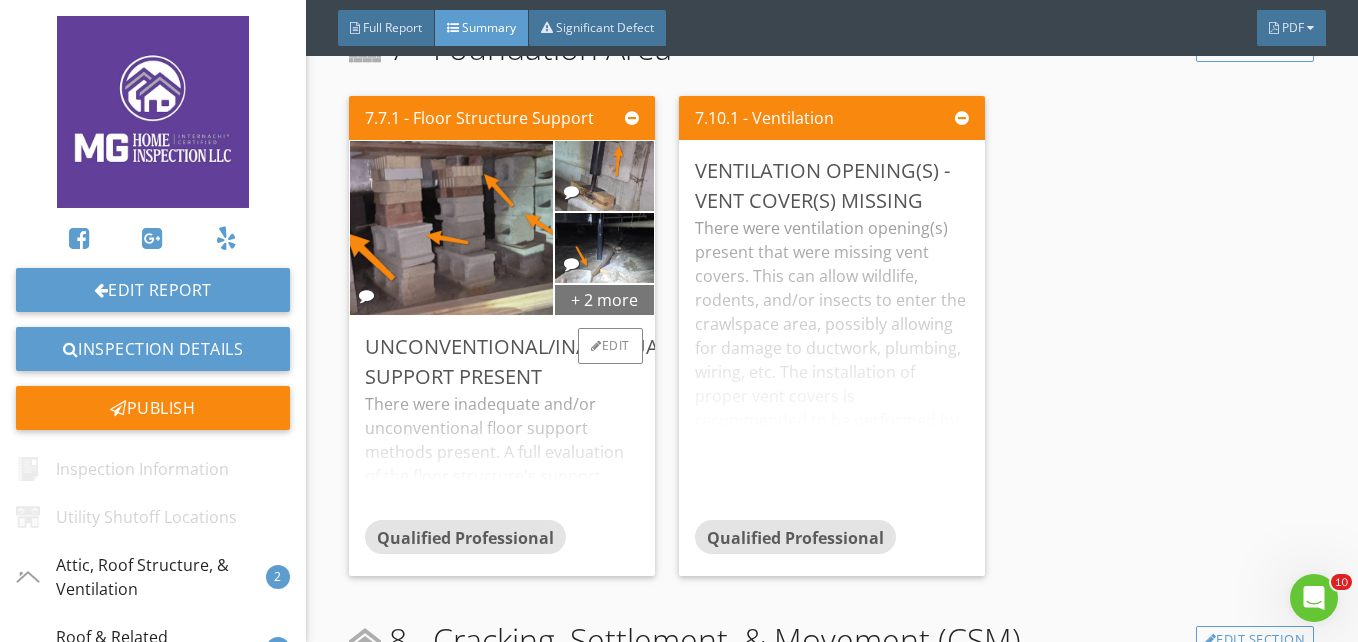 click on "+ 2 more" at bounding box center (604, 299) 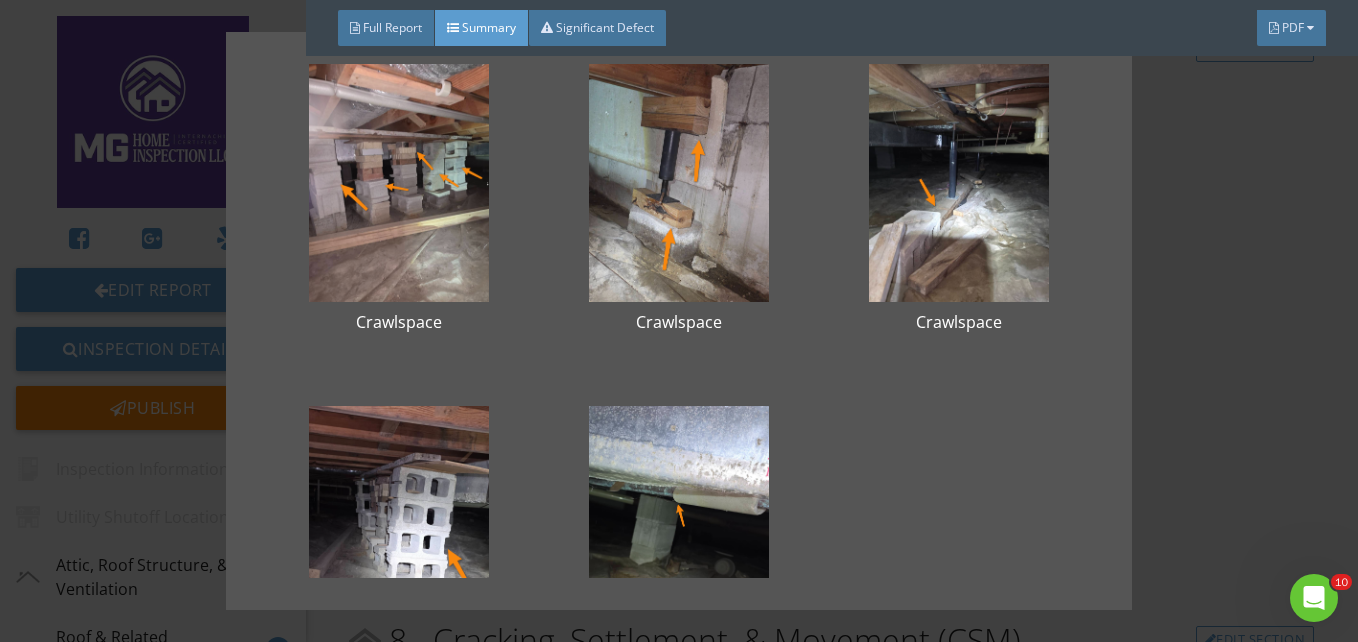 scroll, scrollTop: 0, scrollLeft: 0, axis: both 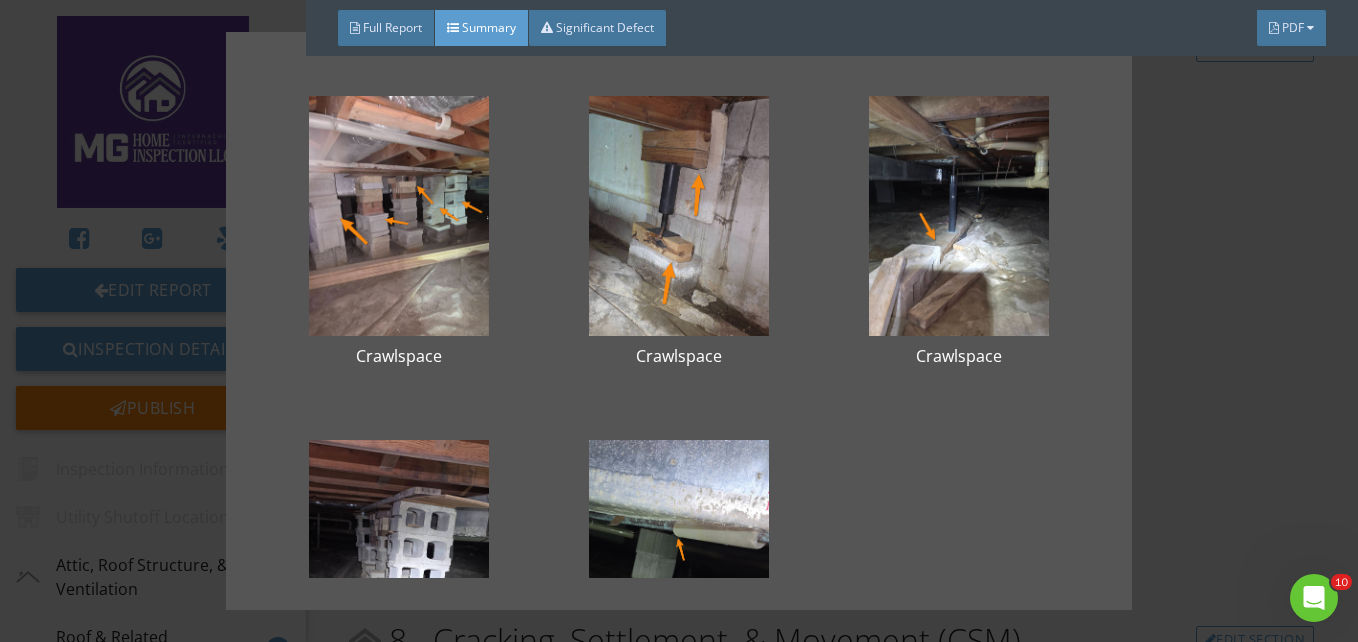 click on "Summary" at bounding box center (489, 27) 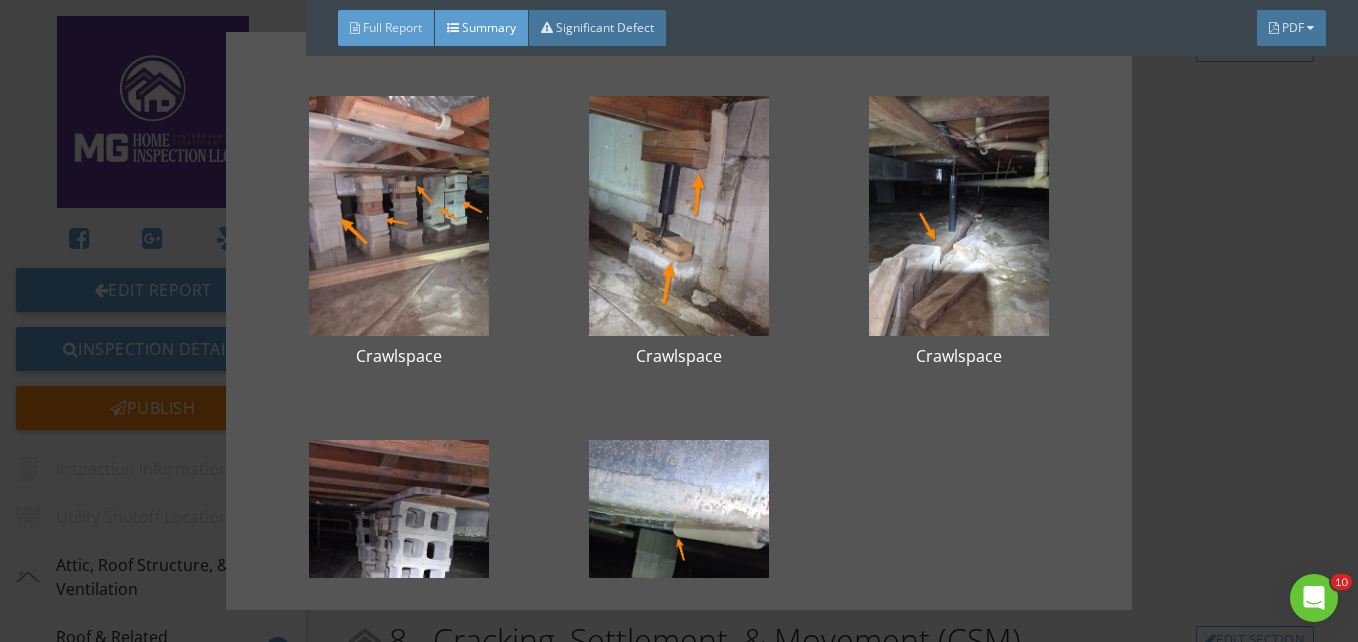 click on "Full Report" at bounding box center [392, 27] 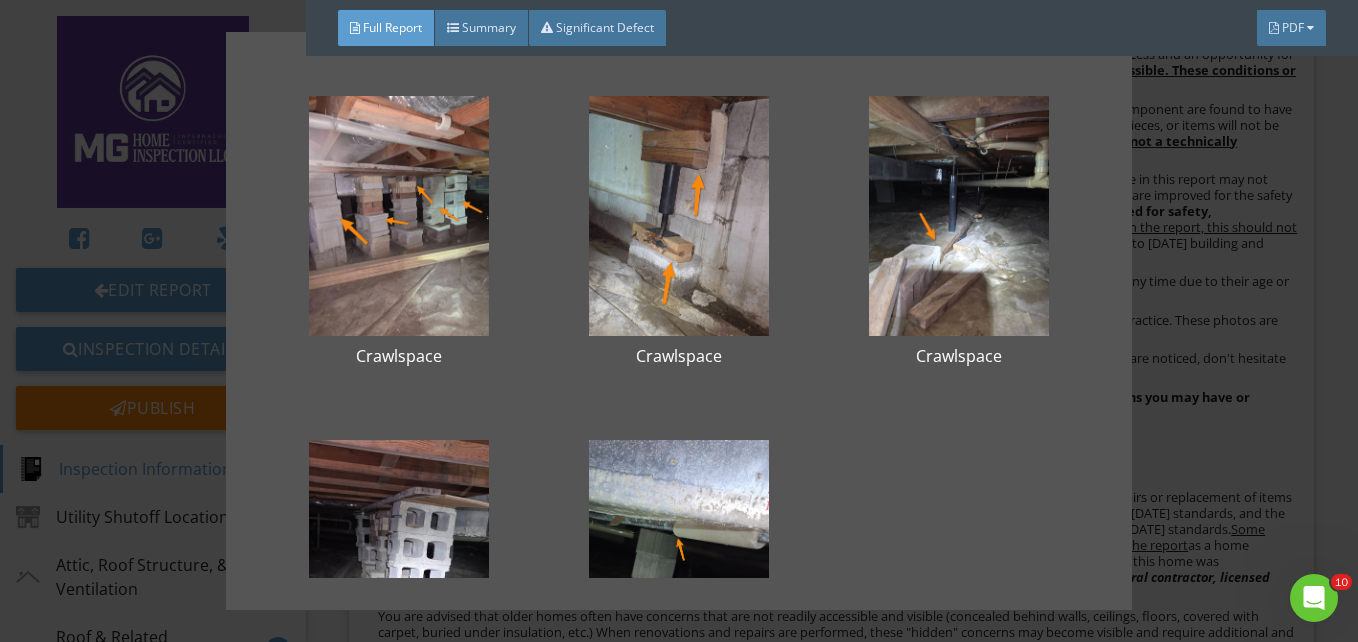 scroll, scrollTop: 3528, scrollLeft: 0, axis: vertical 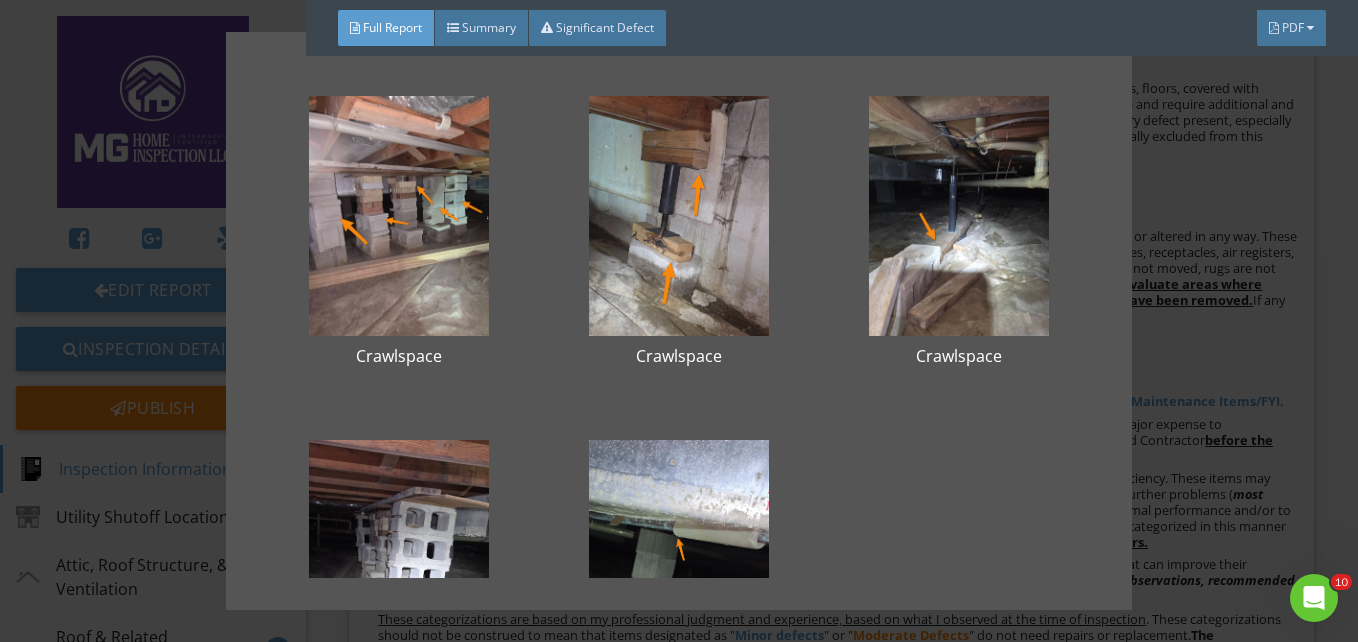 click on "Crawlspace
Crawlspace
Crawlspace
Crawlspace
Crawlspace" at bounding box center (679, 321) 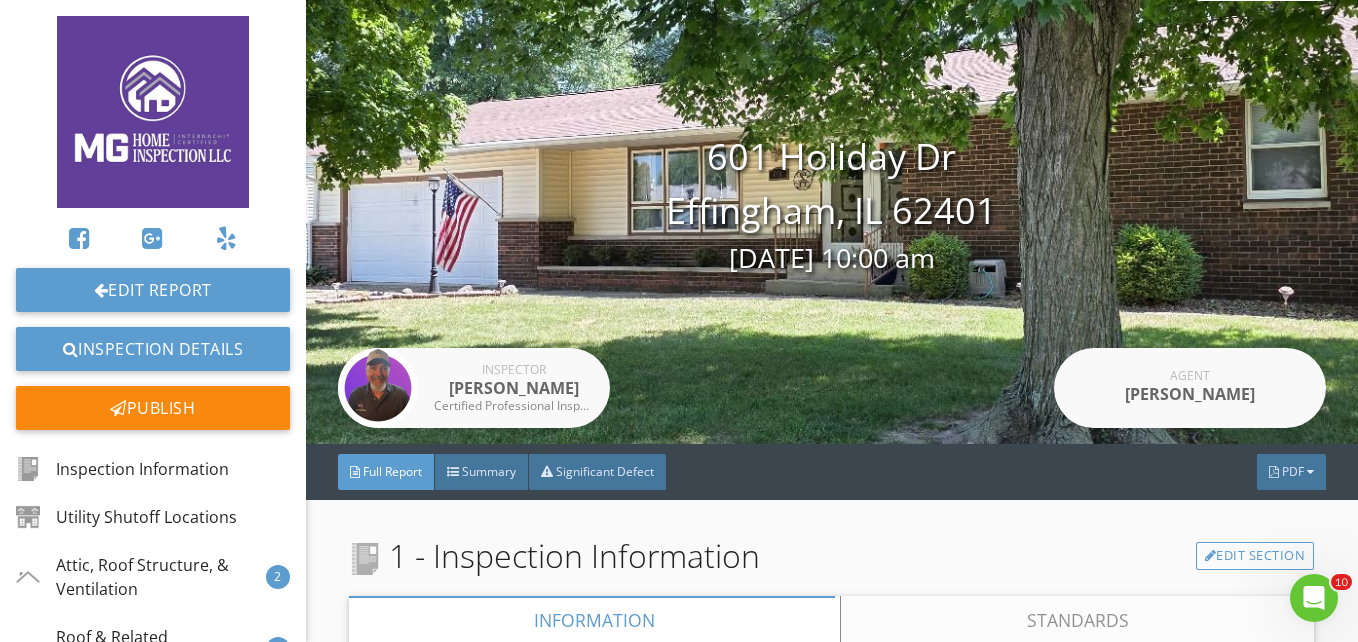 scroll, scrollTop: 0, scrollLeft: 0, axis: both 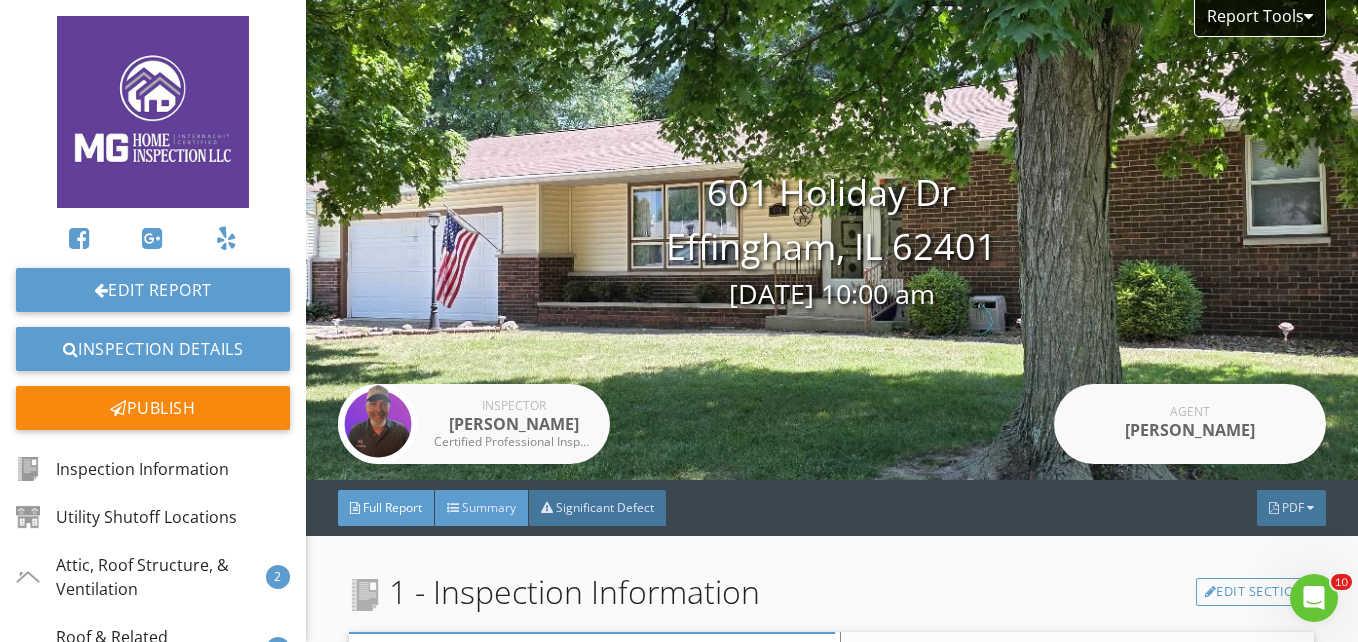 click on "Summary" at bounding box center [489, 507] 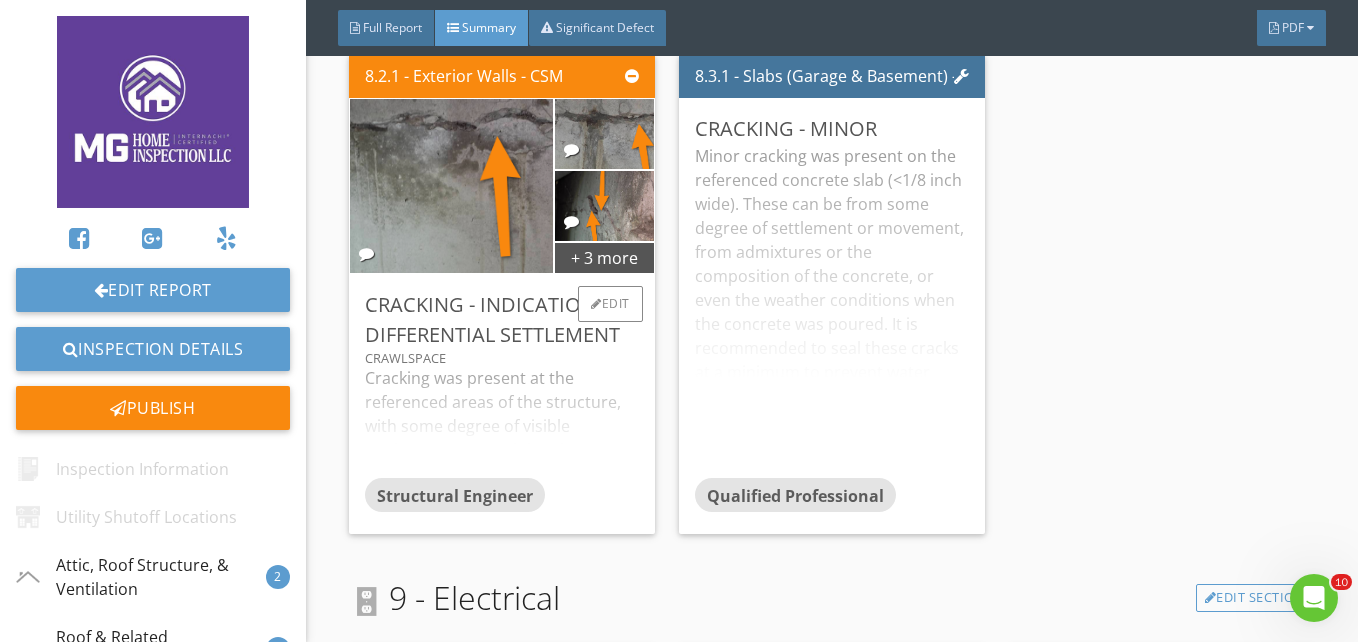 scroll, scrollTop: 3600, scrollLeft: 0, axis: vertical 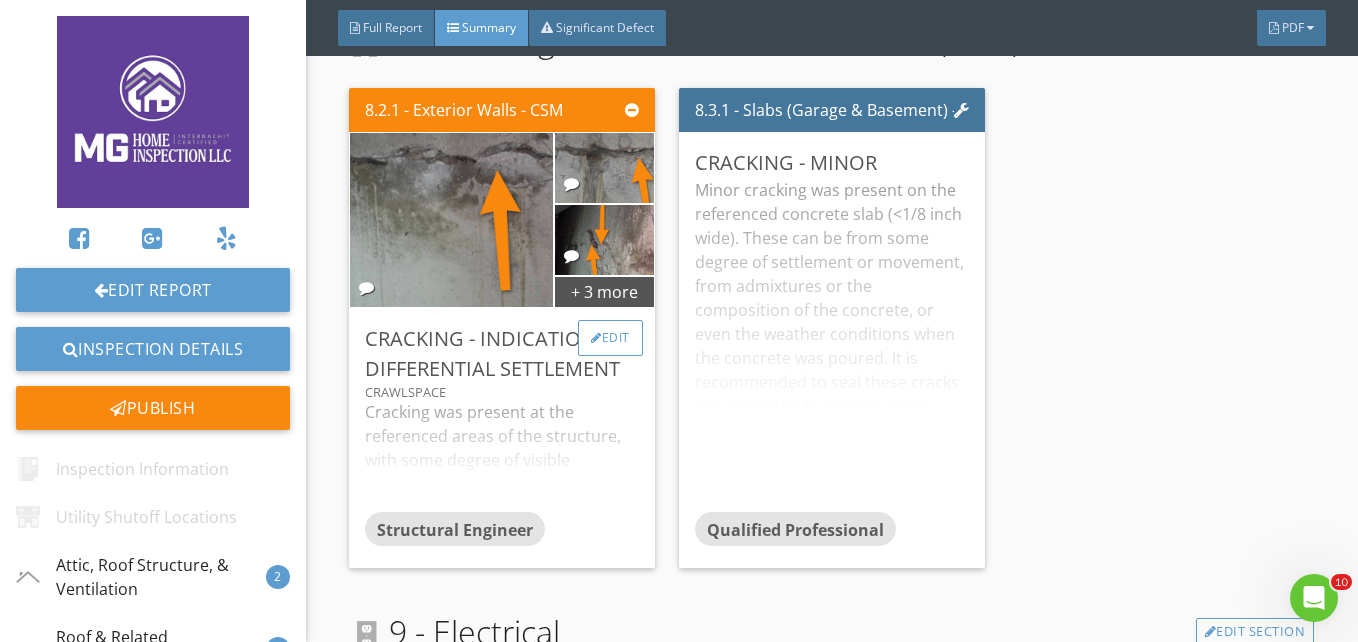 click on "Edit" at bounding box center [610, 338] 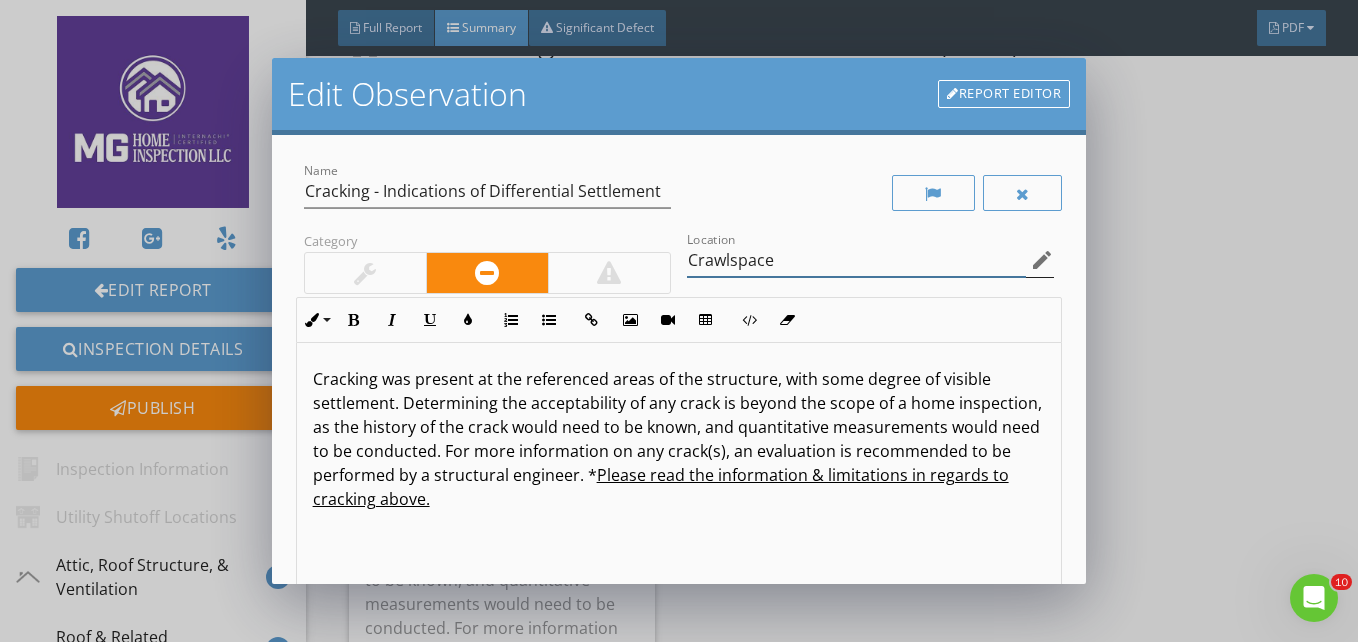 click on "Crawlspace" at bounding box center (856, 260) 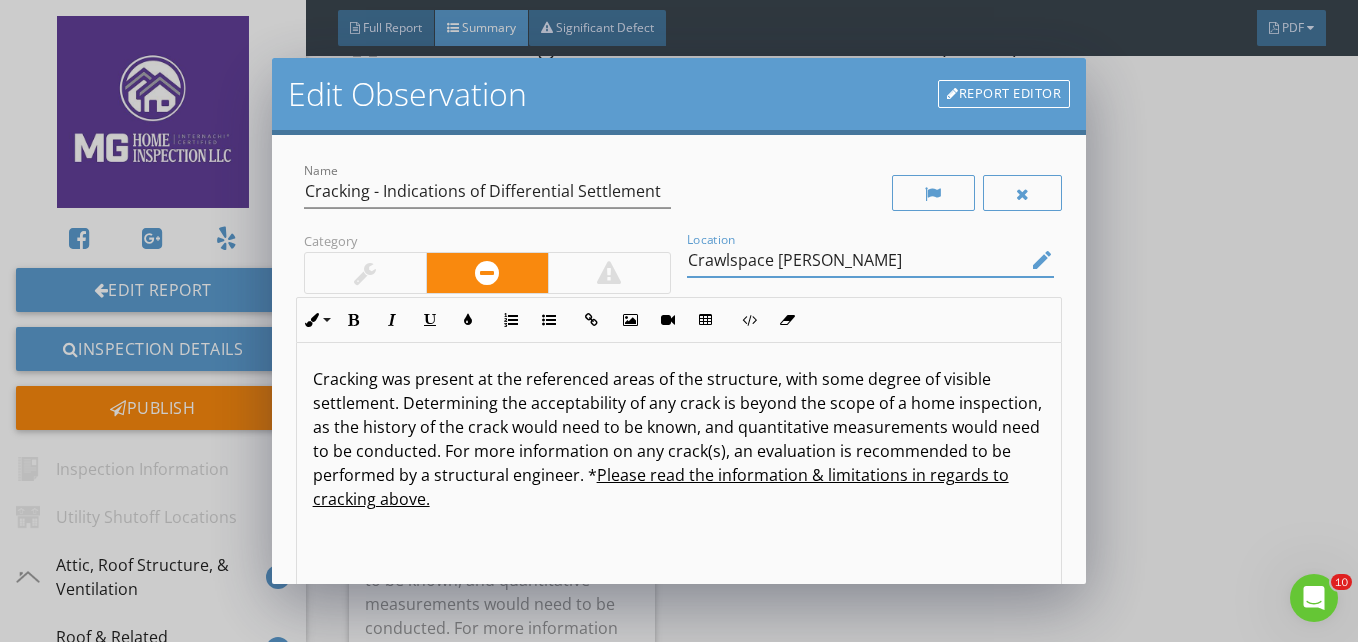 type on "Crawlspace West" 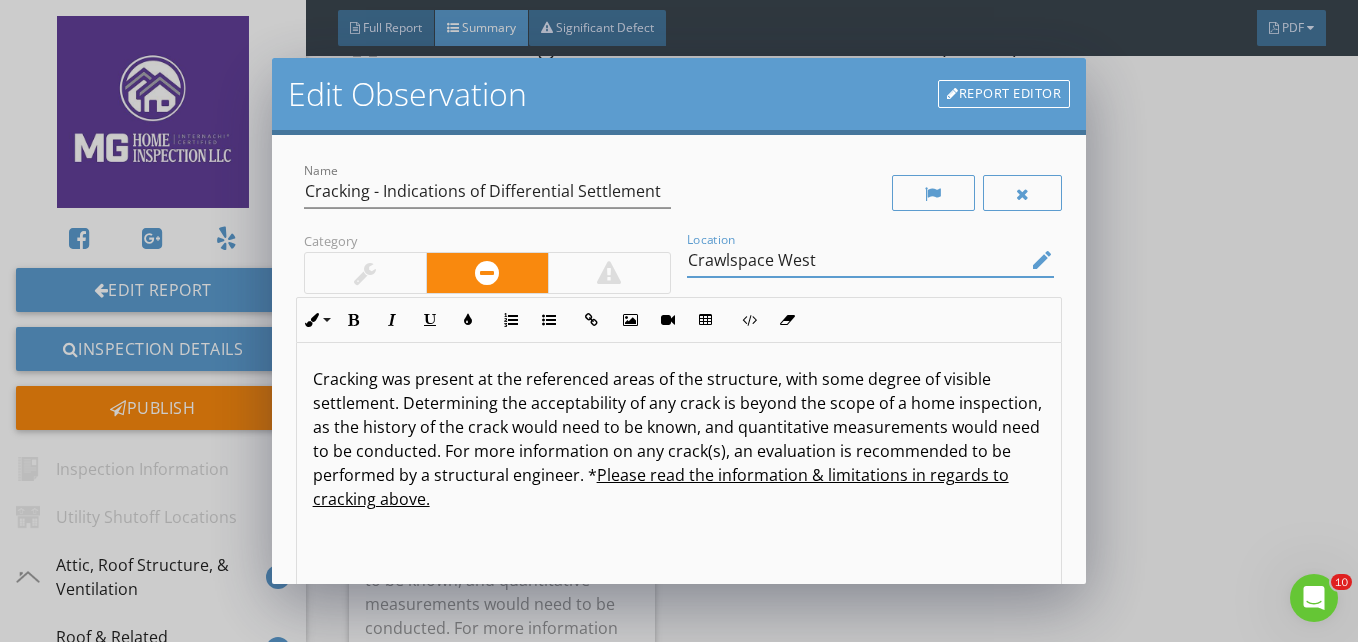 scroll, scrollTop: 1, scrollLeft: 0, axis: vertical 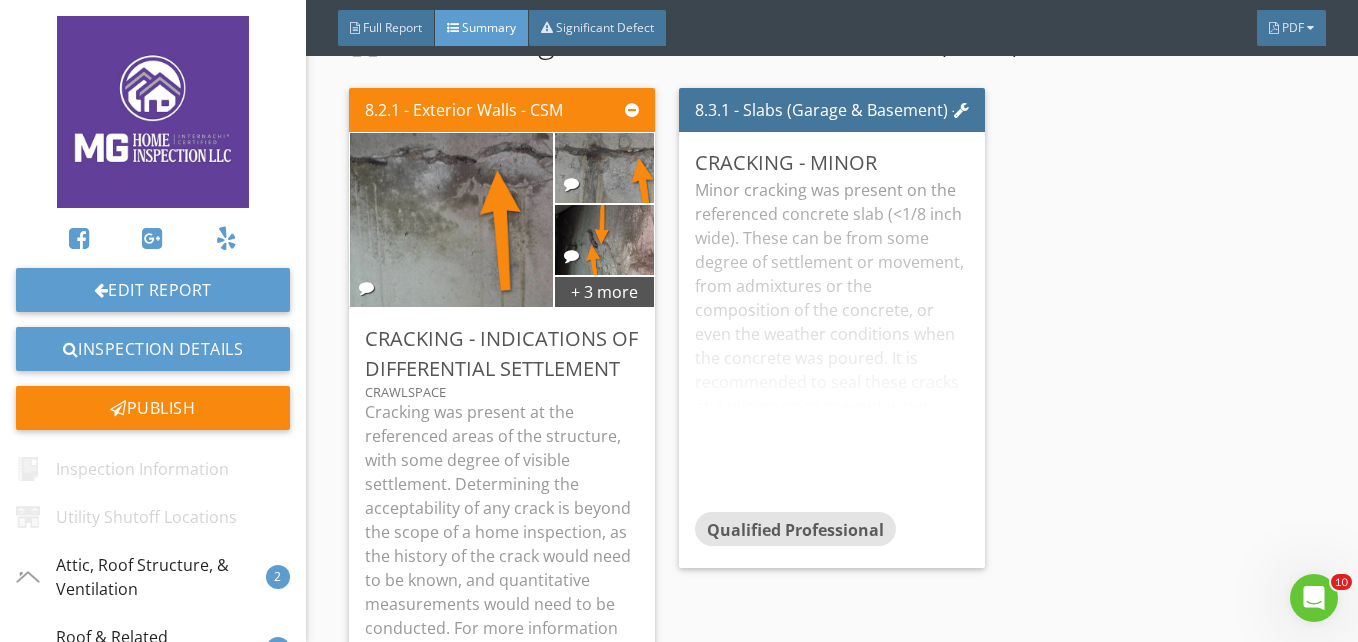 click at bounding box center (679, 321) 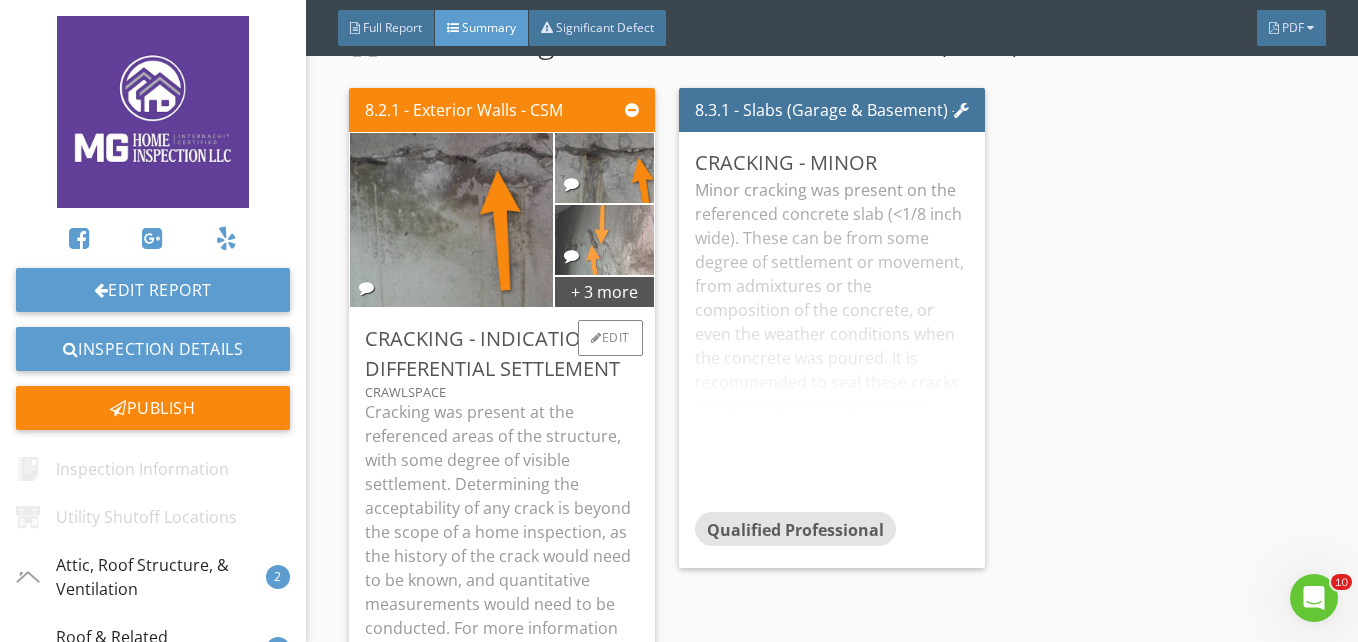 click at bounding box center [604, 240] 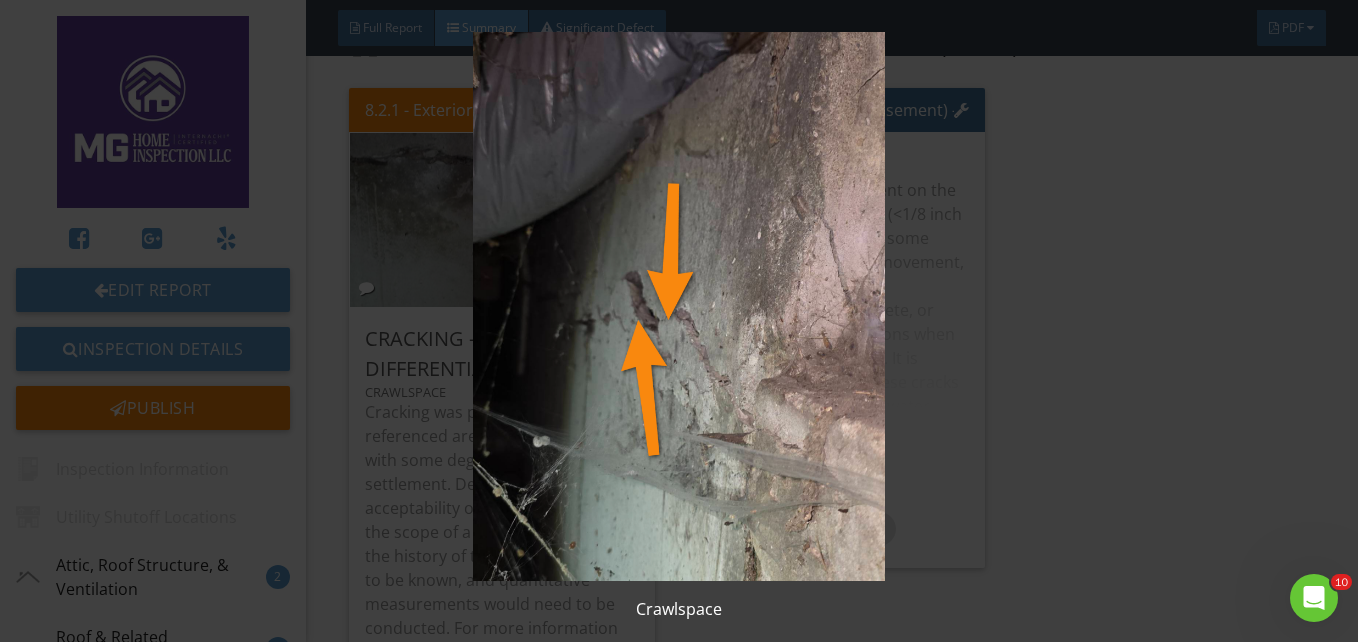 click at bounding box center [678, 306] 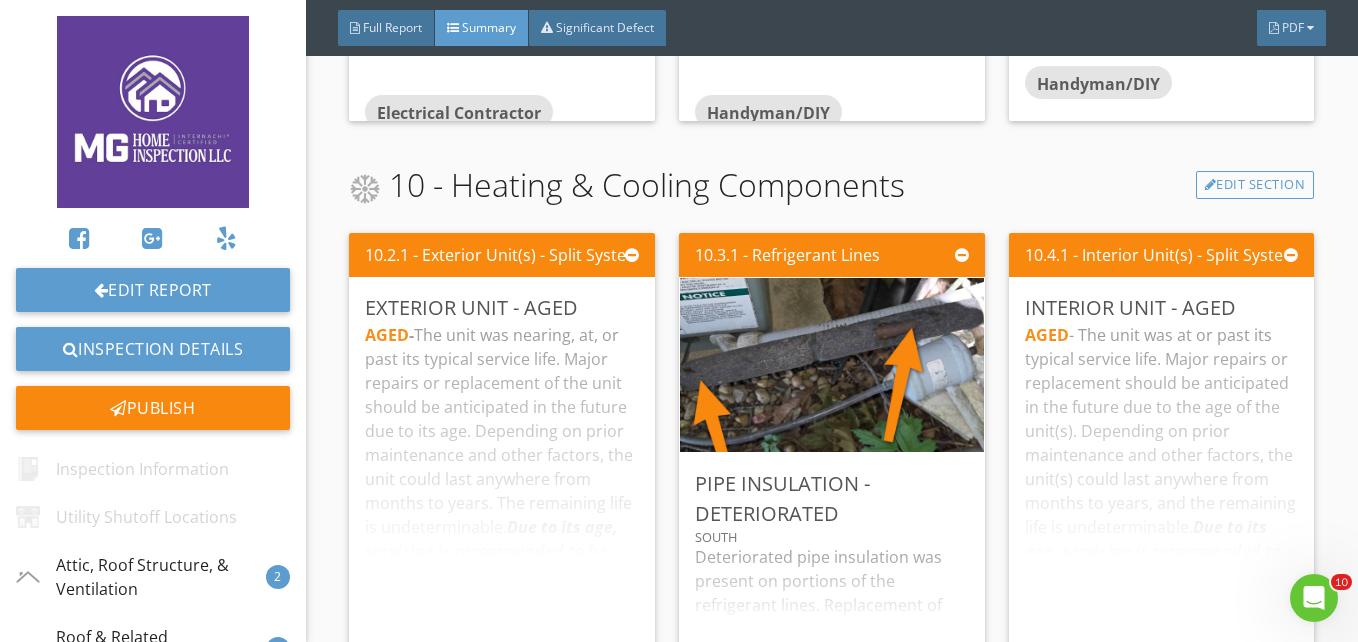 scroll, scrollTop: 6100, scrollLeft: 0, axis: vertical 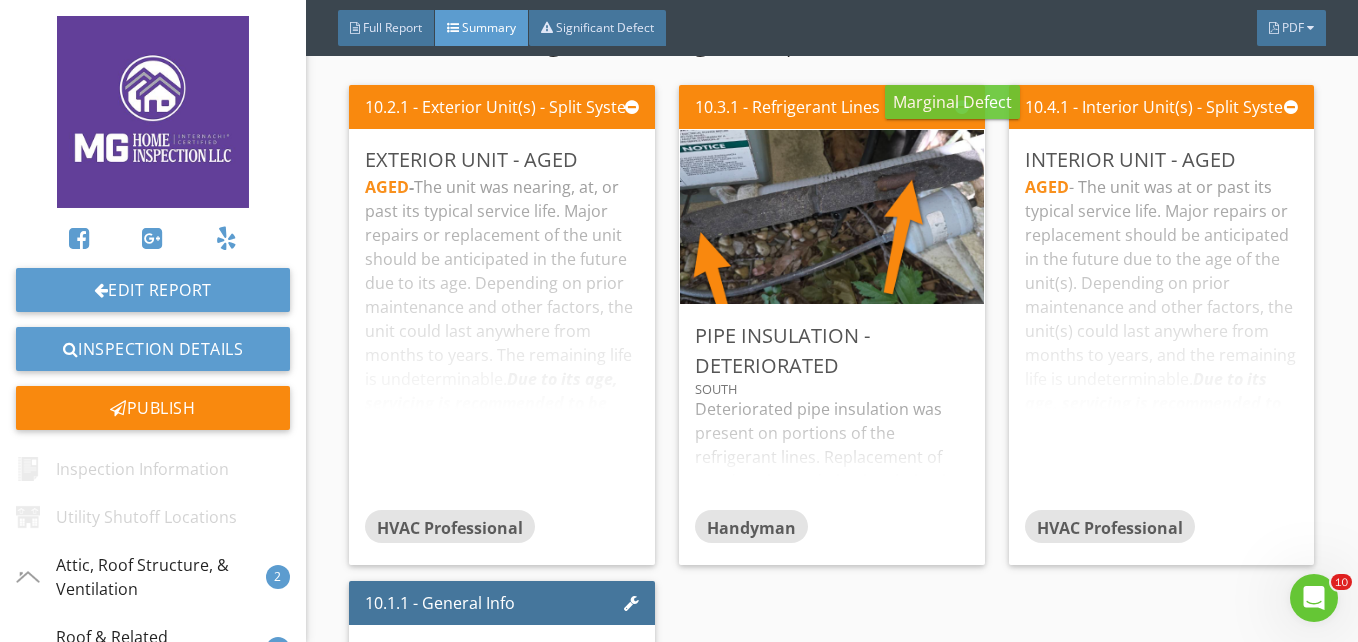 click at bounding box center [962, 107] 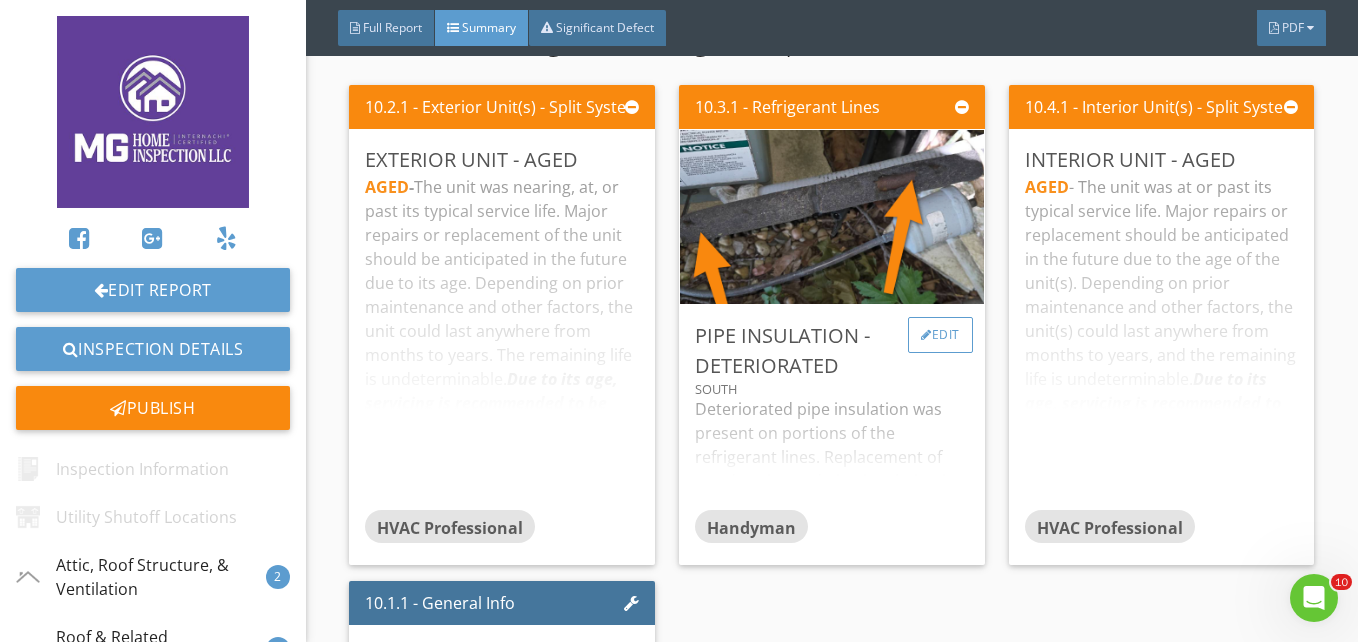 click on "Edit" at bounding box center [940, 335] 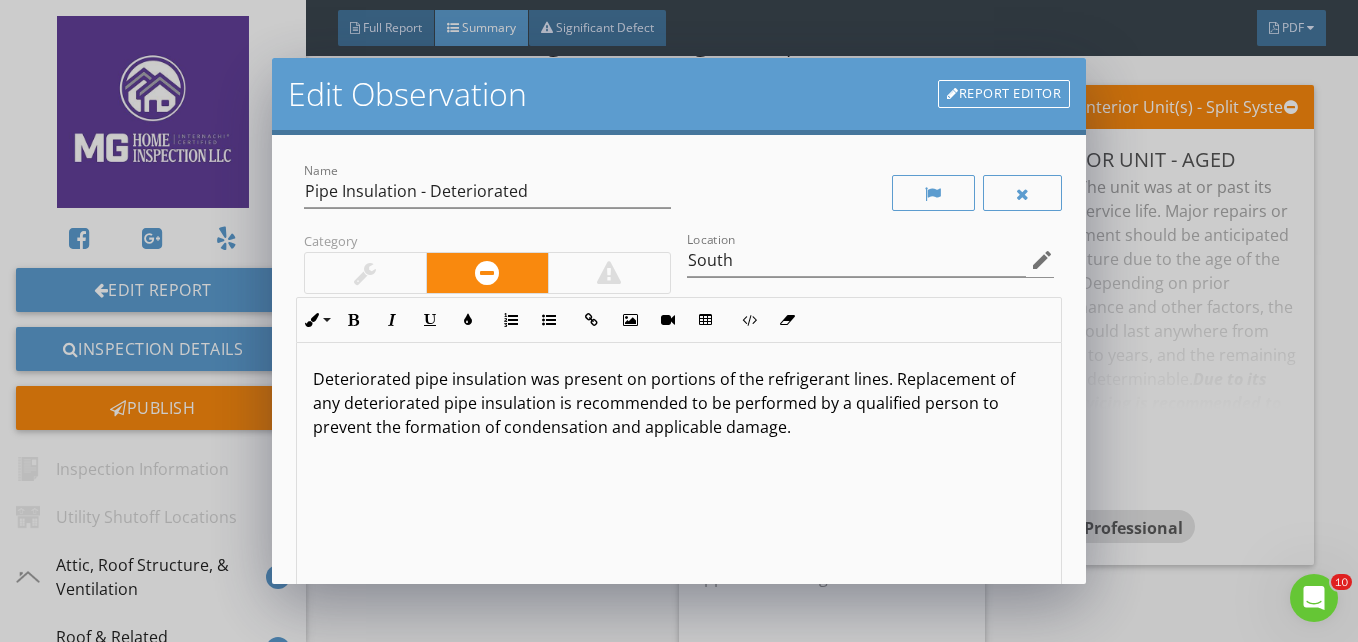 click at bounding box center [365, 273] 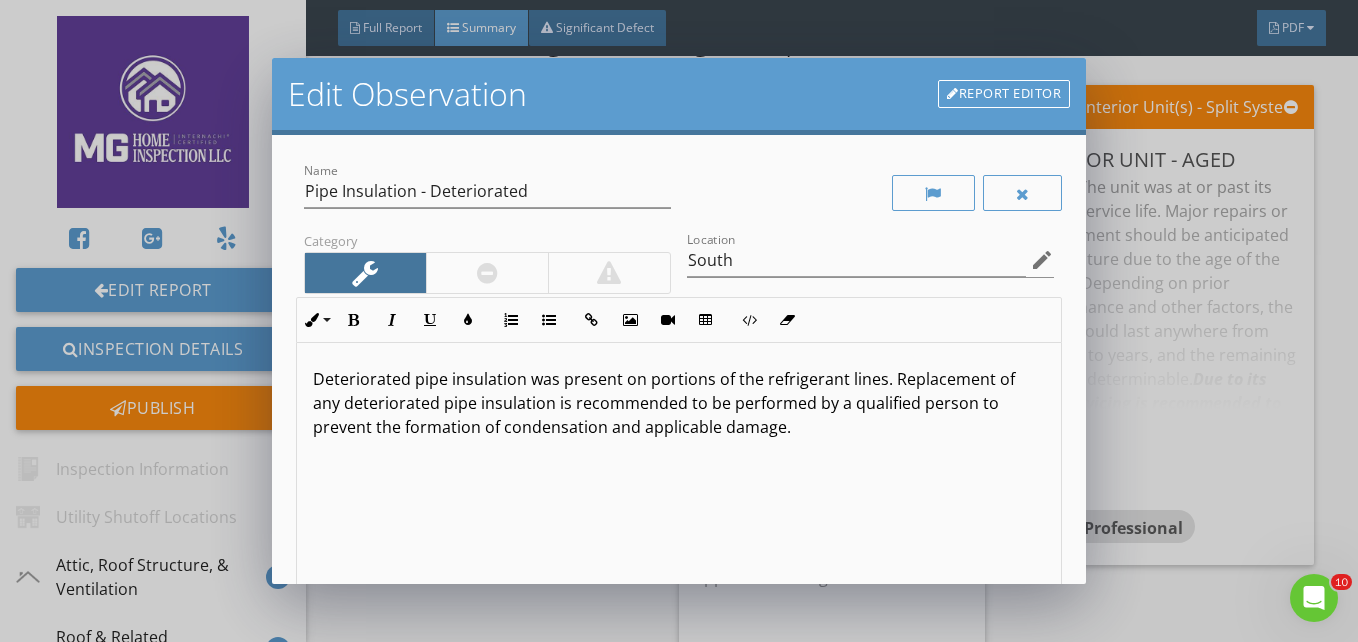 scroll, scrollTop: 1, scrollLeft: 0, axis: vertical 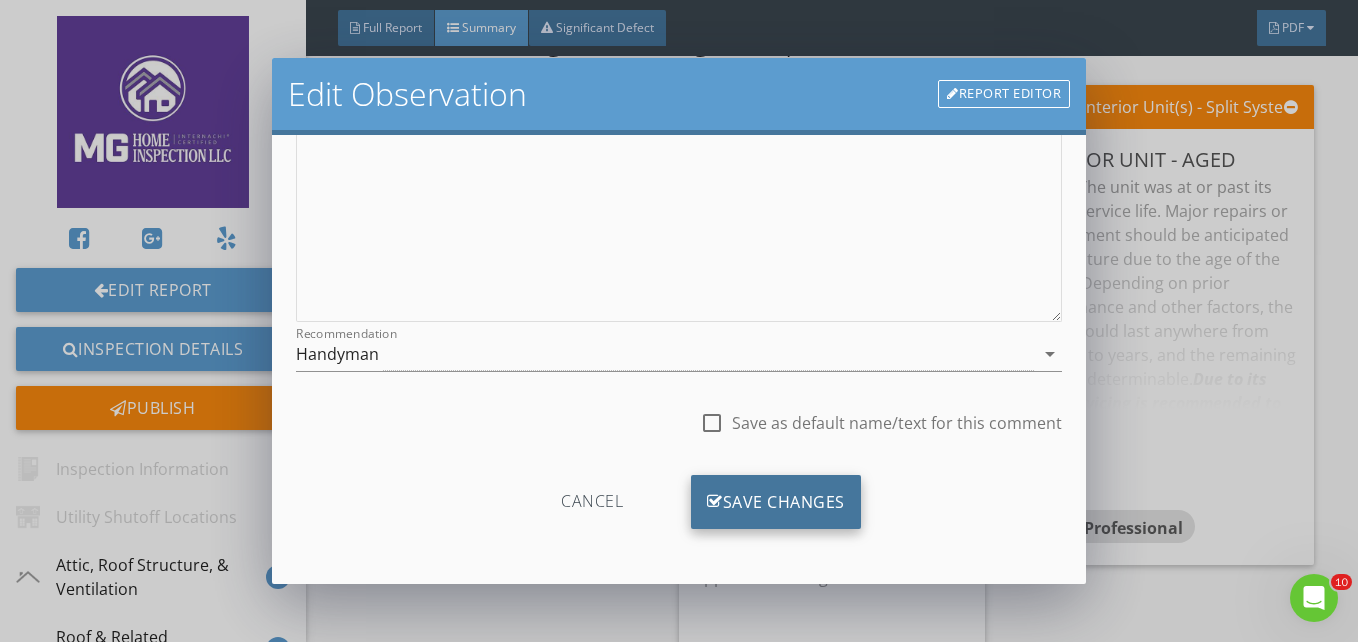 click on "Save Changes" at bounding box center (776, 502) 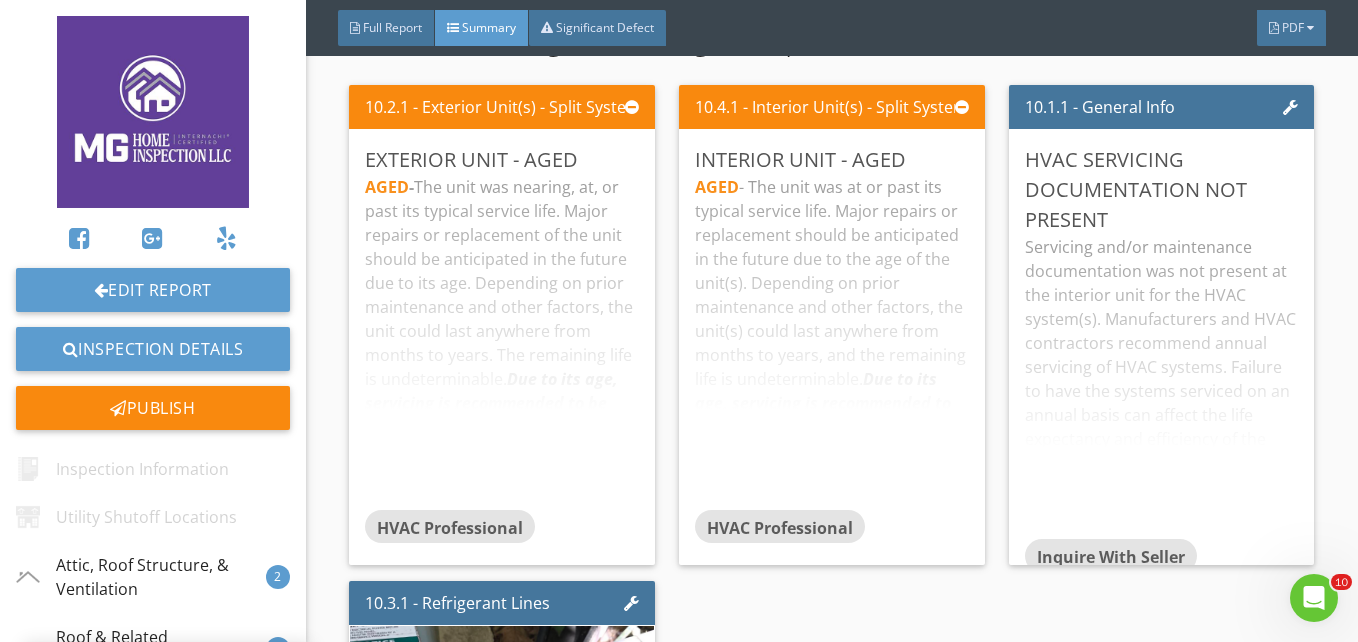 scroll, scrollTop: 101, scrollLeft: 0, axis: vertical 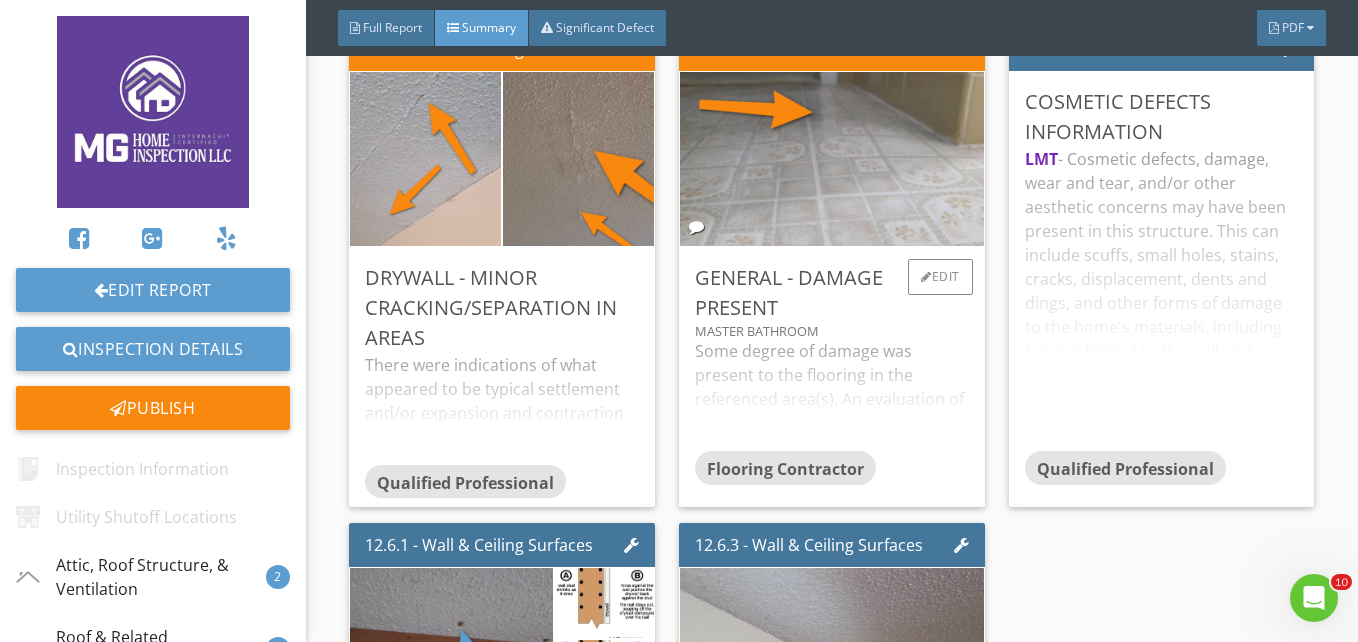 click on "Some degree of damage was present to the flooring in the referenced area(s). An evaluation of the damage with repairs made as needed is recommended to be performed by a flooring contractor." at bounding box center [832, 395] 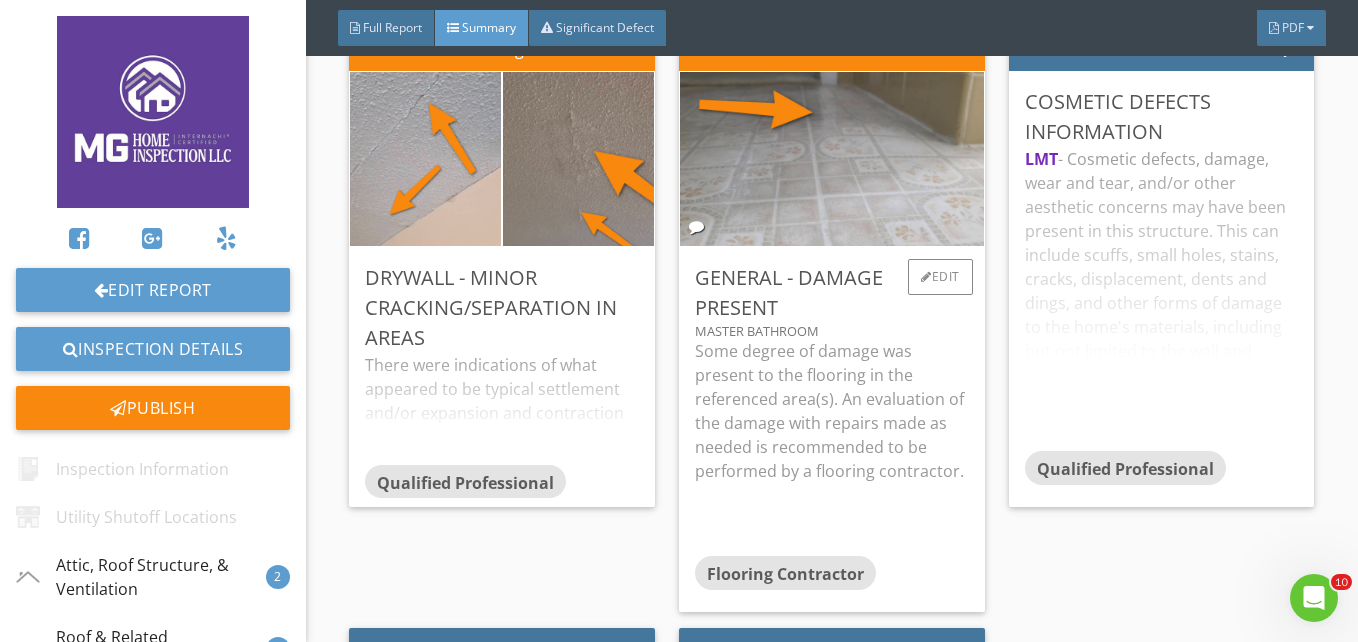 click on "Some degree of damage was present to the flooring in the referenced area(s). An evaluation of the damage with repairs made as needed is recommended to be performed by a flooring contractor." at bounding box center (832, 448) 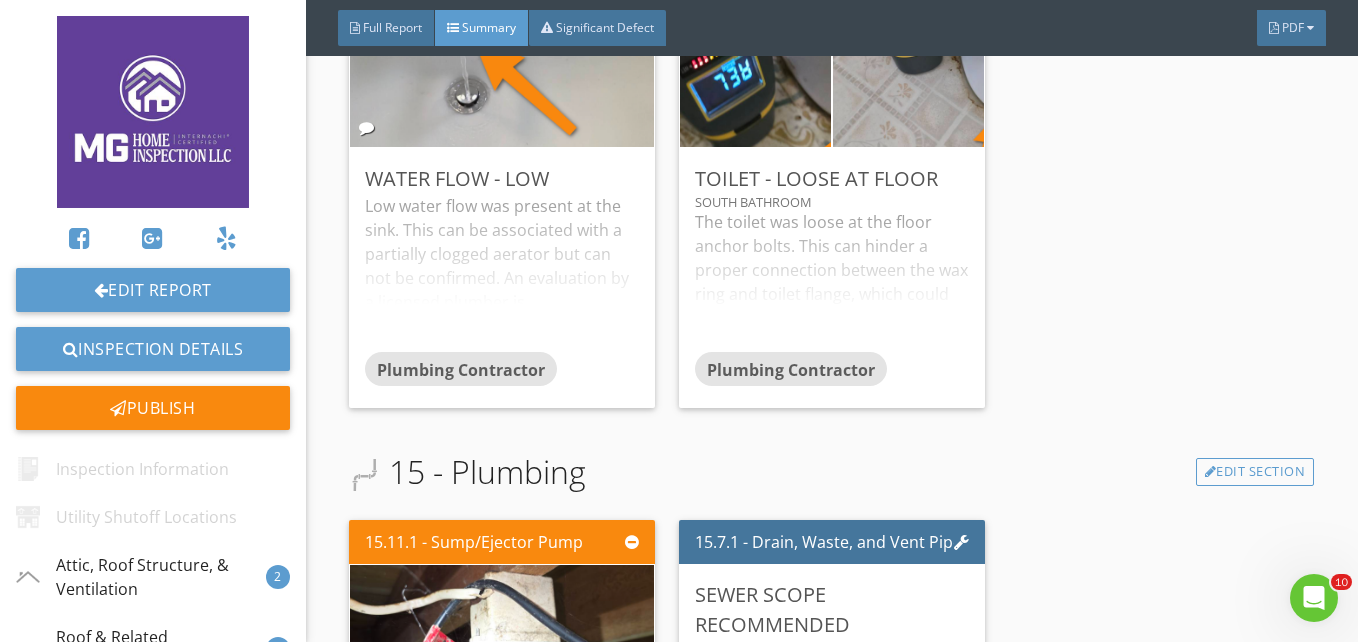 scroll, scrollTop: 8500, scrollLeft: 0, axis: vertical 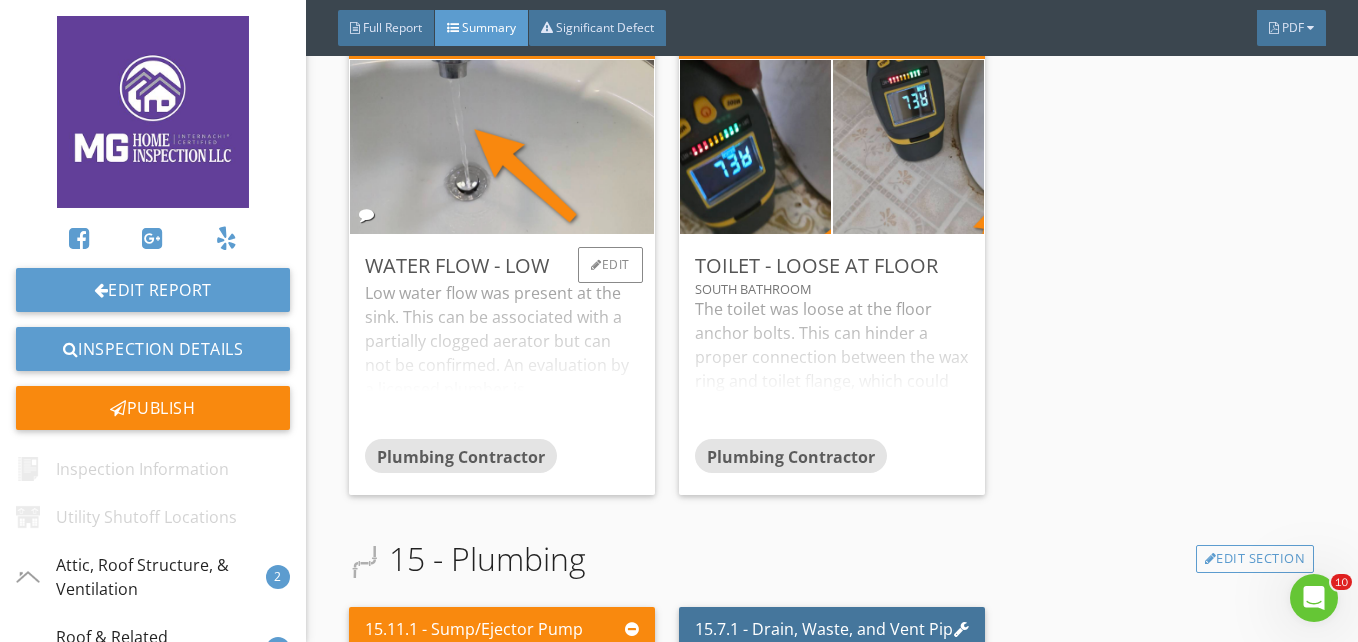 click on "Low water flow was present at the sink. This can be associated with a partially clogged aerator but can not be confirmed. An evaluation by a licensed plumber is recommended to be performed, with repairs made as needed to achieve proper flow." at bounding box center [502, 360] 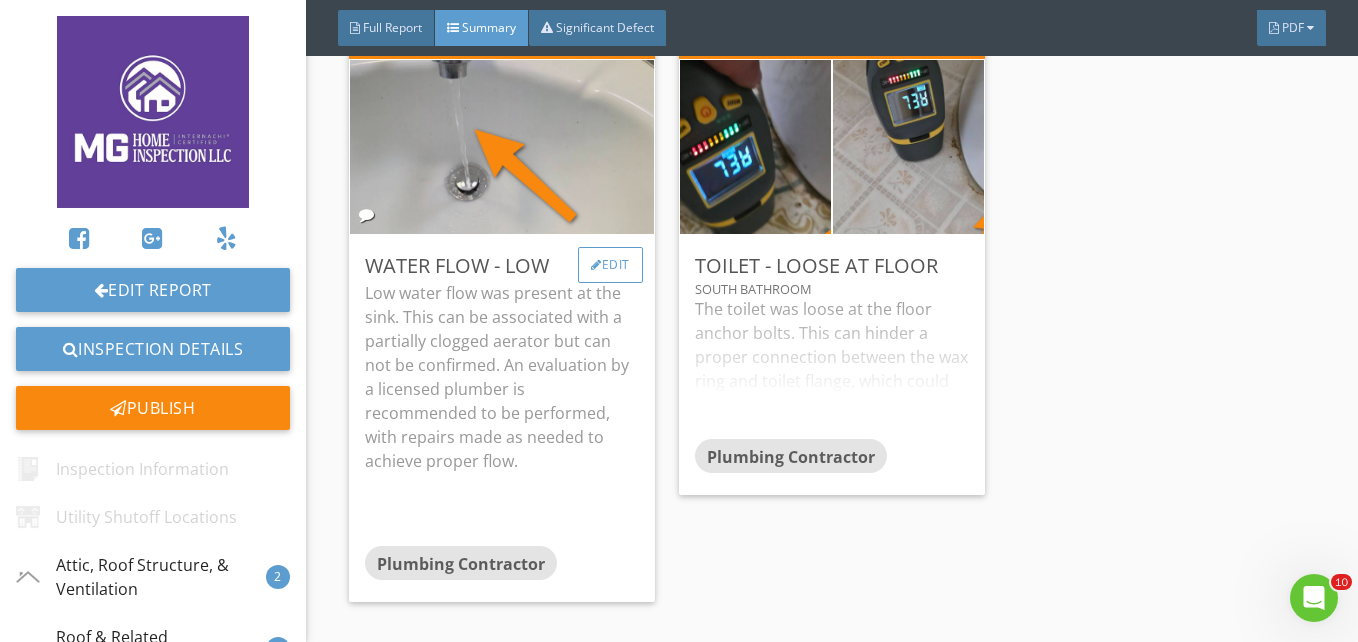click on "Edit" at bounding box center (610, 265) 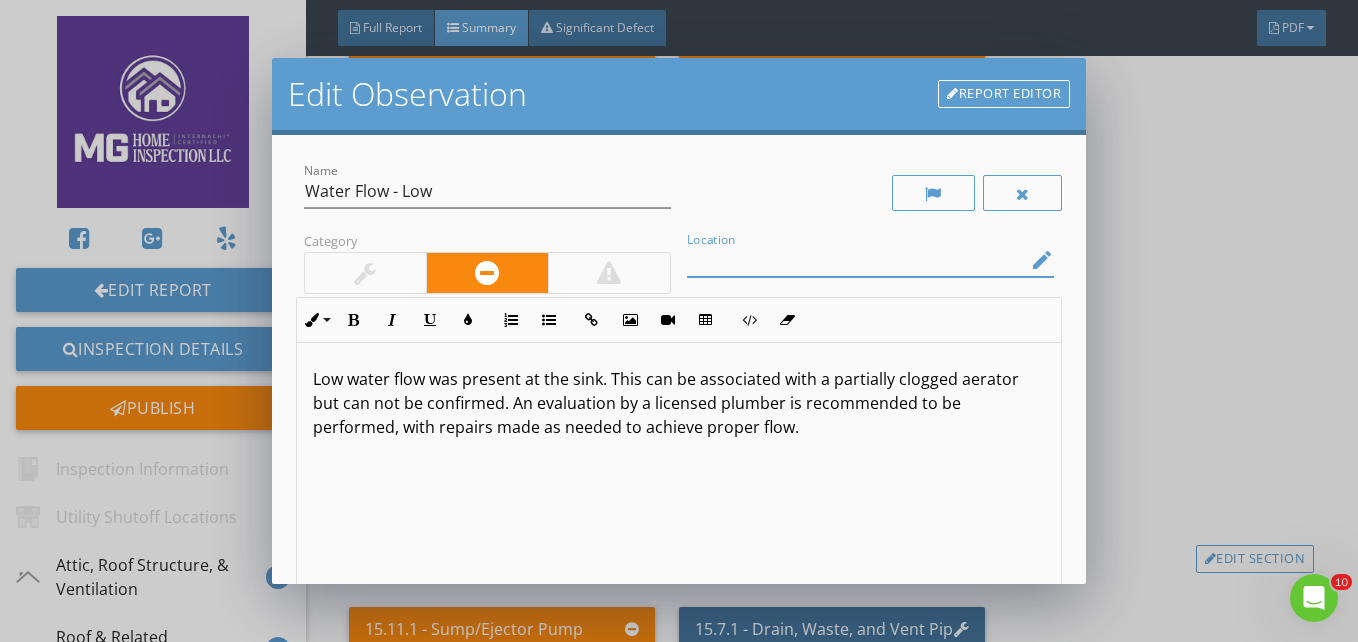 click at bounding box center [856, 260] 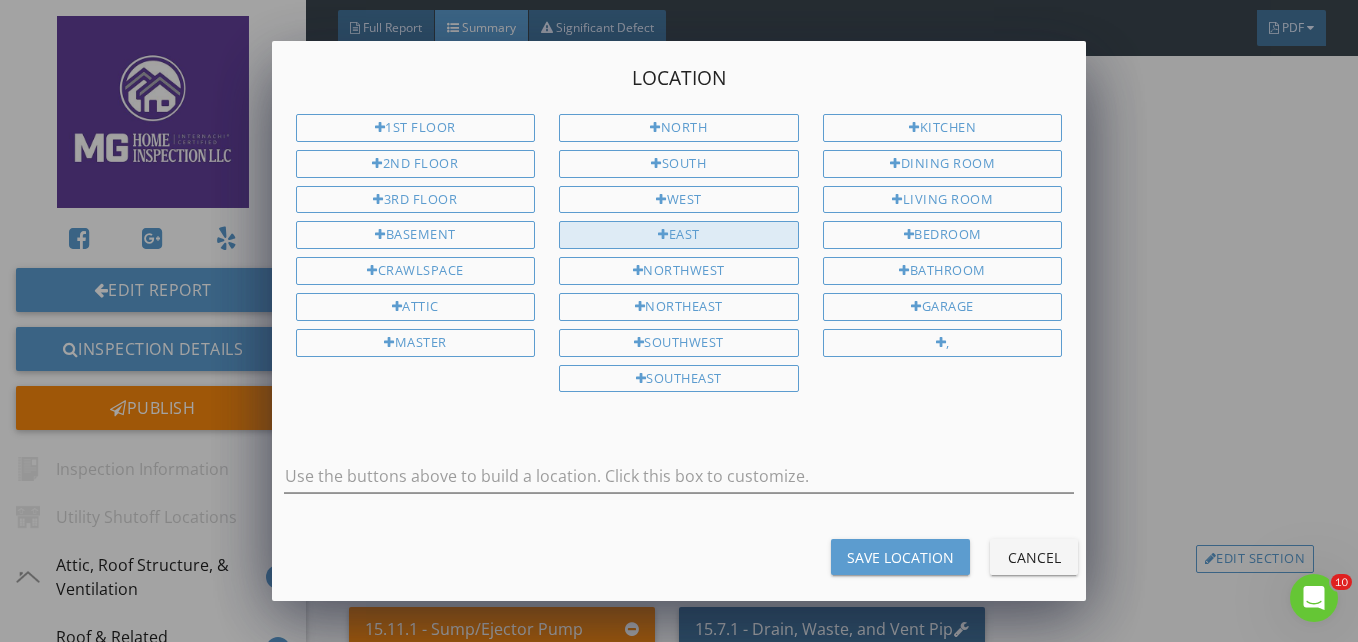 click on "East" at bounding box center [679, 235] 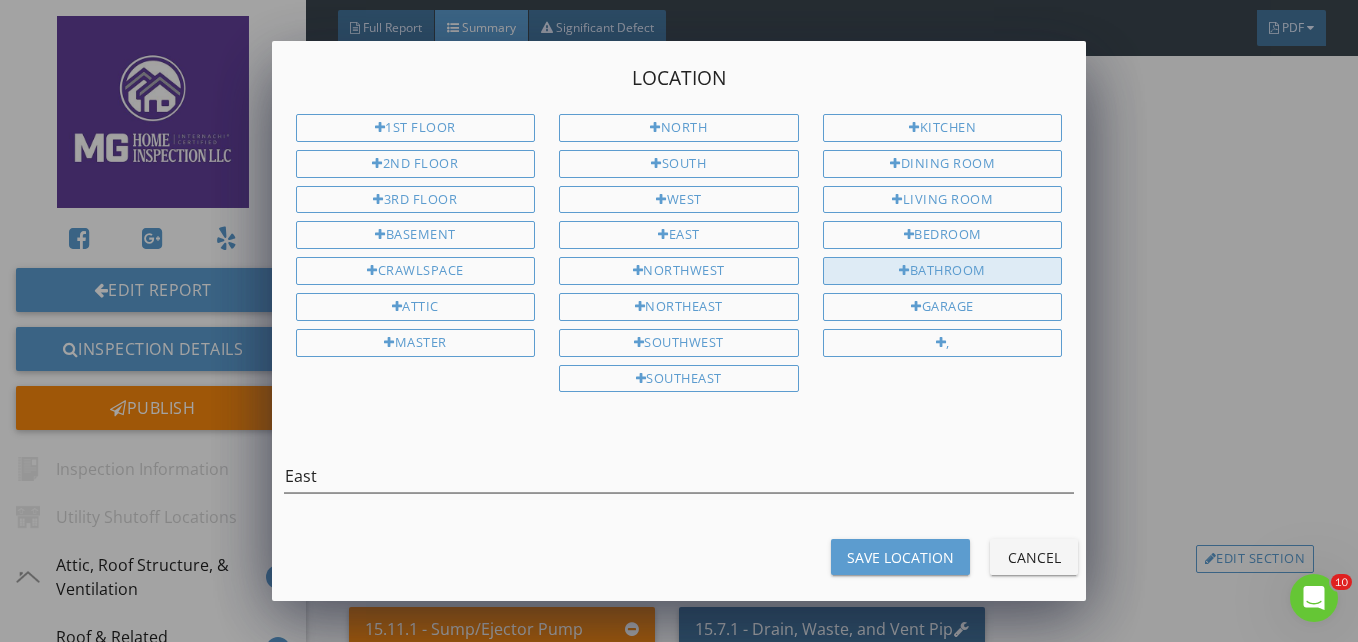 click on "Bathroom" at bounding box center [943, 271] 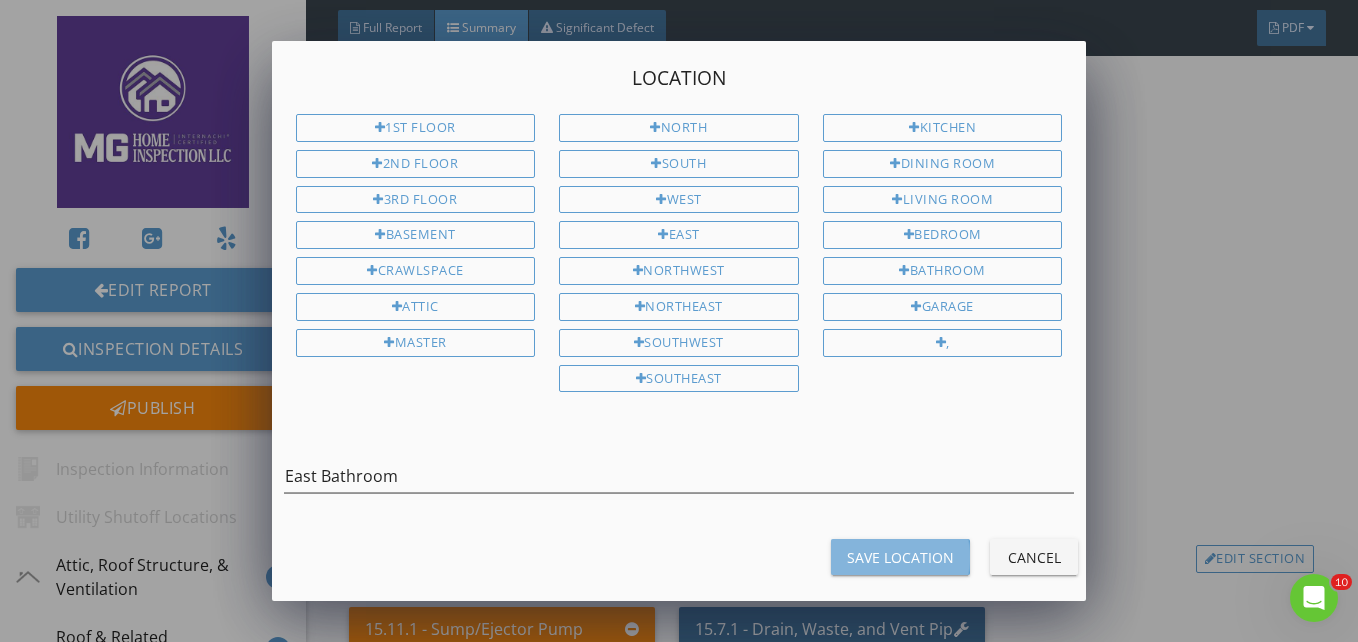 click on "Save Location" at bounding box center (900, 557) 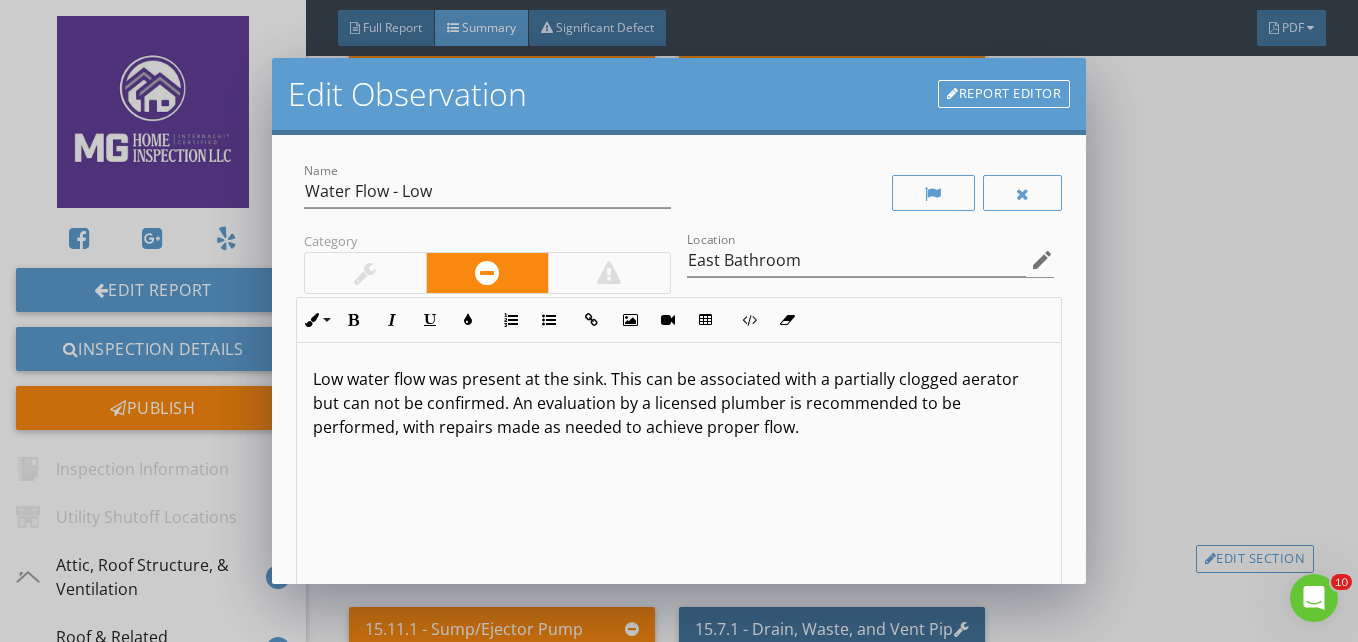 click on "Edit Observation
Report Editor
Name Water Flow - Low                 Category               Location East Bathroom edit   Inline Style XLarge Large Normal Small Light Small/Light Bold Italic Underline Colors Ordered List Unordered List Insert Link Insert Image Insert Video Insert Table Code View Clear Formatting Low water flow was present at the sink. This can be associated with a partially clogged aerator but can not be confirmed. An evaluation by a licensed plumber is recommended to be performed, with repairs made as needed to achieve proper flow. Enter text here <p>Low water flow was present at the sink. This can be associated with a partially clogged aerator but can not be confirmed. An evaluation by a licensed plumber is recommended to be performed, with repairs made as needed to achieve proper flow.</p>   Recommendation Plumbing Contractor arrow_drop_down     check_box_outline_blank Save as default name/text for this comment   Cancel
Save Changes" at bounding box center (679, 321) 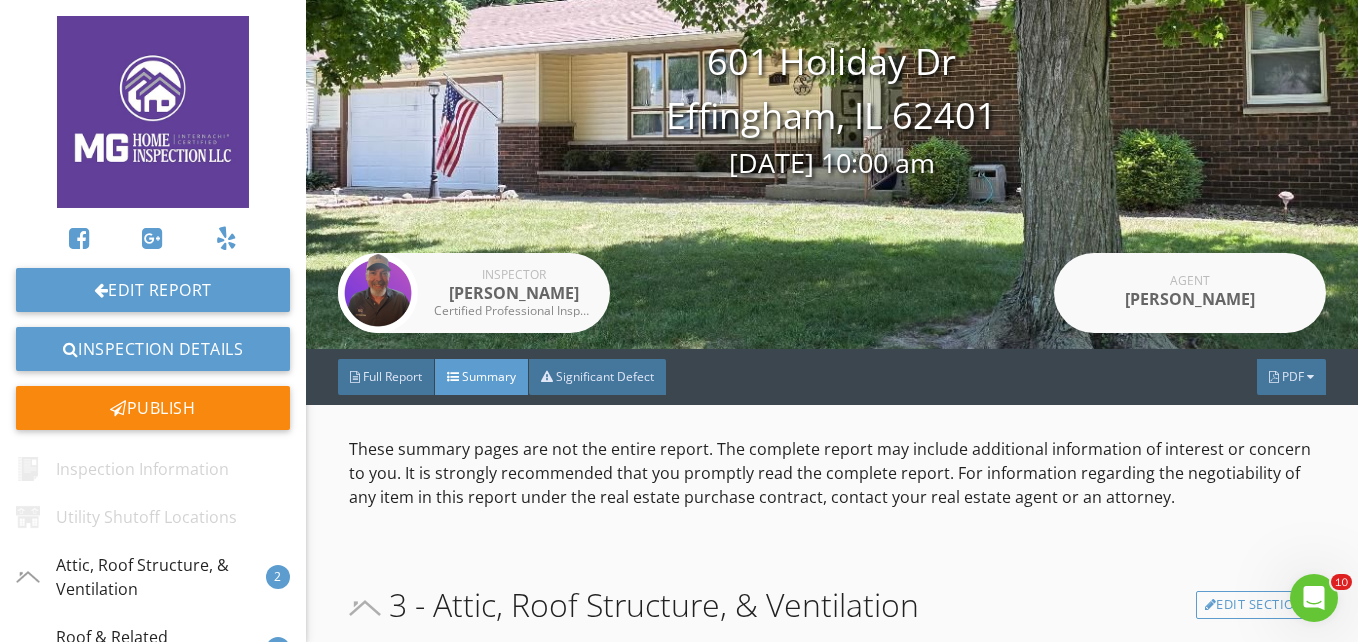 scroll, scrollTop: 100, scrollLeft: 0, axis: vertical 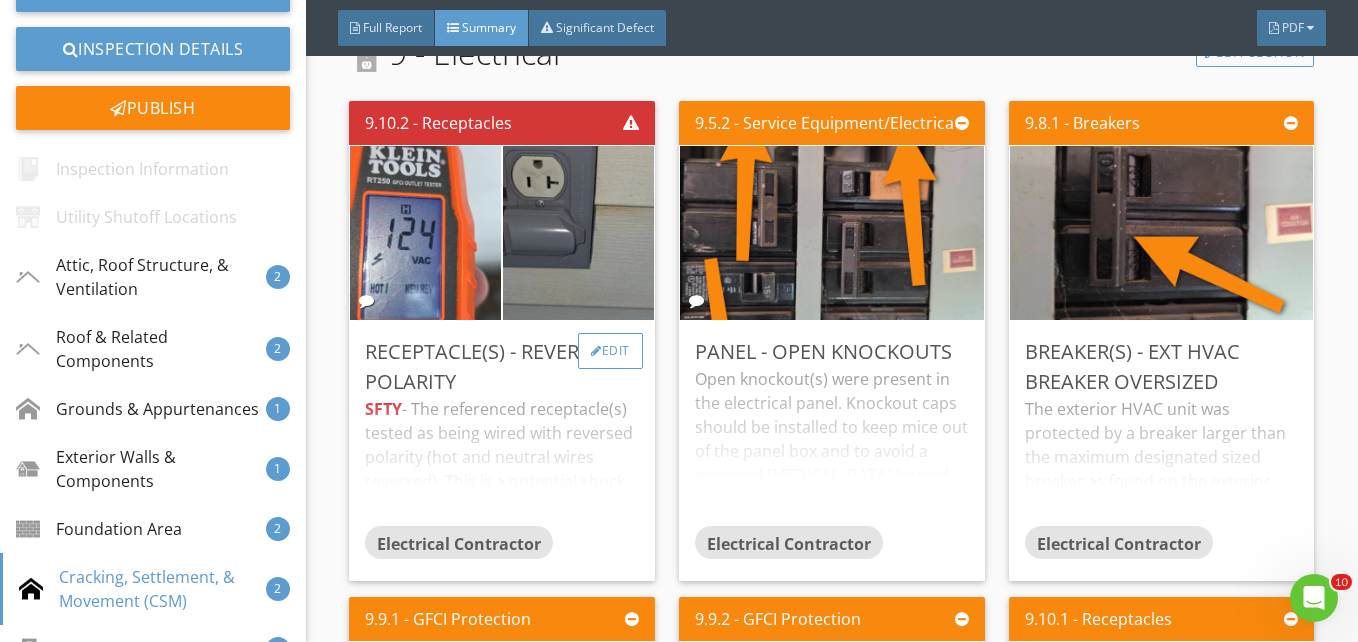 click on "Edit" at bounding box center [610, 351] 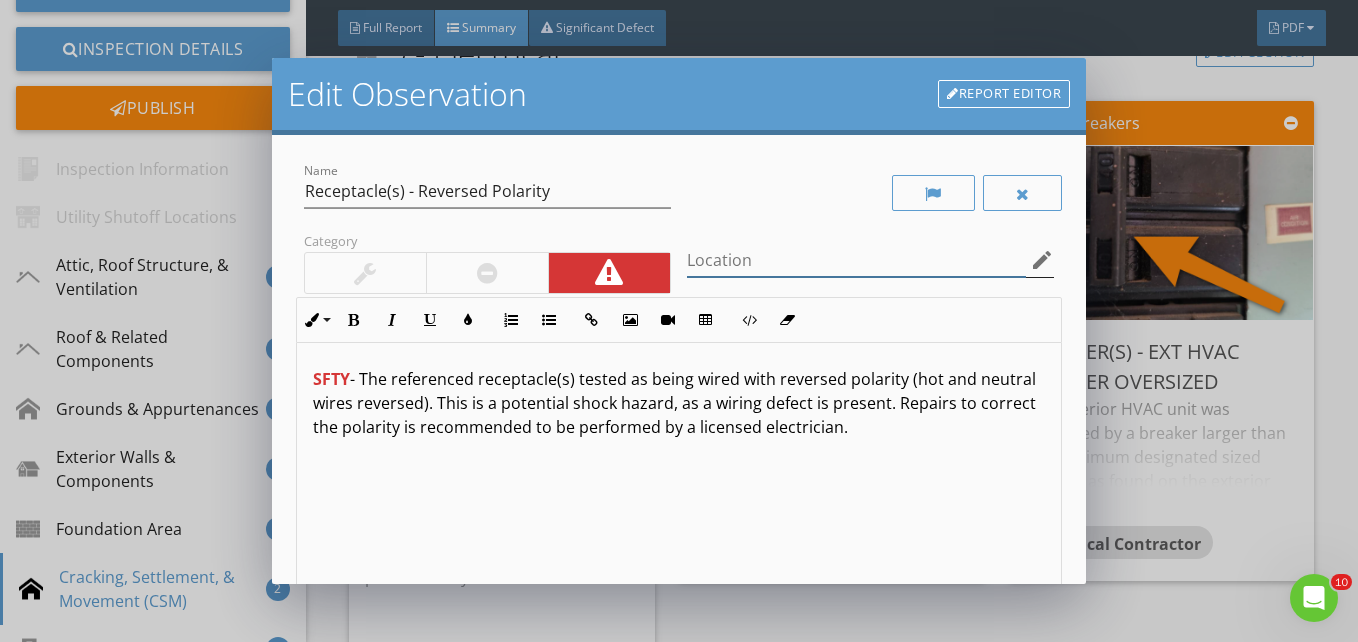 click at bounding box center (856, 260) 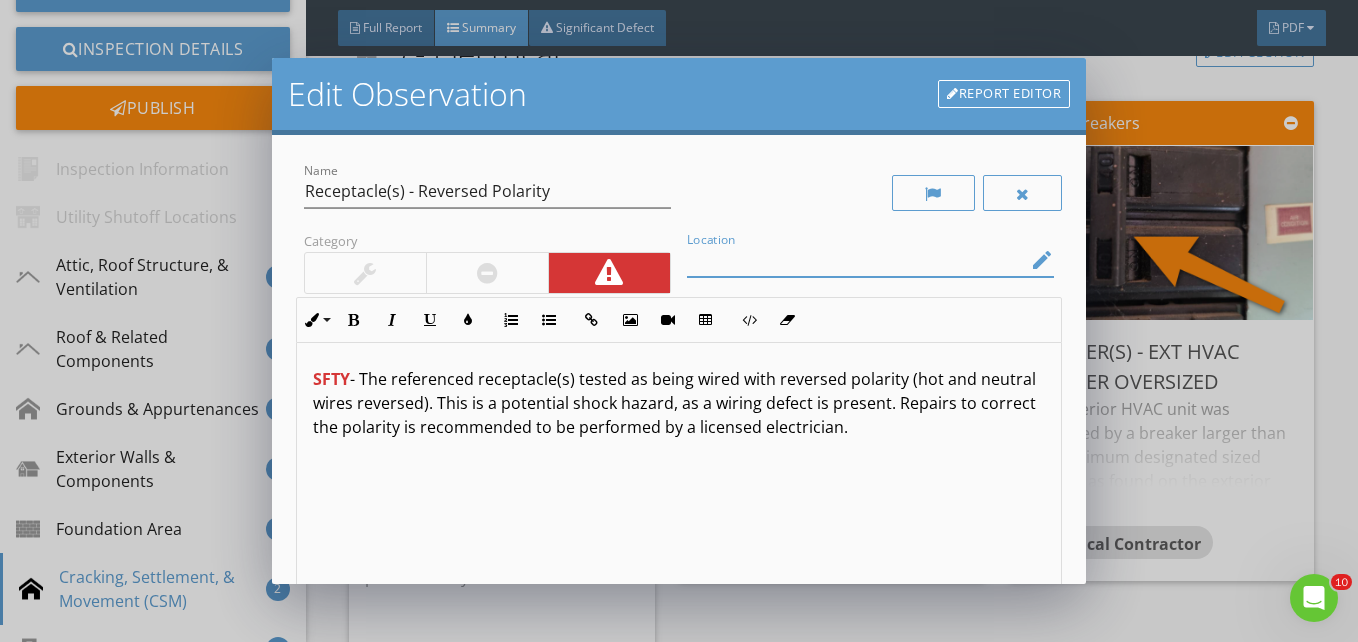 click on "edit" at bounding box center (1042, 260) 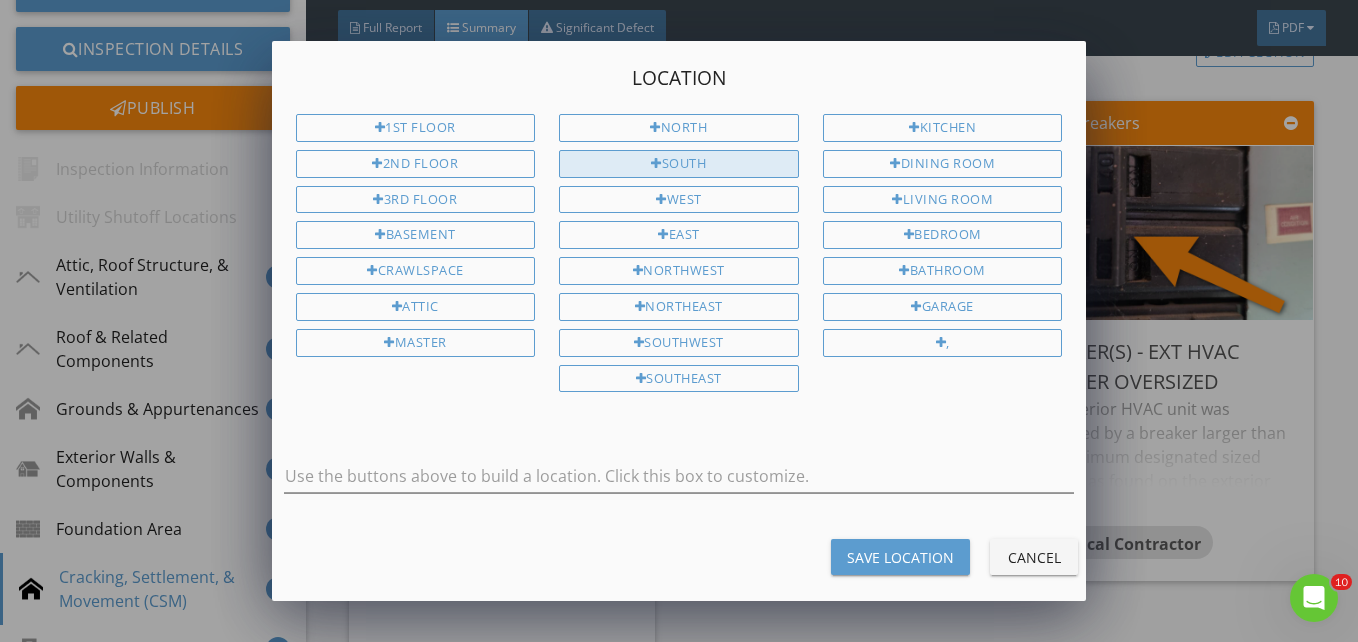 click on "South" at bounding box center [679, 164] 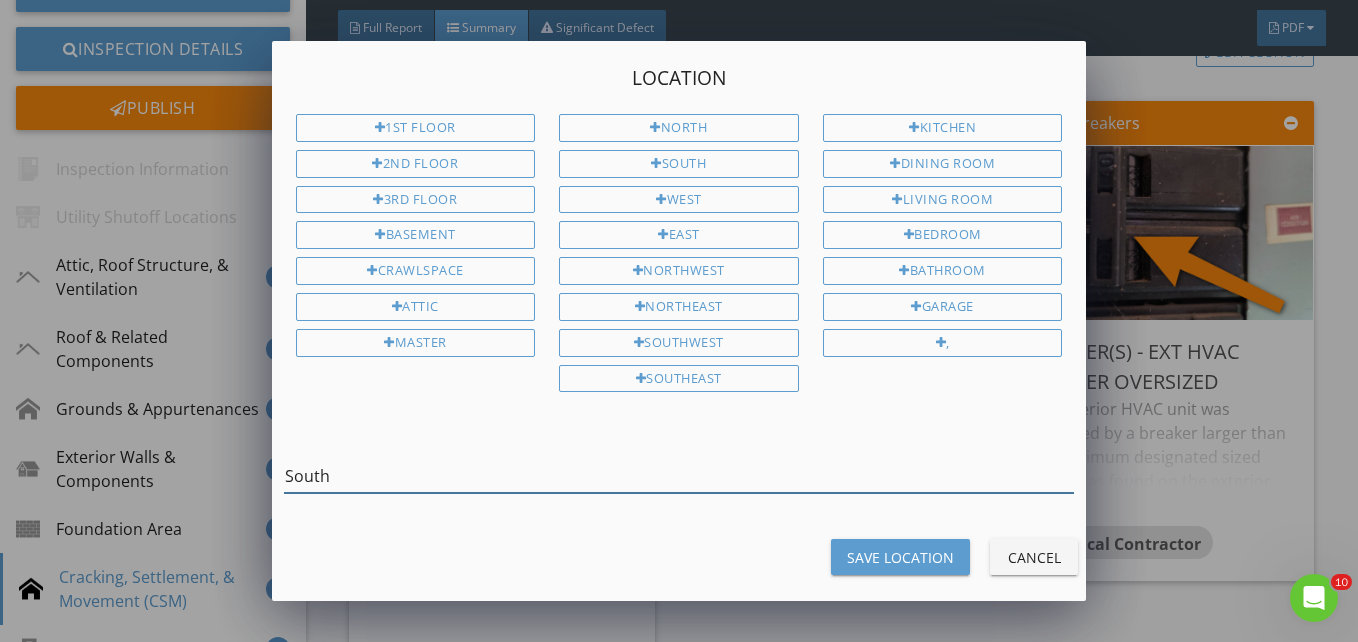 click on "South" at bounding box center (679, 476) 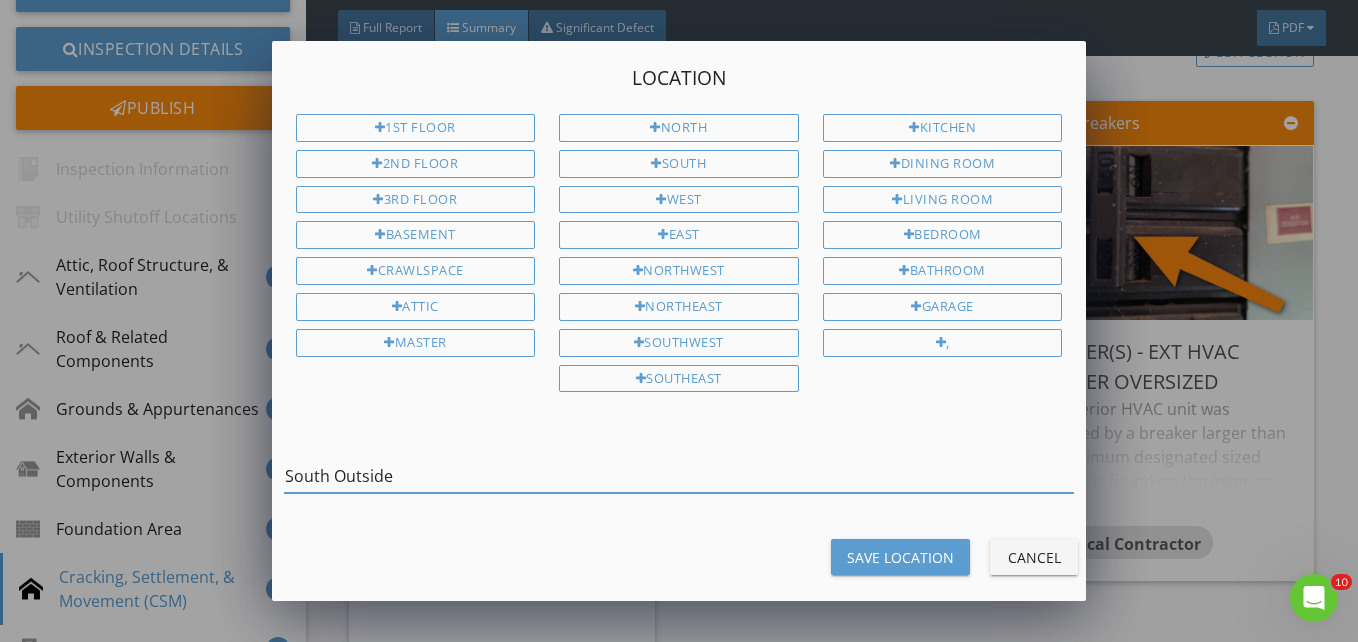 type on "South Outside" 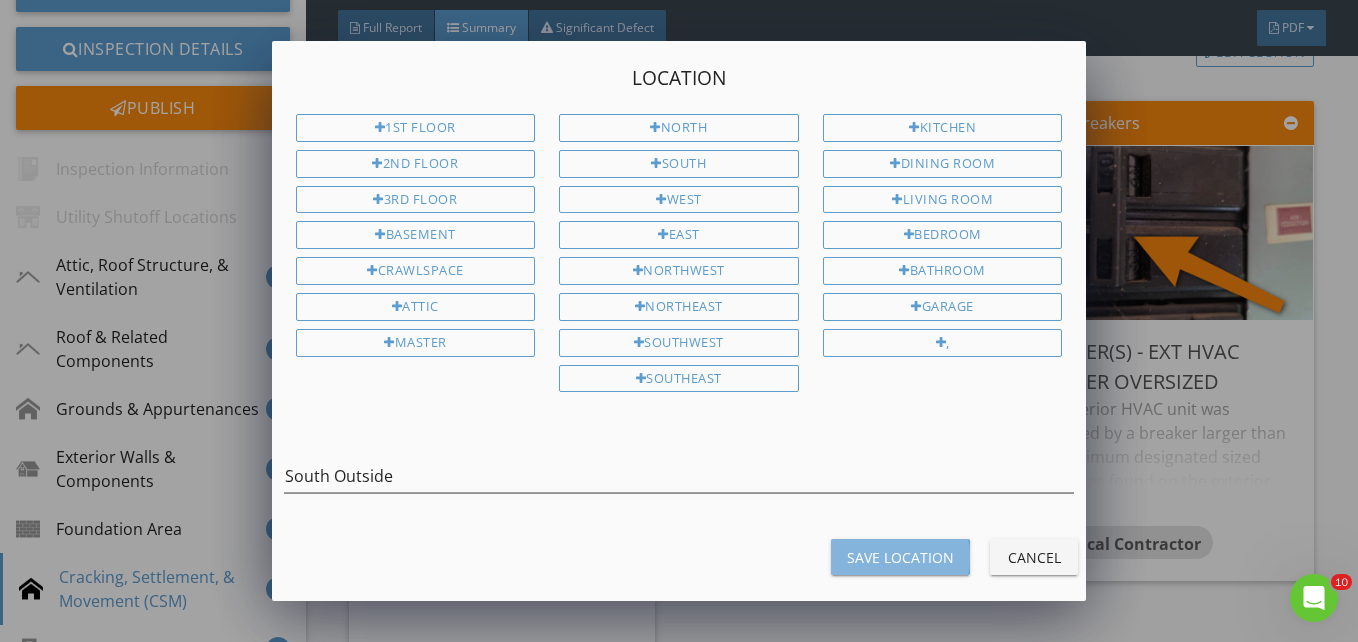 click on "Save Location" at bounding box center (900, 557) 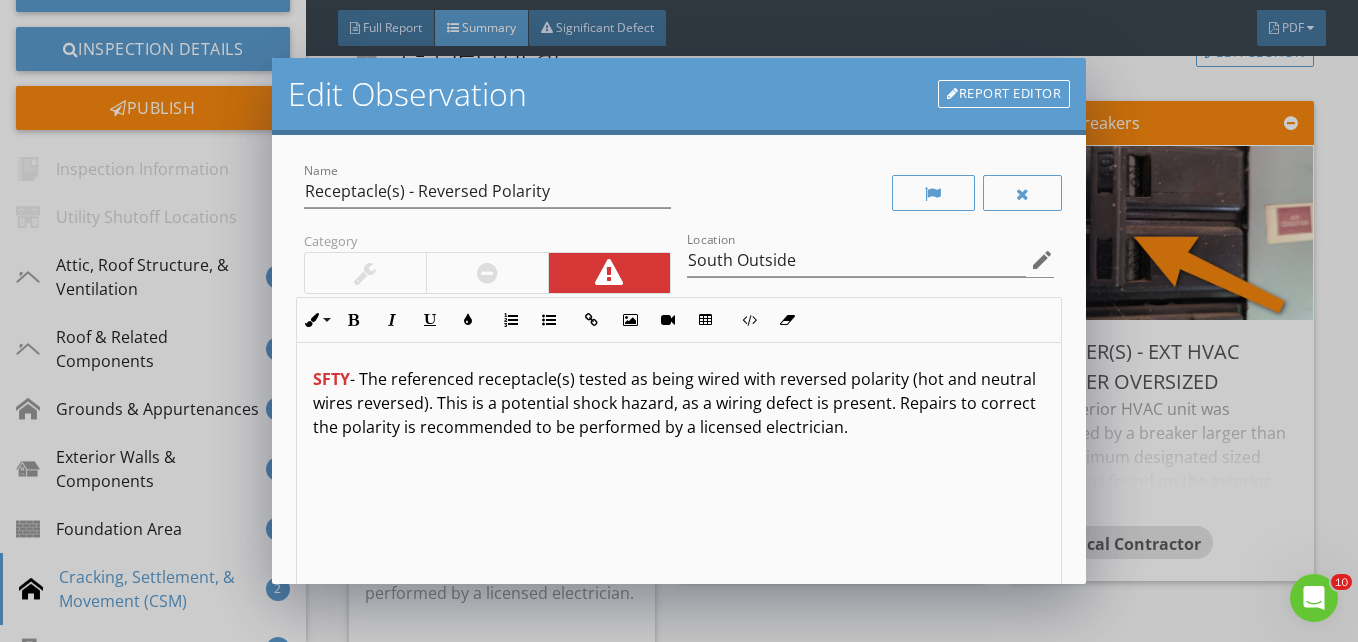 scroll, scrollTop: 1, scrollLeft: 0, axis: vertical 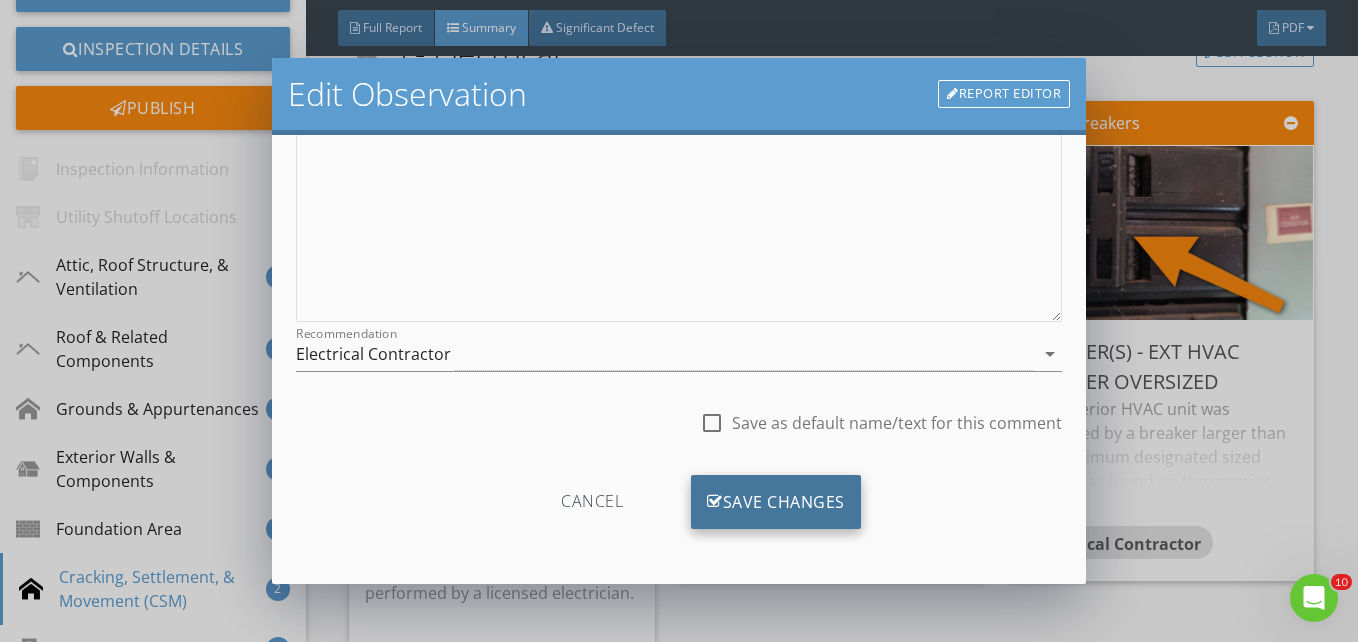 click on "Save Changes" at bounding box center [776, 502] 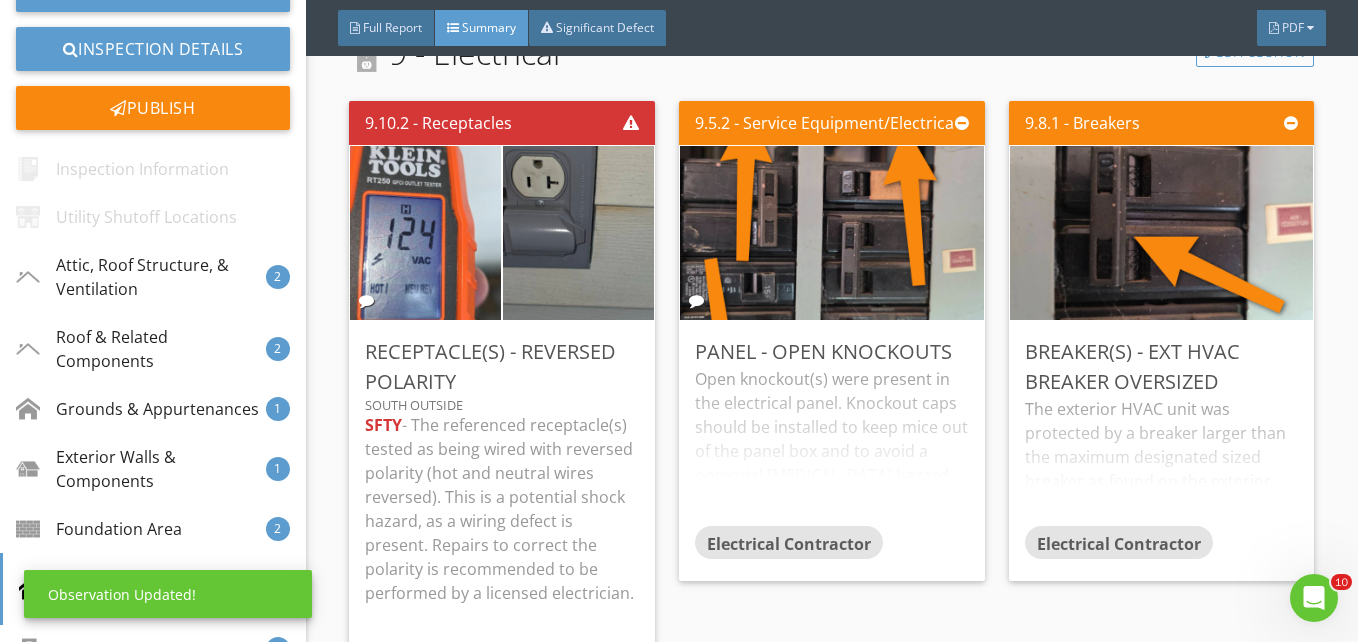 scroll, scrollTop: 101, scrollLeft: 0, axis: vertical 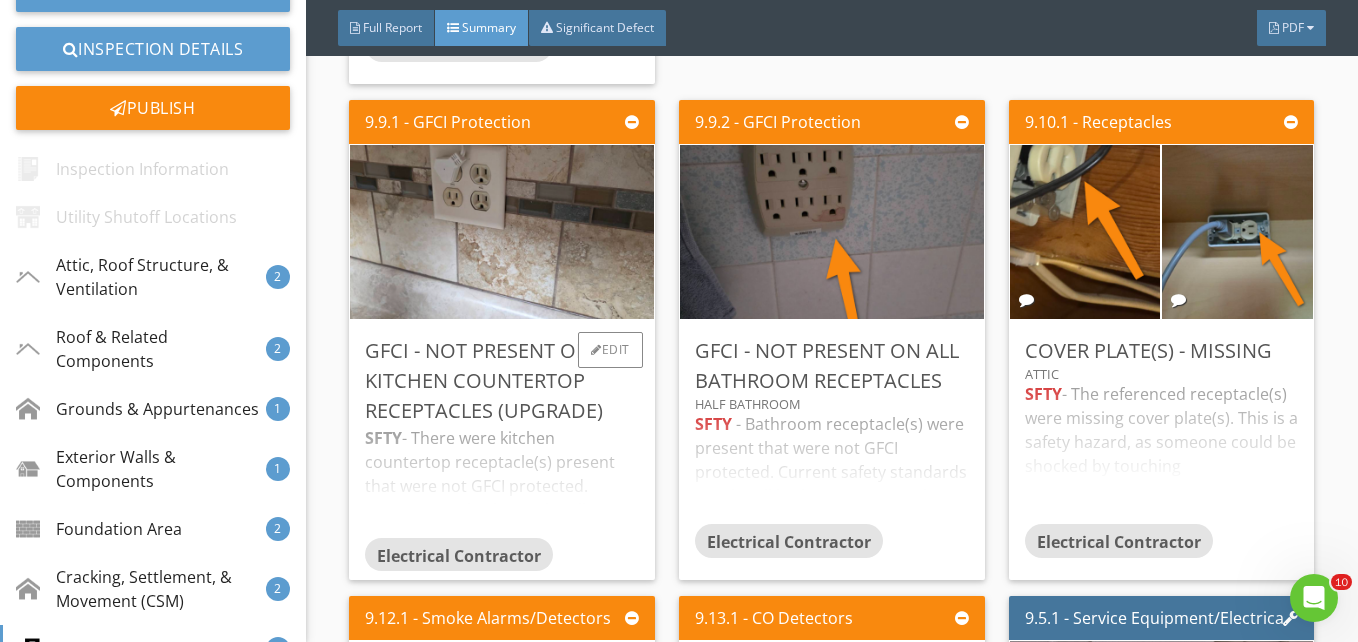 click on "SFTY  - There were kitchen countertop receptacle(s) present that were not GFCI protected. Current standards require all kitchen countertop receptacles to be protected for safety. Repairs or upgrades as applicable is recommended to be performed by a licensed electrician to ensure all kitchen countertop receptacles are GFCI protected." at bounding box center (502, 482) 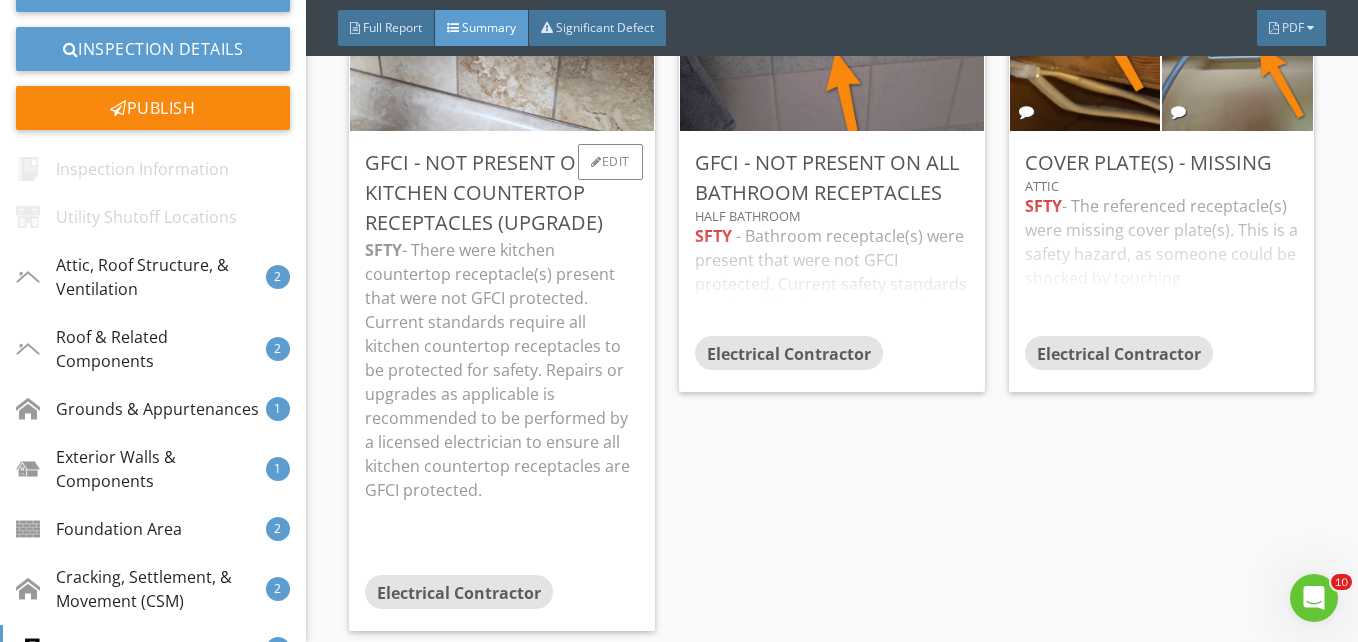 scroll, scrollTop: 5351, scrollLeft: 0, axis: vertical 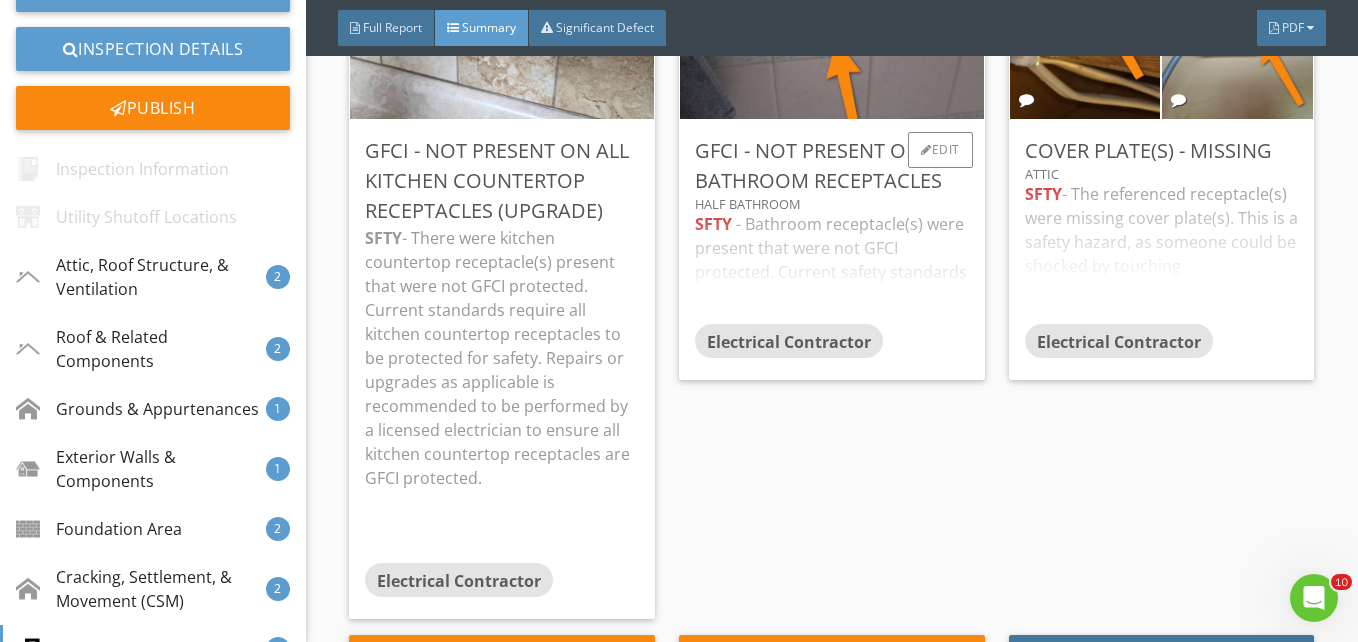 click on "SFTY   - Bathroom receptacle(s) were present that were not GFCI protected. Current safety standards require all bathroom receptacles to be GFCI protected. Upgrades or repairs as needed to ensure all bathroom receptacles are GFCI protected is recommended to be performed by a licensed electrician for safety." at bounding box center (832, 268) 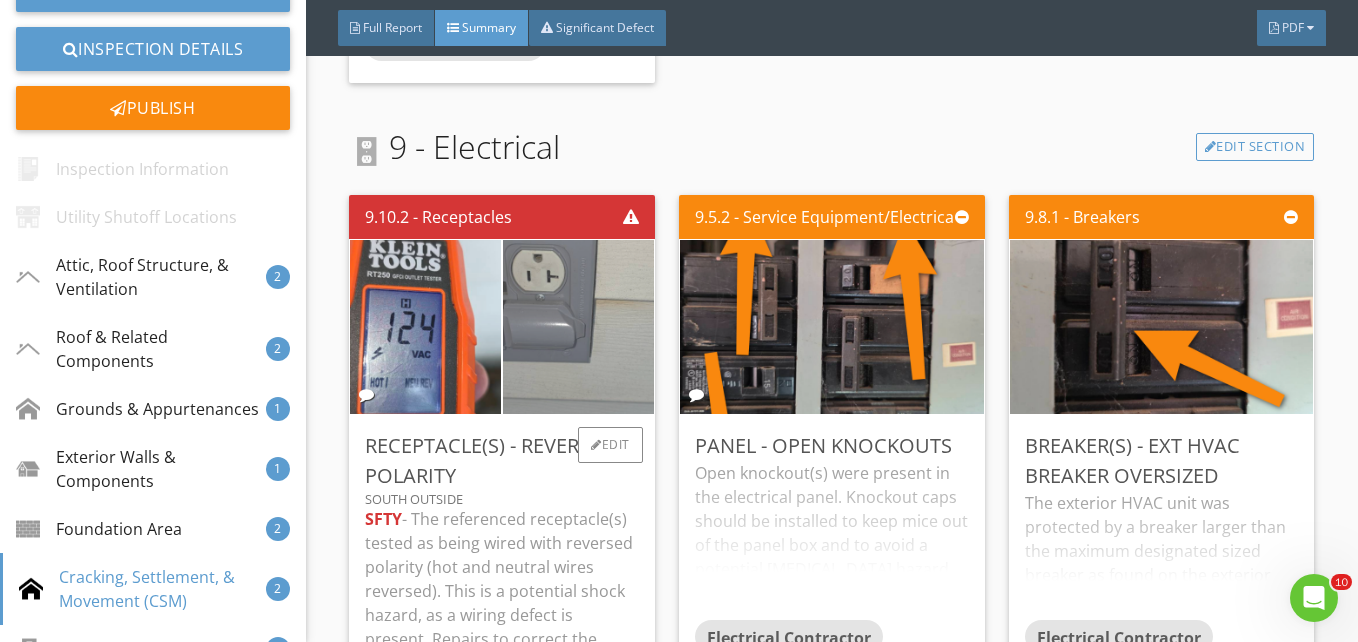 scroll, scrollTop: 4451, scrollLeft: 0, axis: vertical 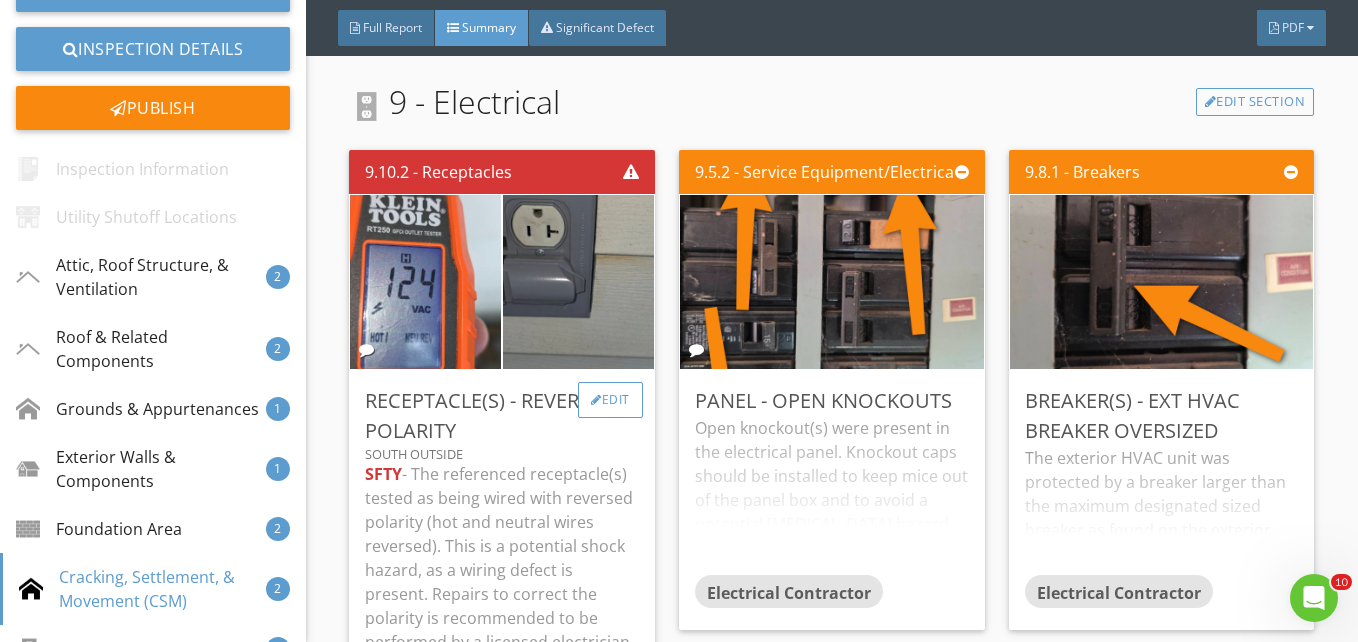 click on "Edit" at bounding box center [610, 400] 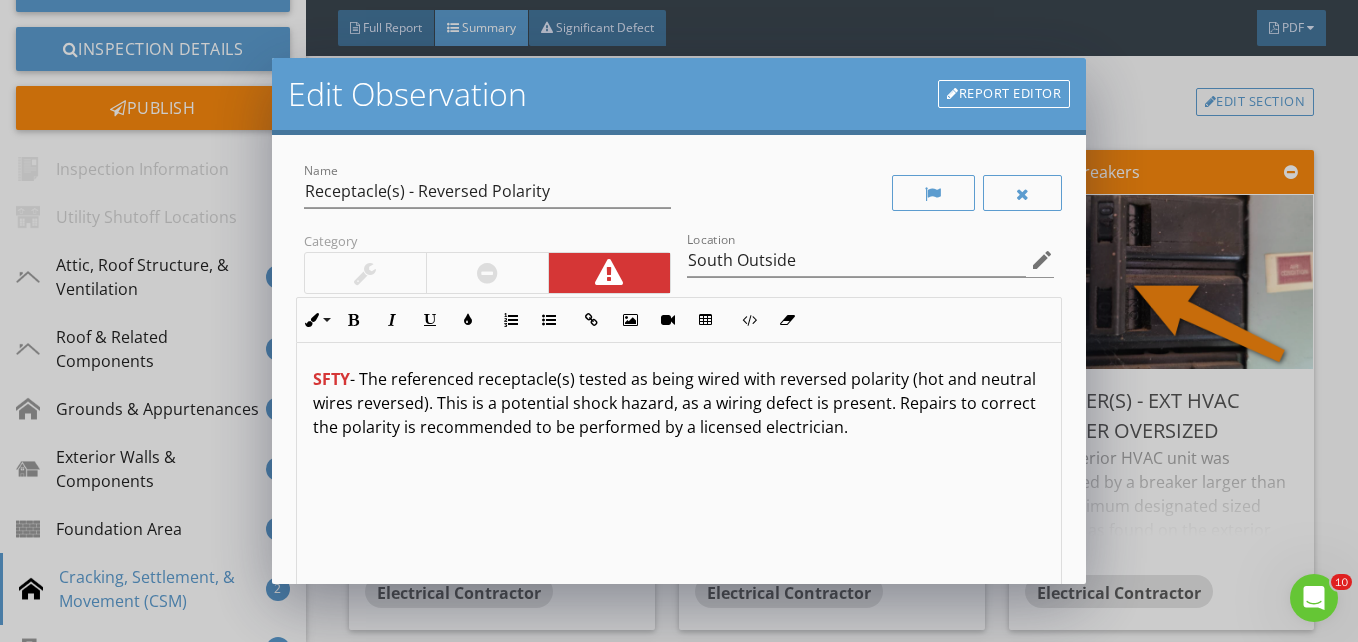 click at bounding box center (487, 273) 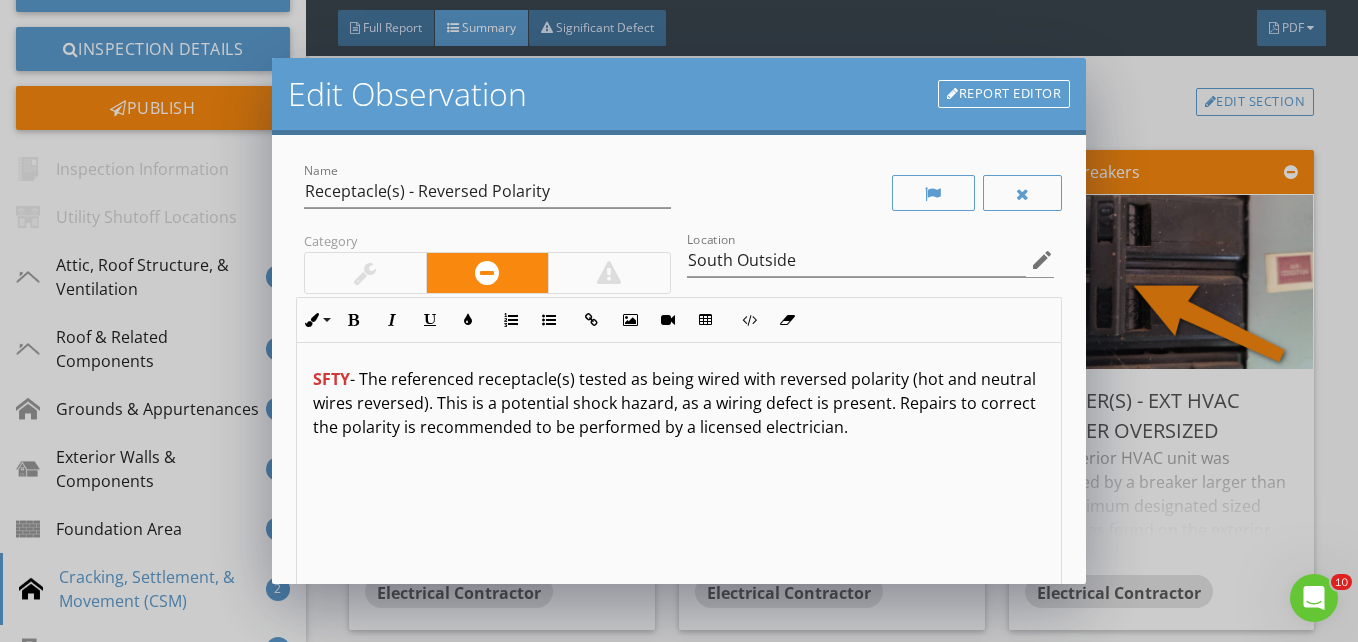 scroll, scrollTop: 300, scrollLeft: 0, axis: vertical 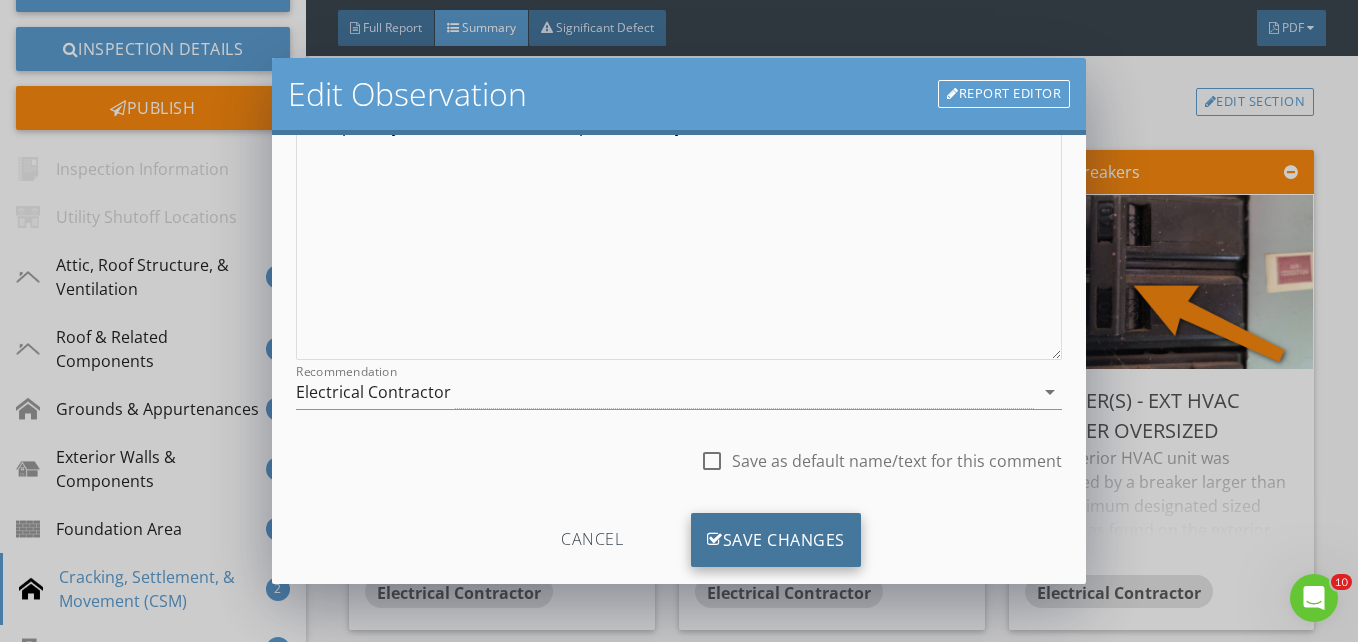 click on "Save Changes" at bounding box center (776, 540) 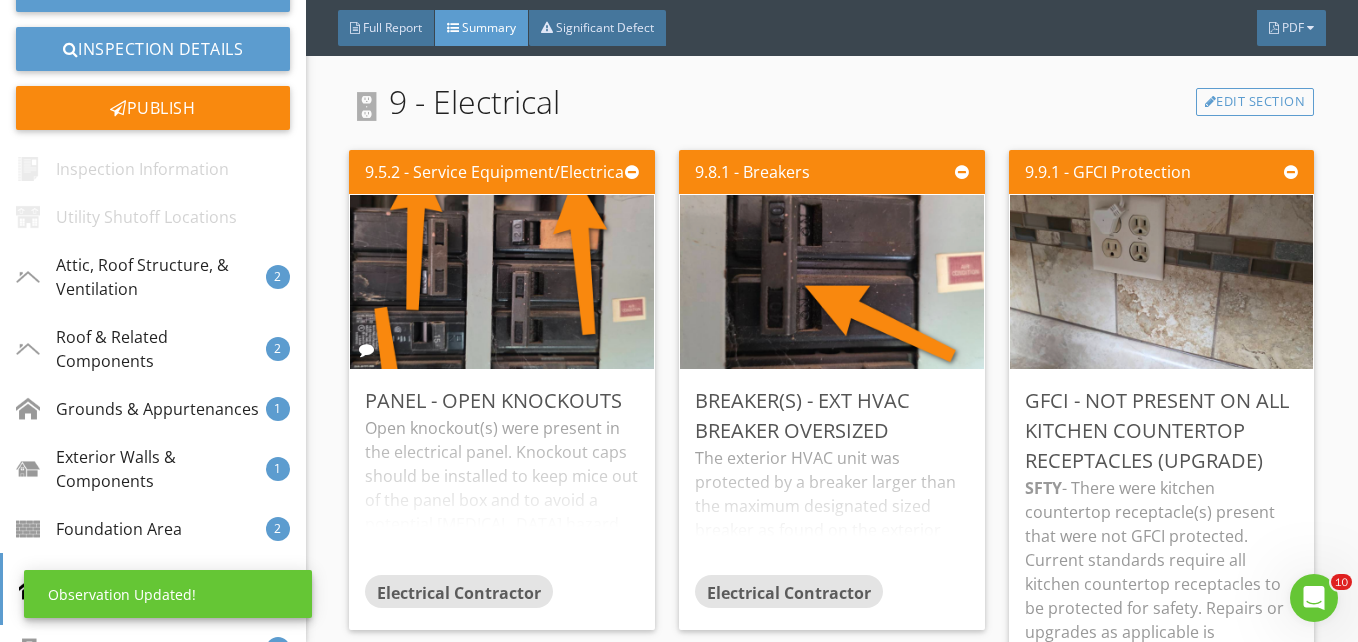 scroll, scrollTop: 101, scrollLeft: 0, axis: vertical 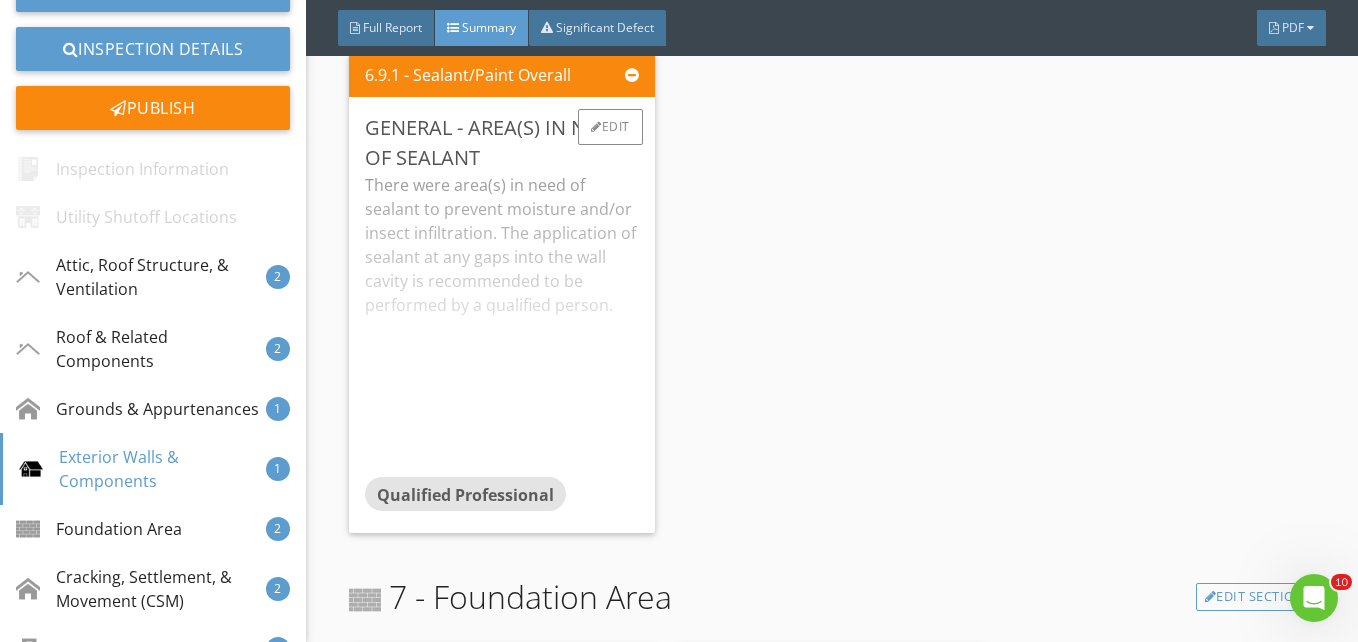 click on "Full Report" at bounding box center [392, 27] 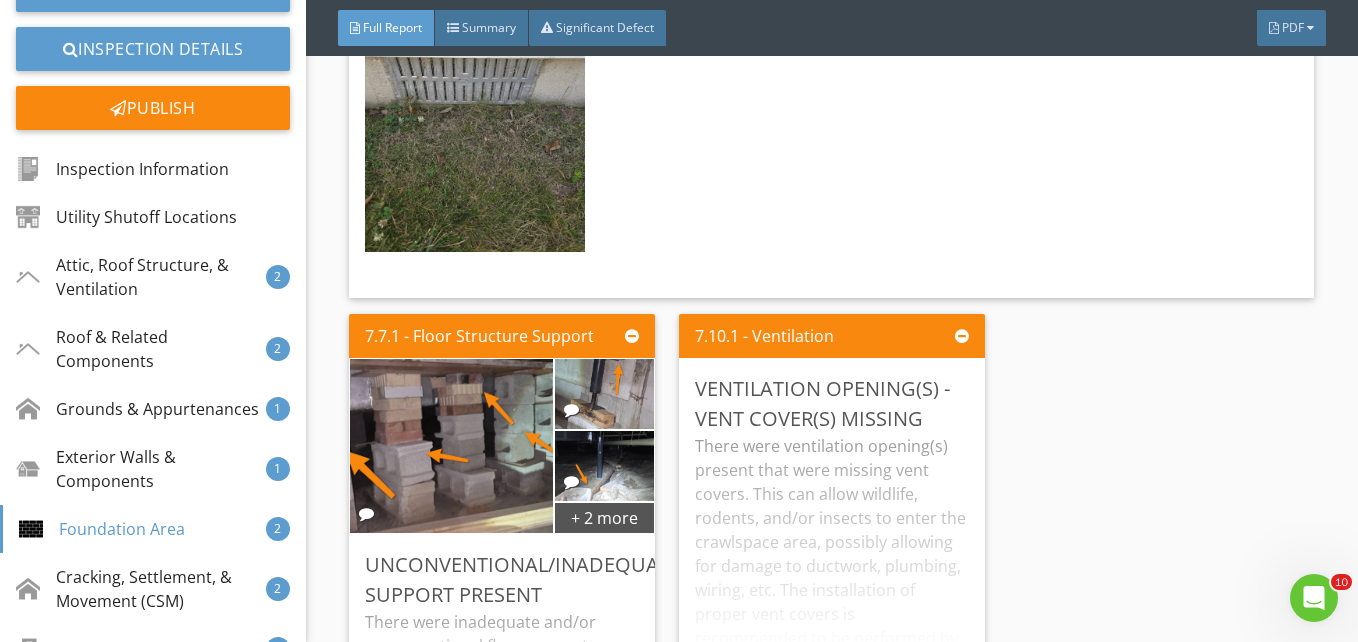 scroll, scrollTop: 23856, scrollLeft: 0, axis: vertical 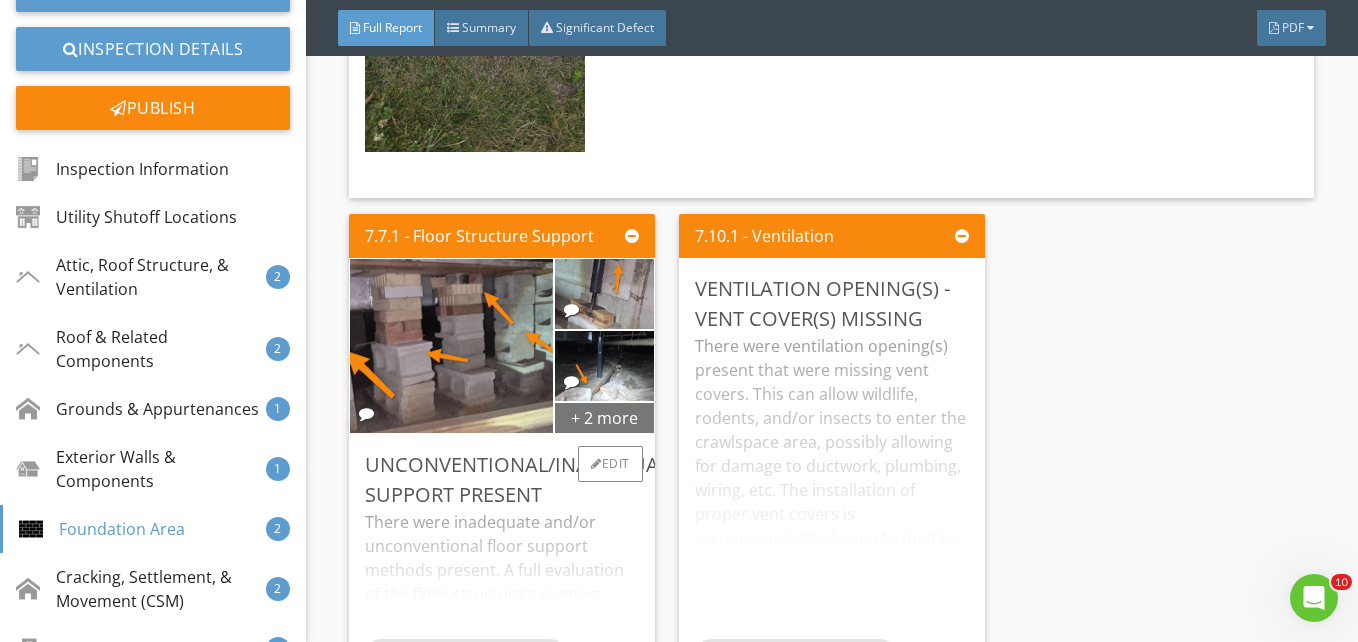 click on "+ 2 more" at bounding box center (604, 417) 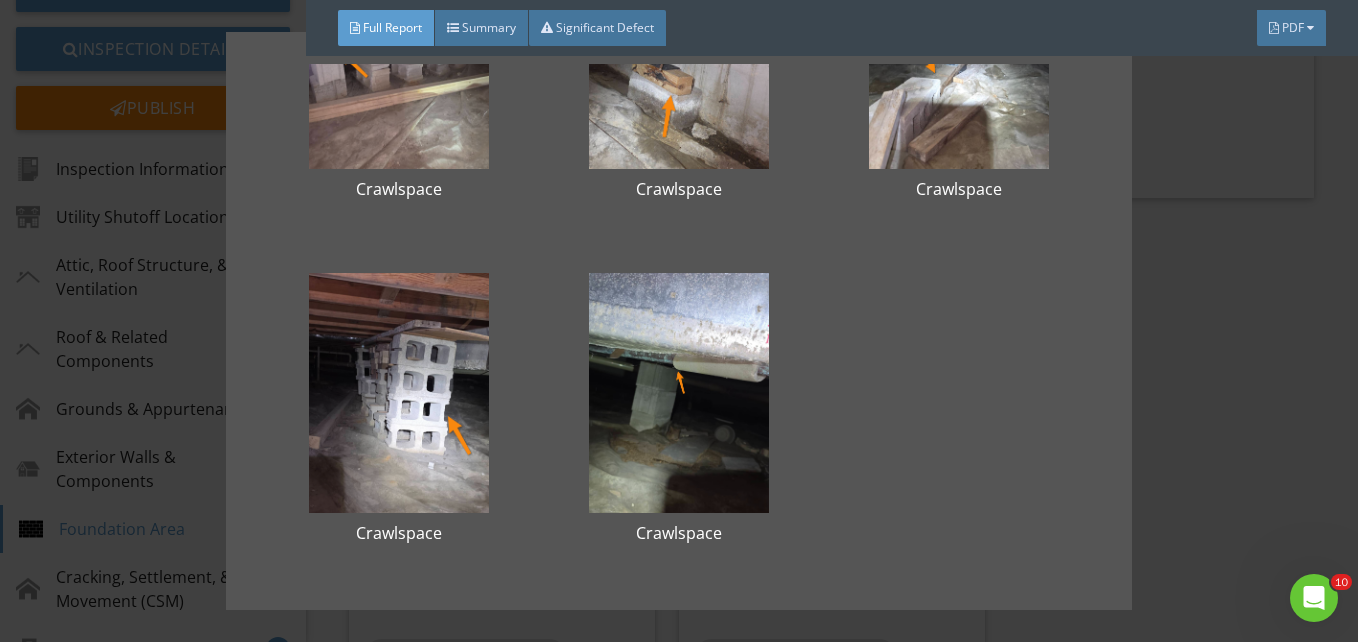 scroll, scrollTop: 174, scrollLeft: 0, axis: vertical 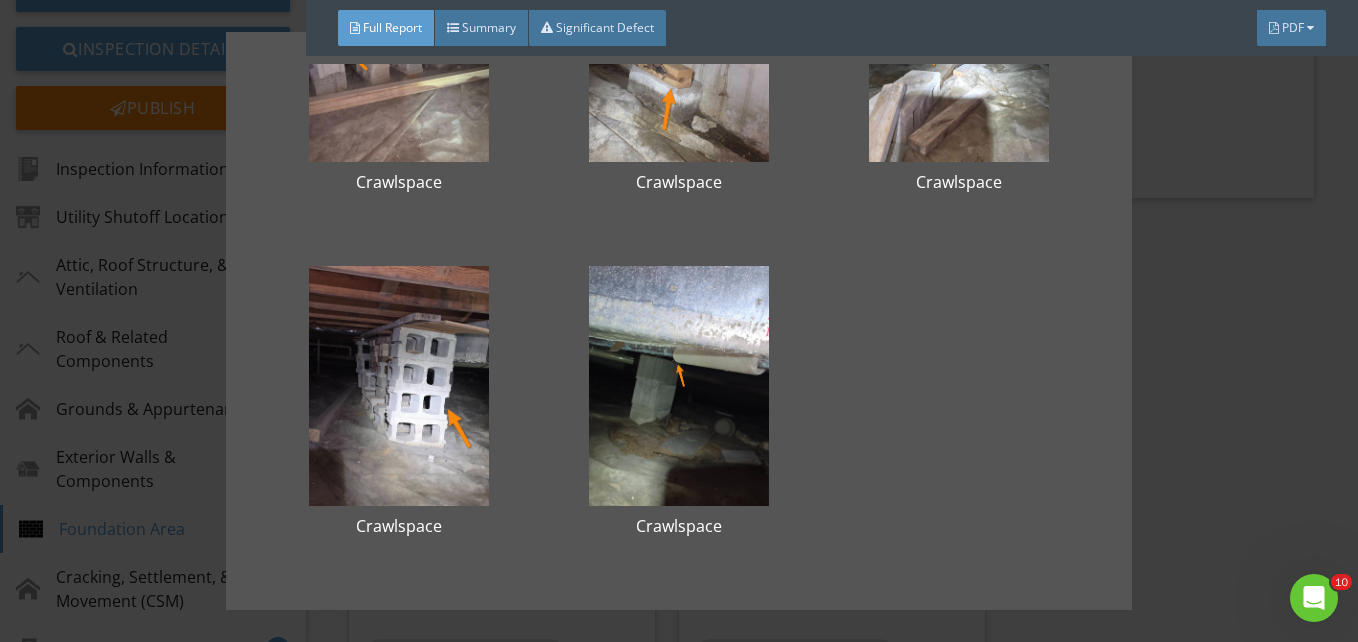 click on "Crawlspace
Crawlspace
Crawlspace
Crawlspace
Crawlspace" at bounding box center [679, 321] 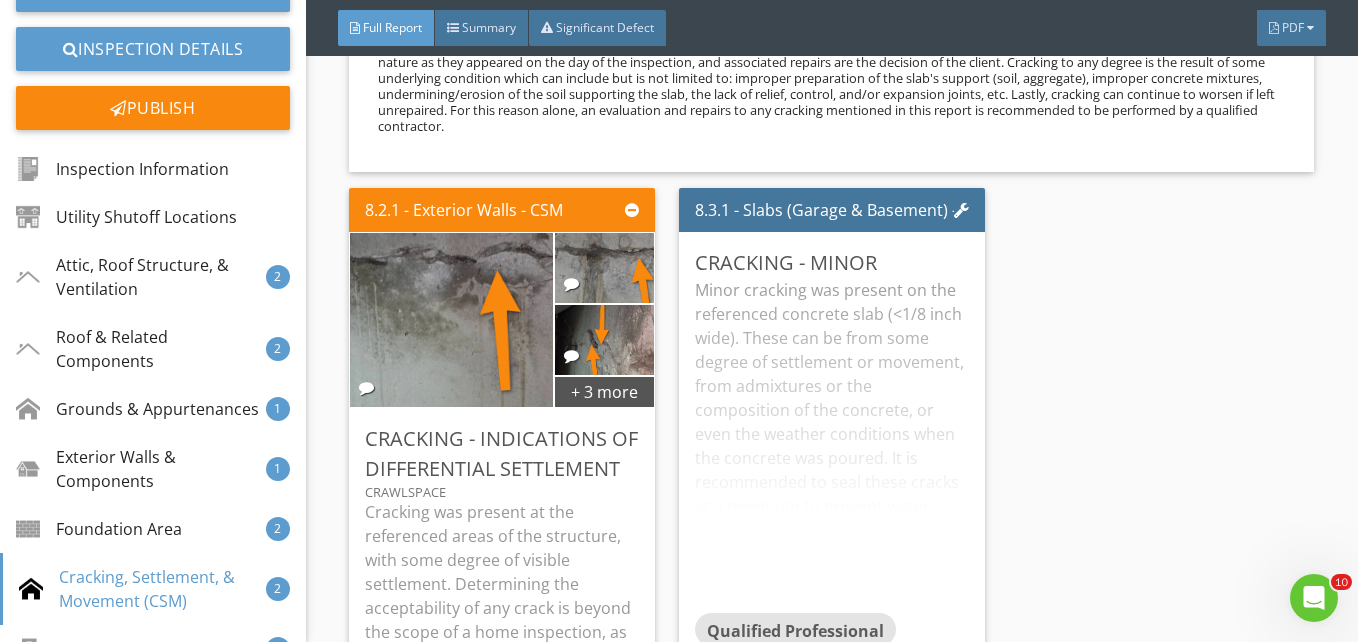 scroll, scrollTop: 25356, scrollLeft: 0, axis: vertical 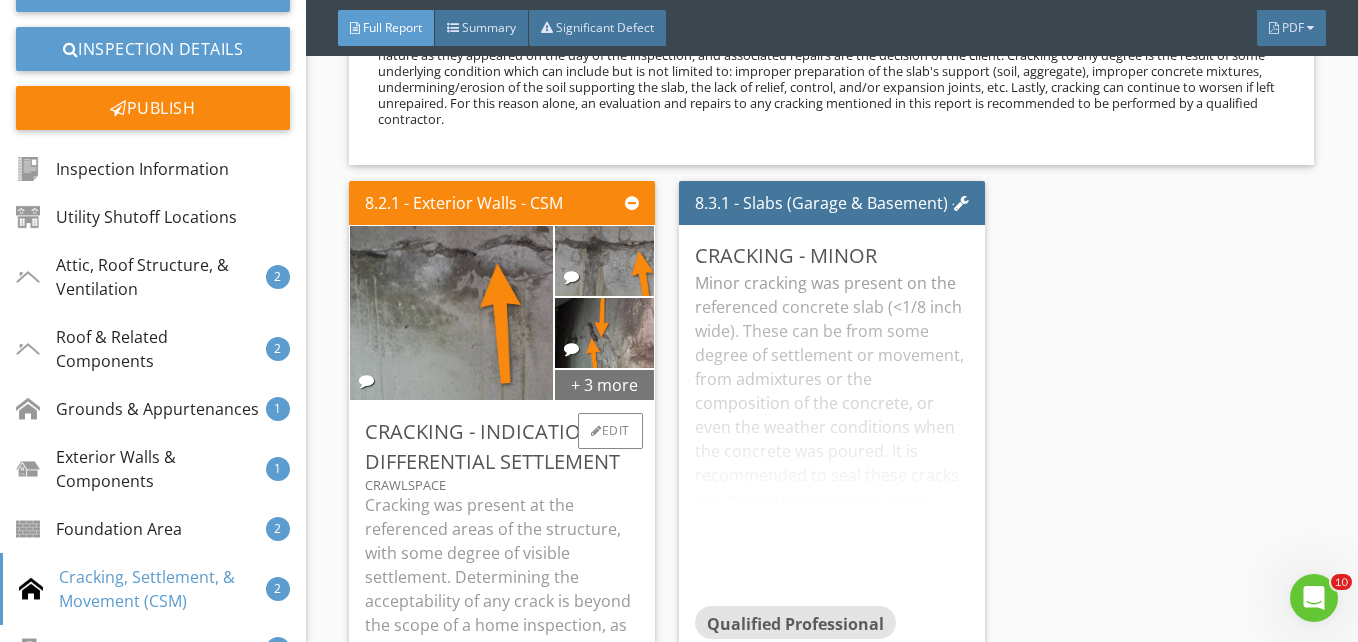 click on "+ 3 more" at bounding box center [604, 384] 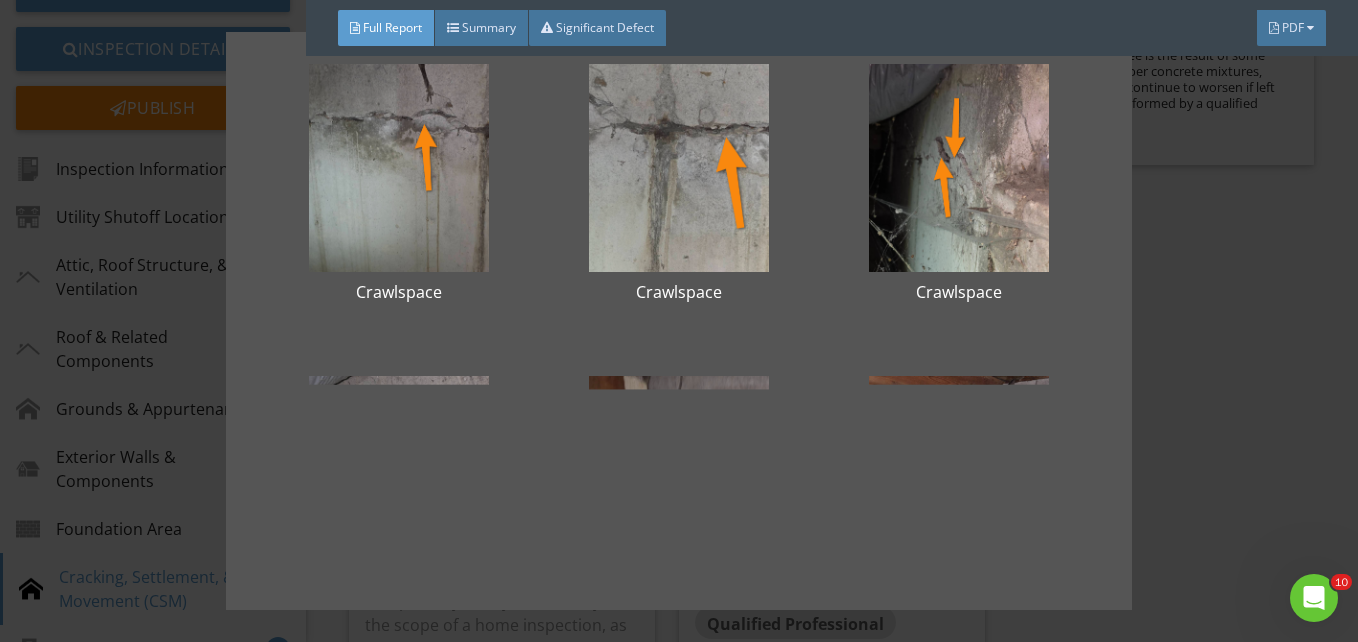scroll, scrollTop: 100, scrollLeft: 0, axis: vertical 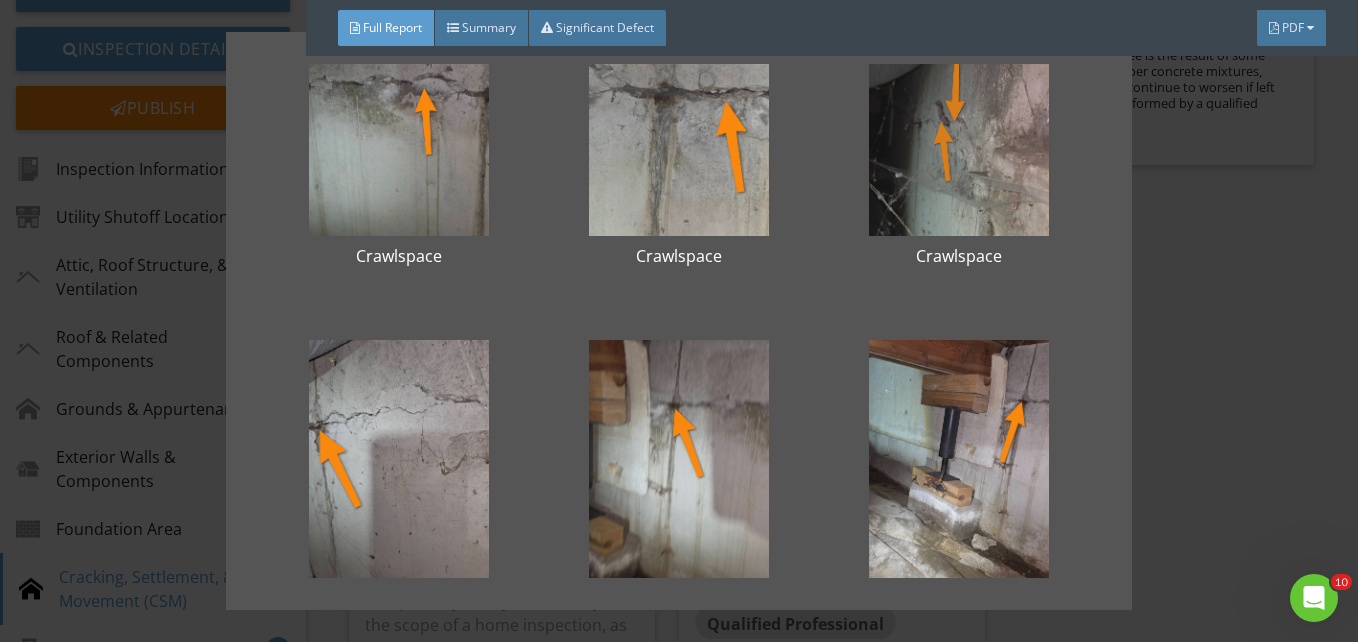 click at bounding box center [959, 116] 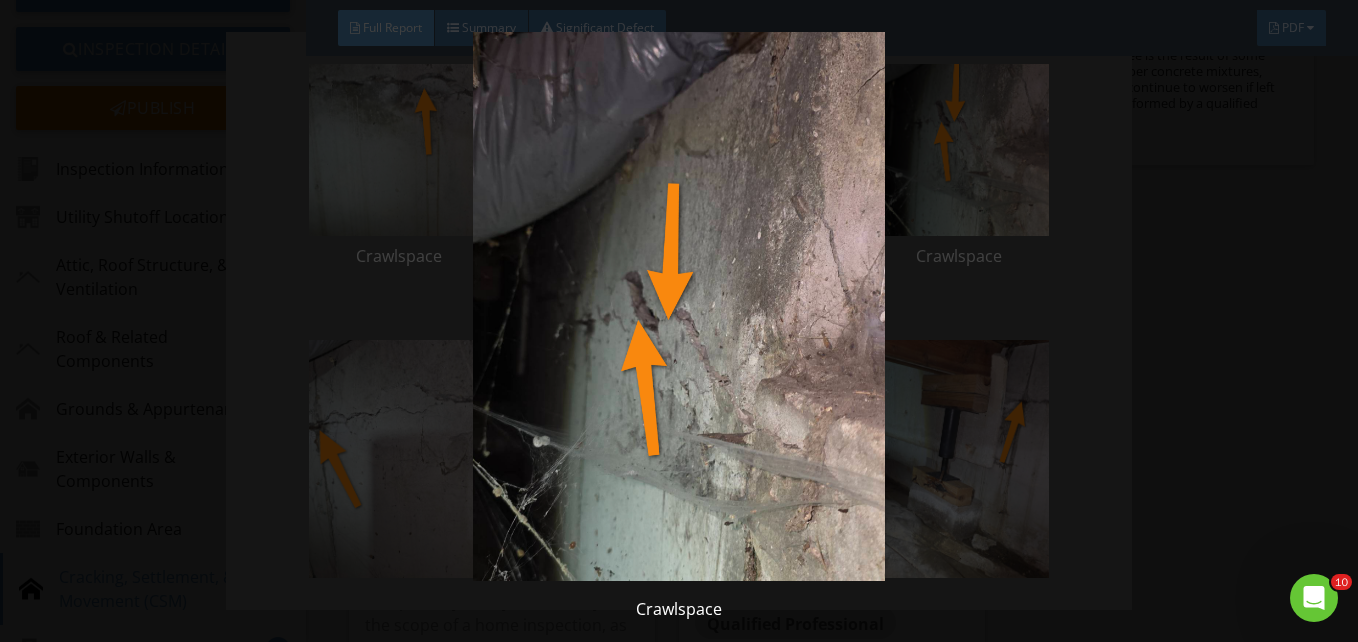 click at bounding box center (678, 306) 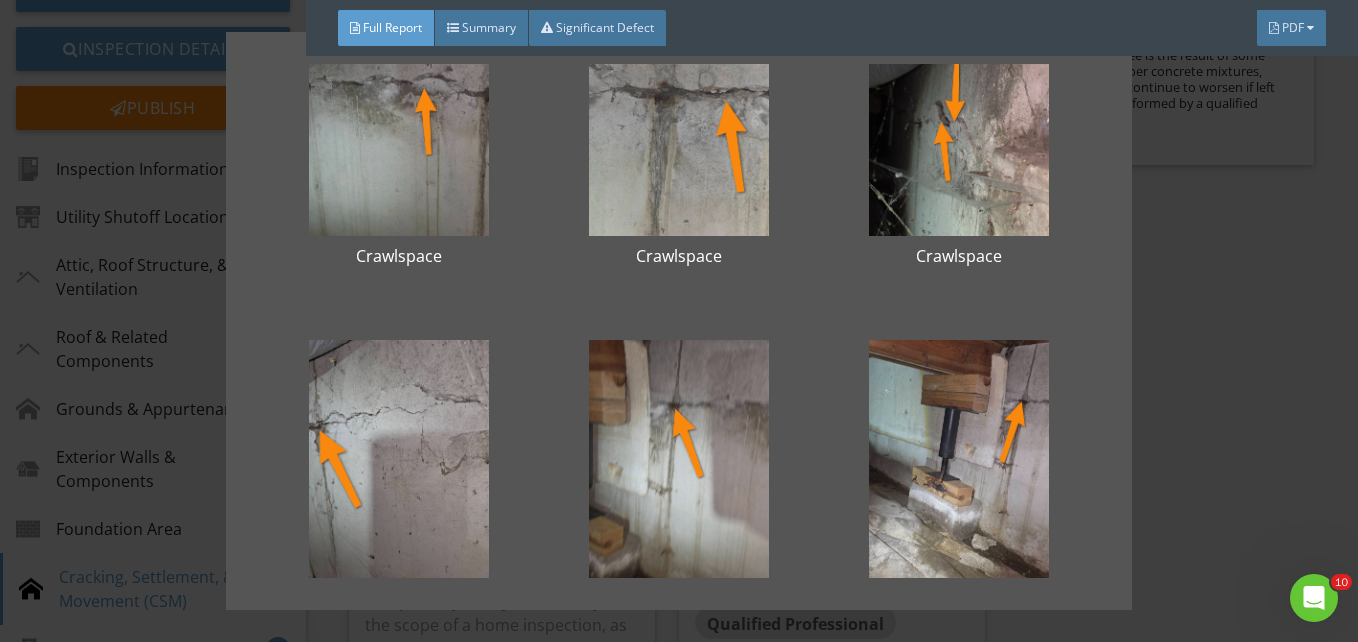 click on "Crawlspace
Crawlspace
Crawlspace
Crawlspace
Crawlspace
Crawlspace" at bounding box center (679, 321) 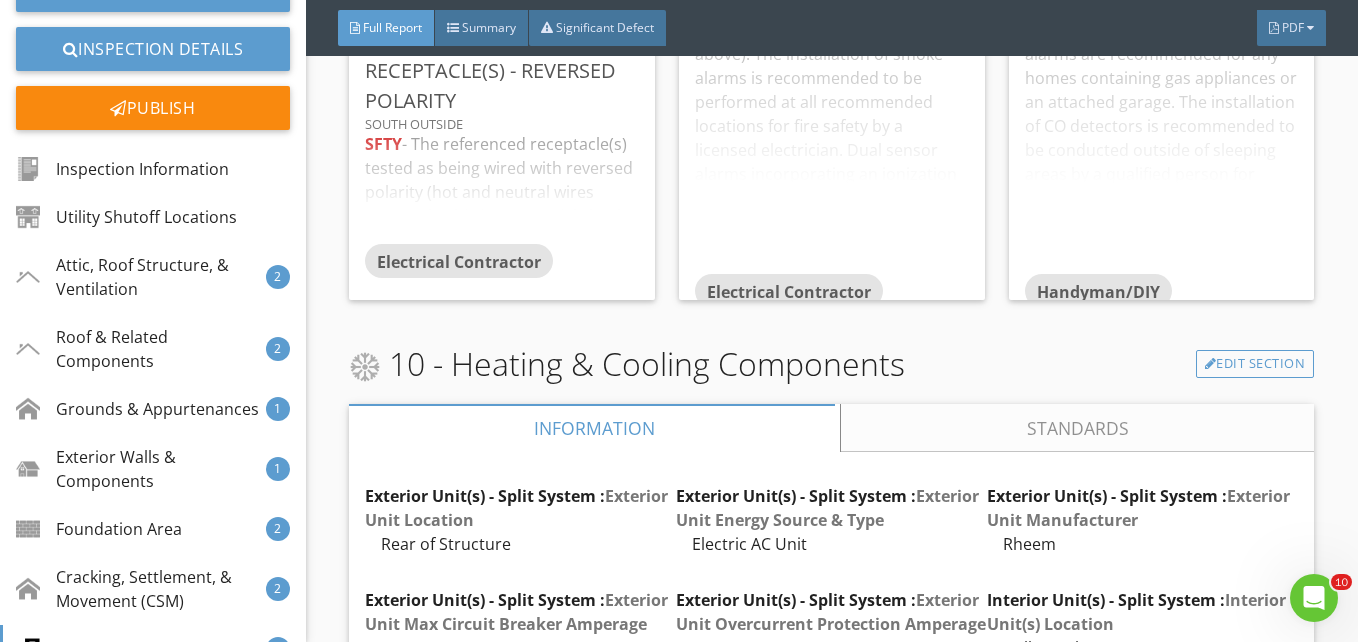 scroll, scrollTop: 32256, scrollLeft: 0, axis: vertical 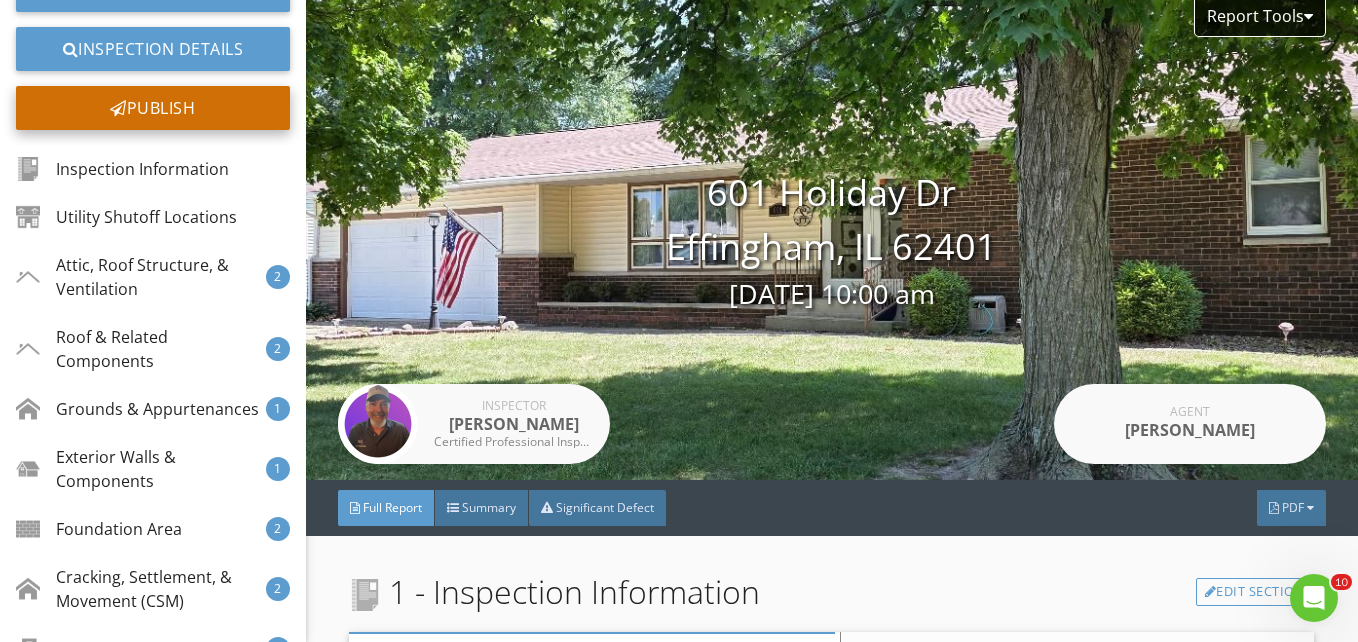 click on "Publish" at bounding box center [153, 108] 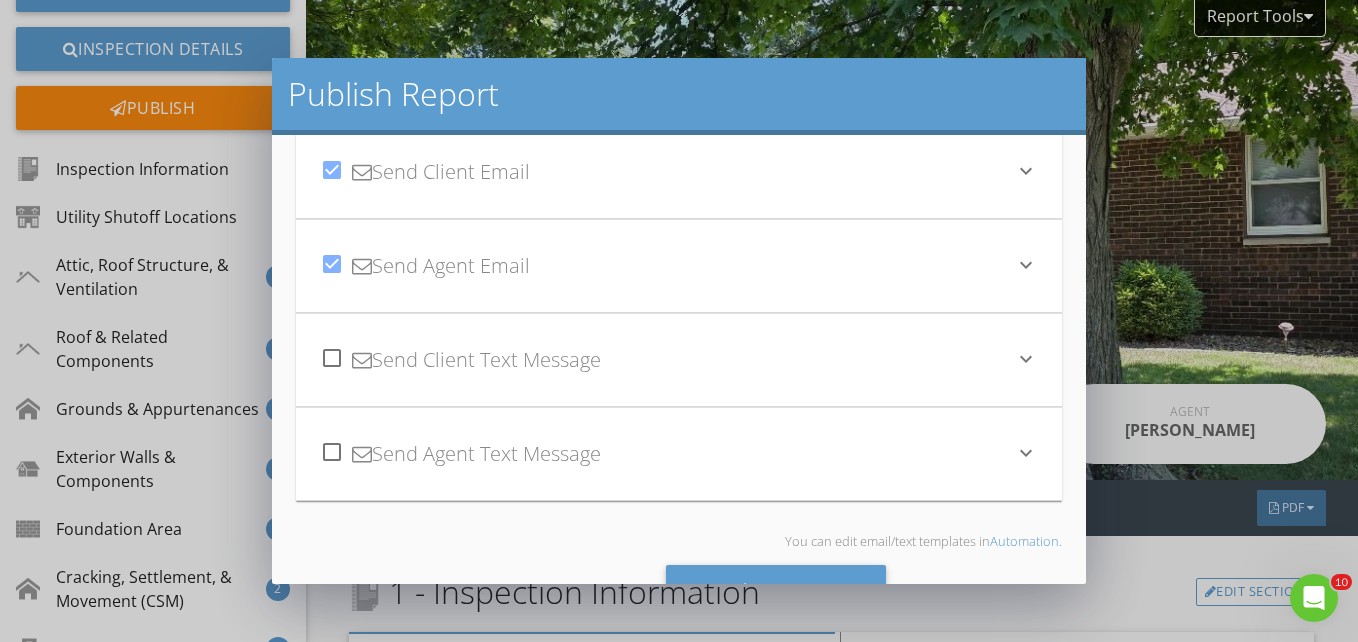 scroll, scrollTop: 100, scrollLeft: 0, axis: vertical 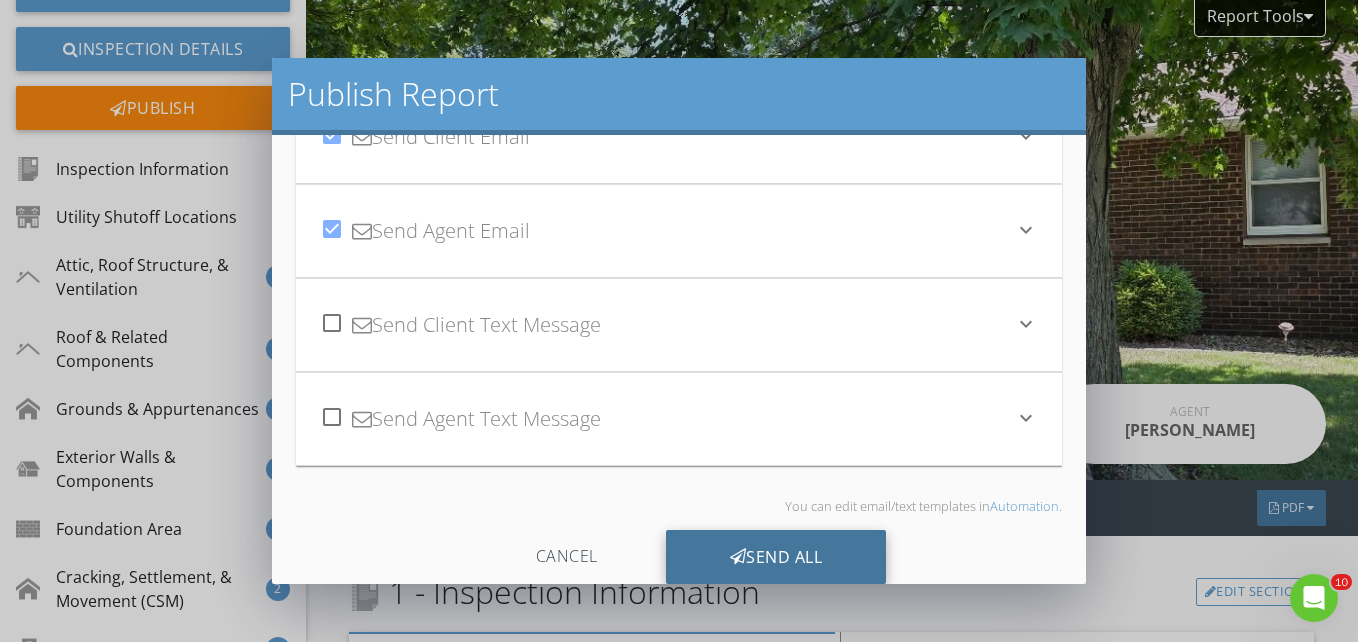 click on "Send All" at bounding box center [776, 557] 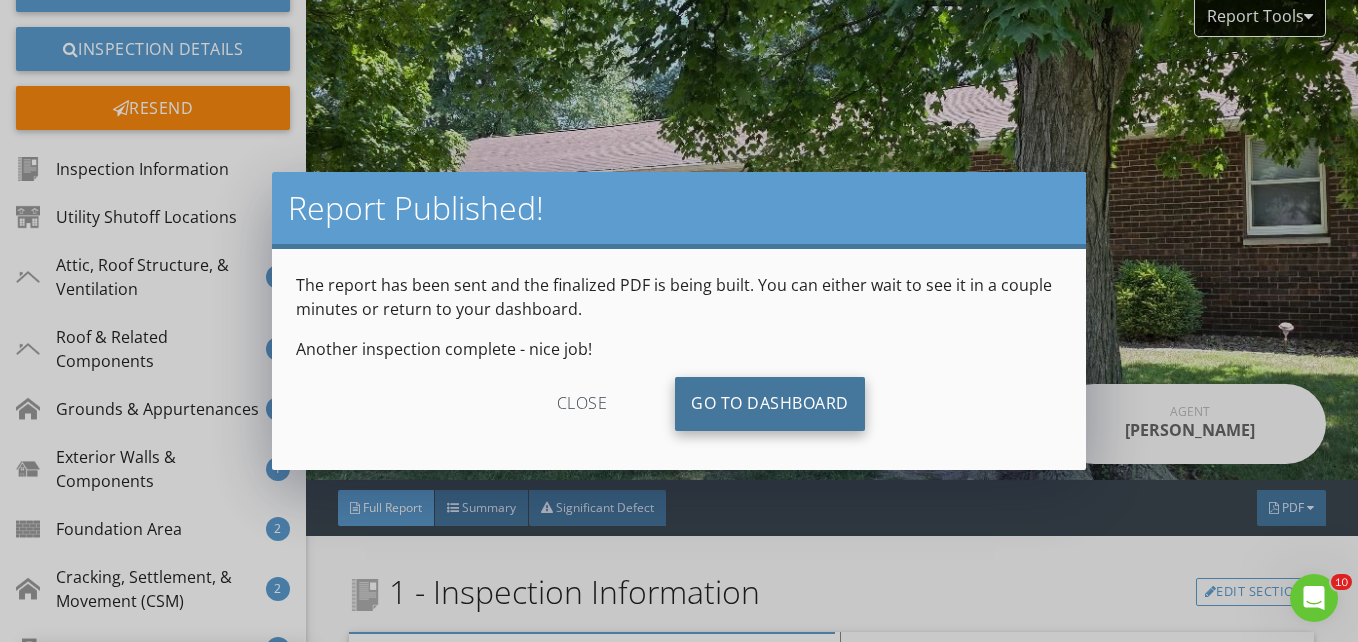 click on "Go To Dashboard" at bounding box center (770, 404) 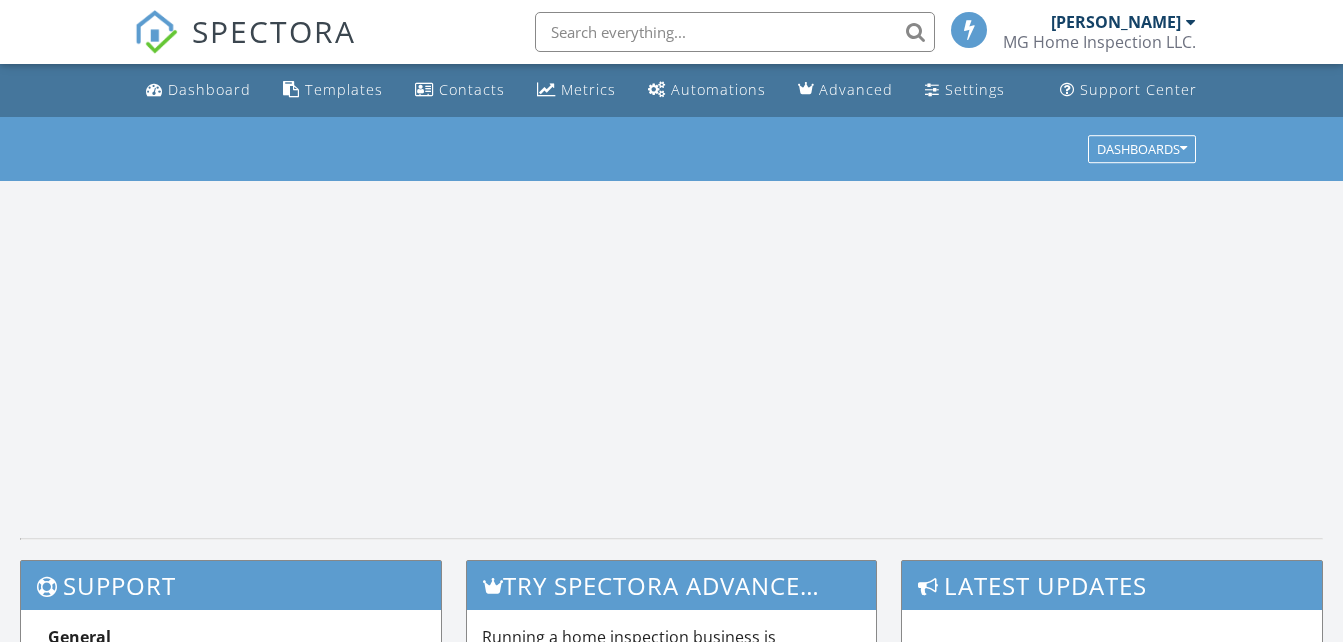 scroll, scrollTop: 0, scrollLeft: 0, axis: both 